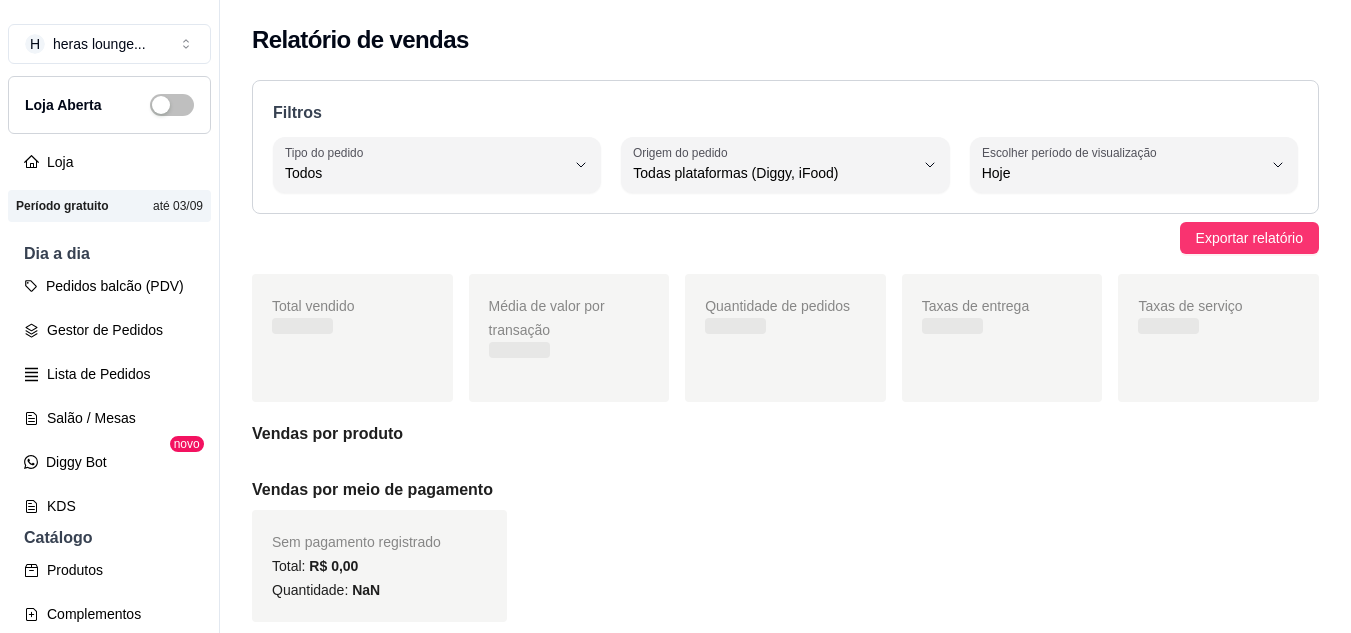 select on "ALL" 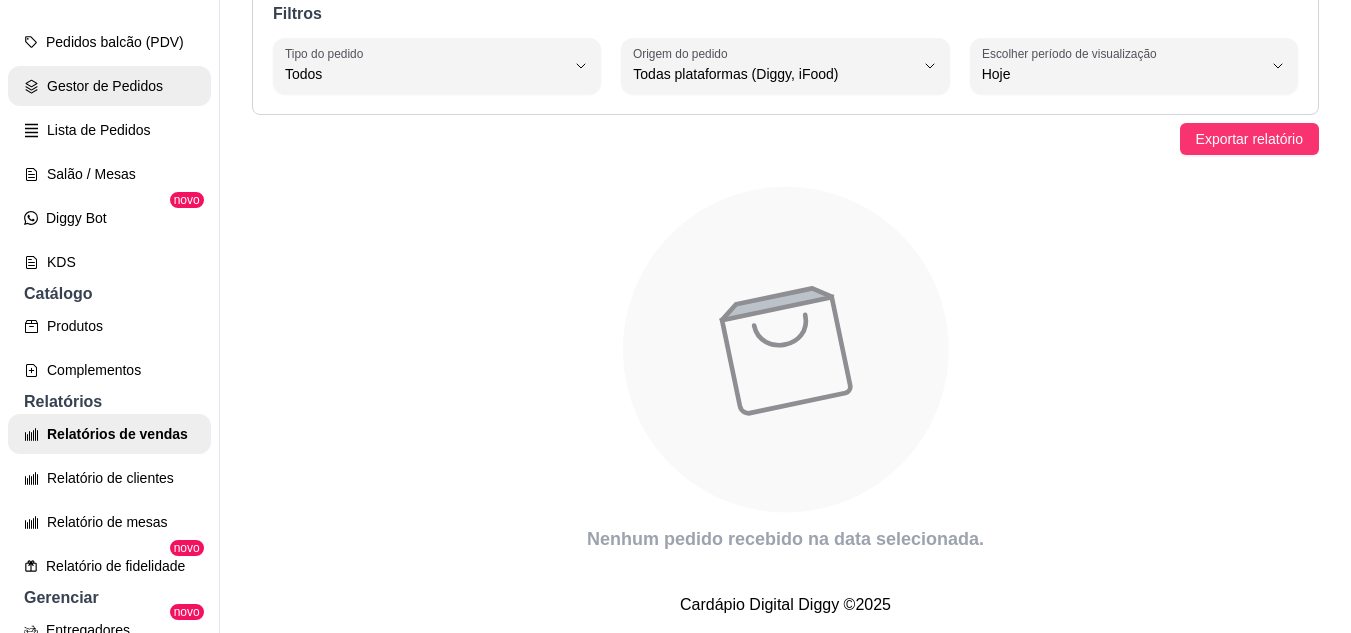 scroll, scrollTop: 114, scrollLeft: 0, axis: vertical 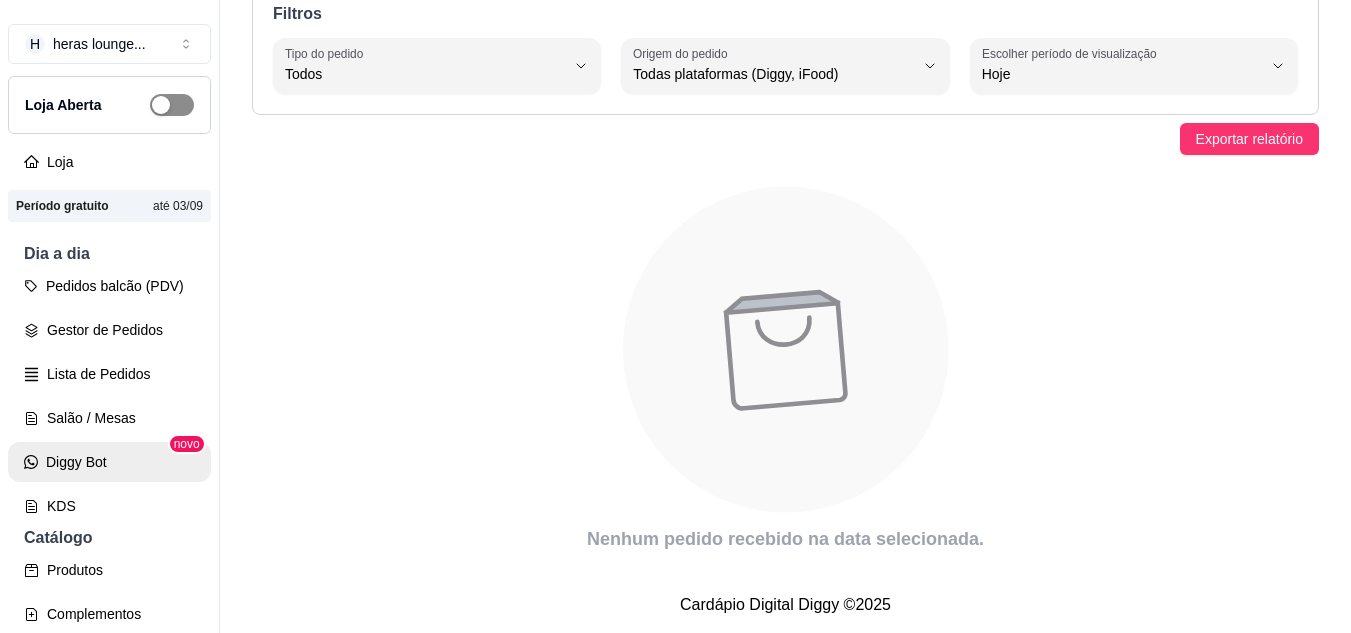 click at bounding box center [172, 105] 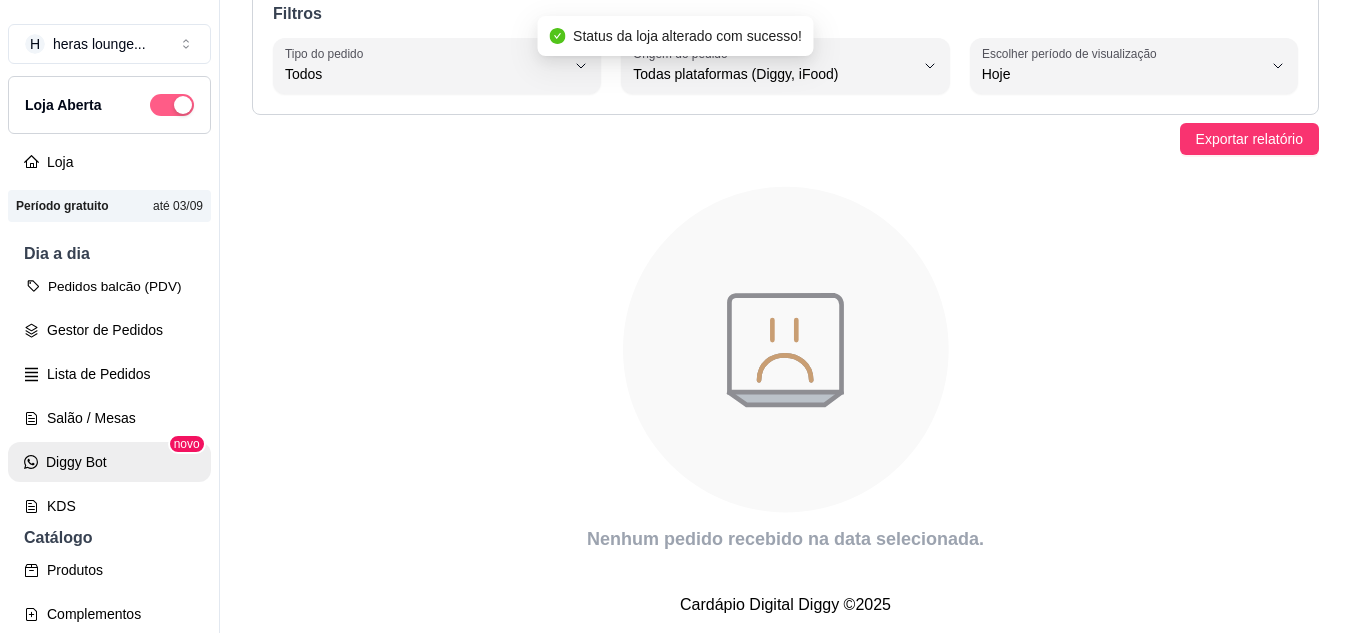 click on "Pedidos balcão (PDV)" at bounding box center (109, 286) 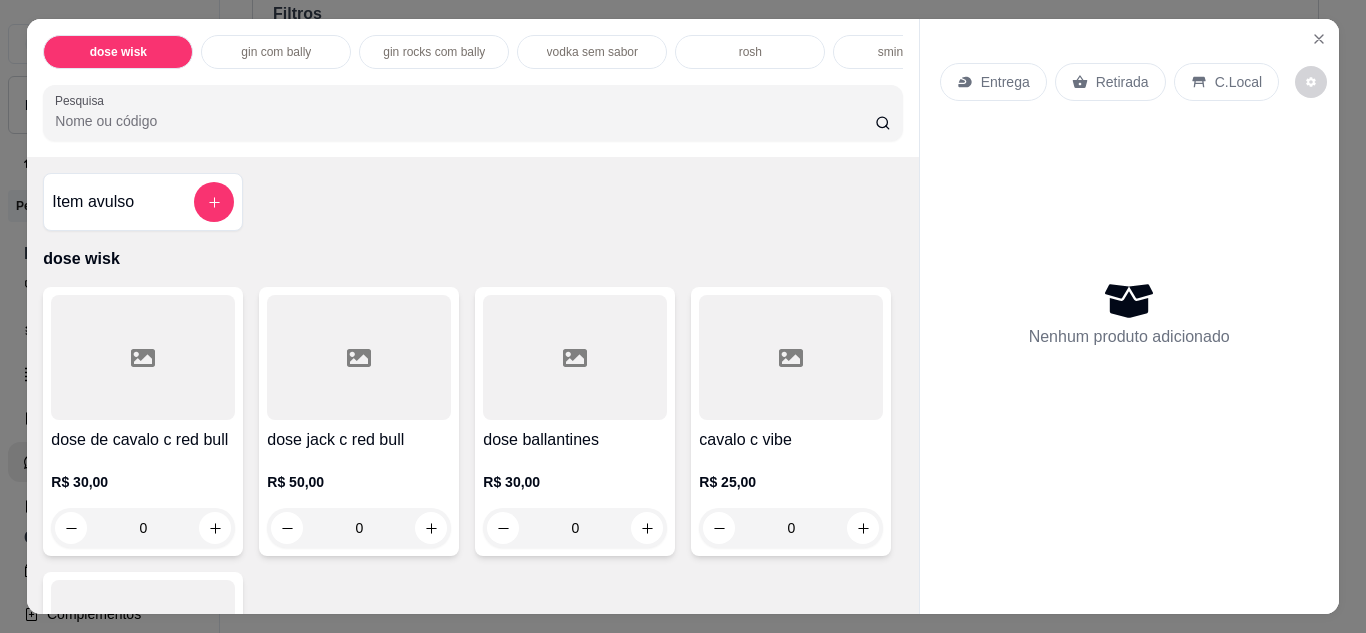 click 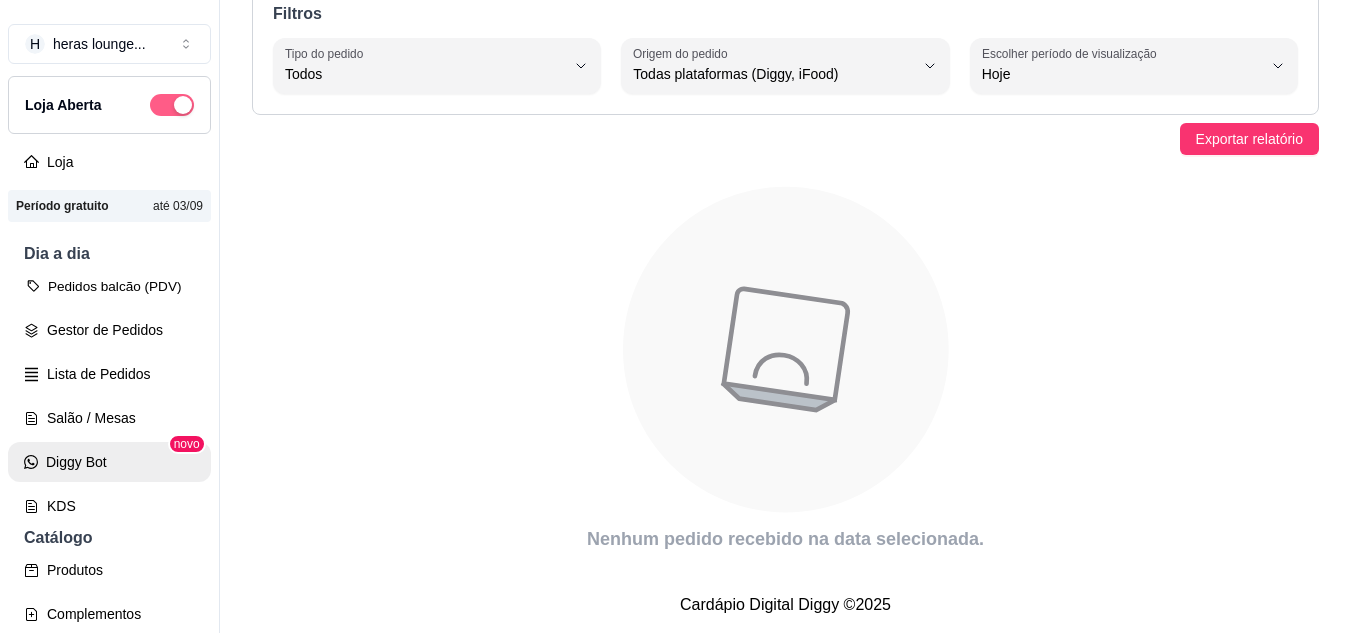 click on "Pedidos balcão (PDV)" at bounding box center (109, 286) 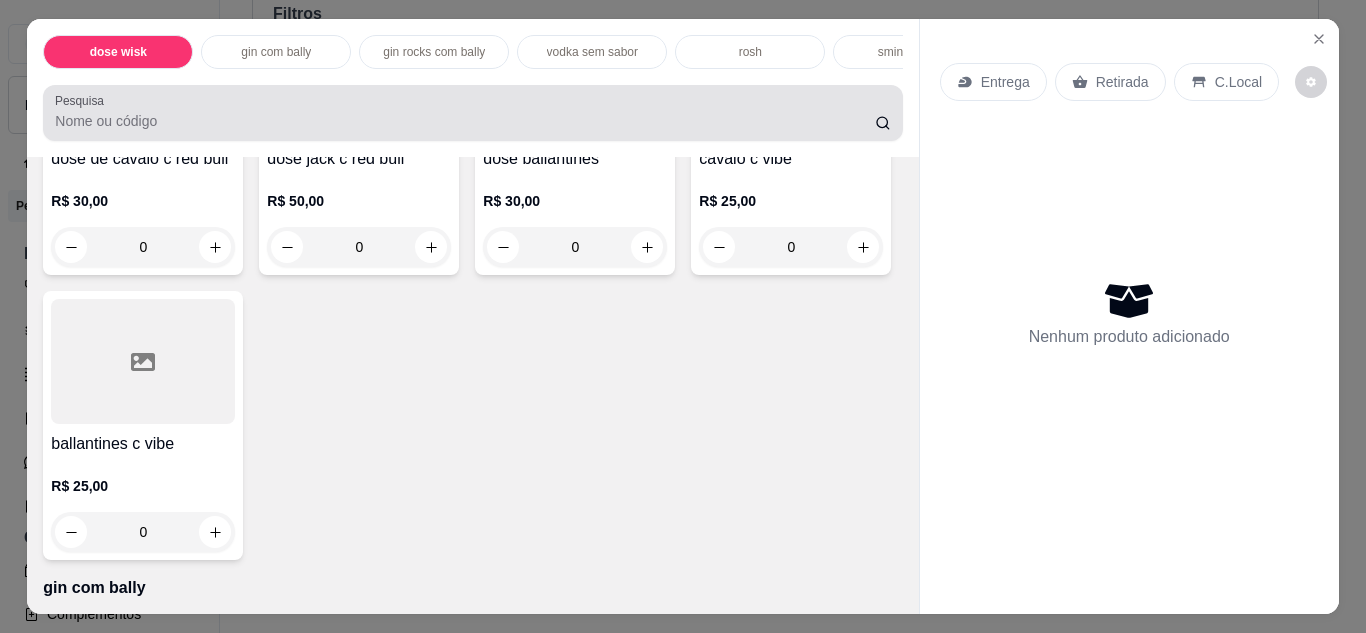 scroll, scrollTop: 0, scrollLeft: 0, axis: both 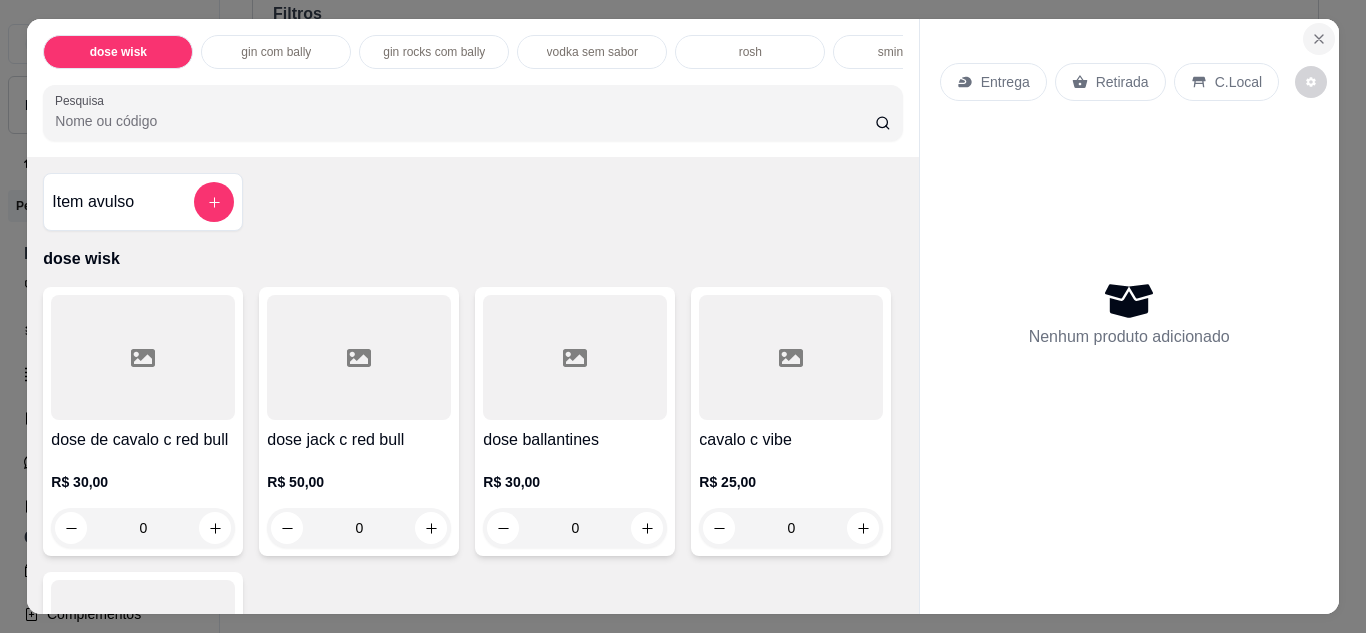 click 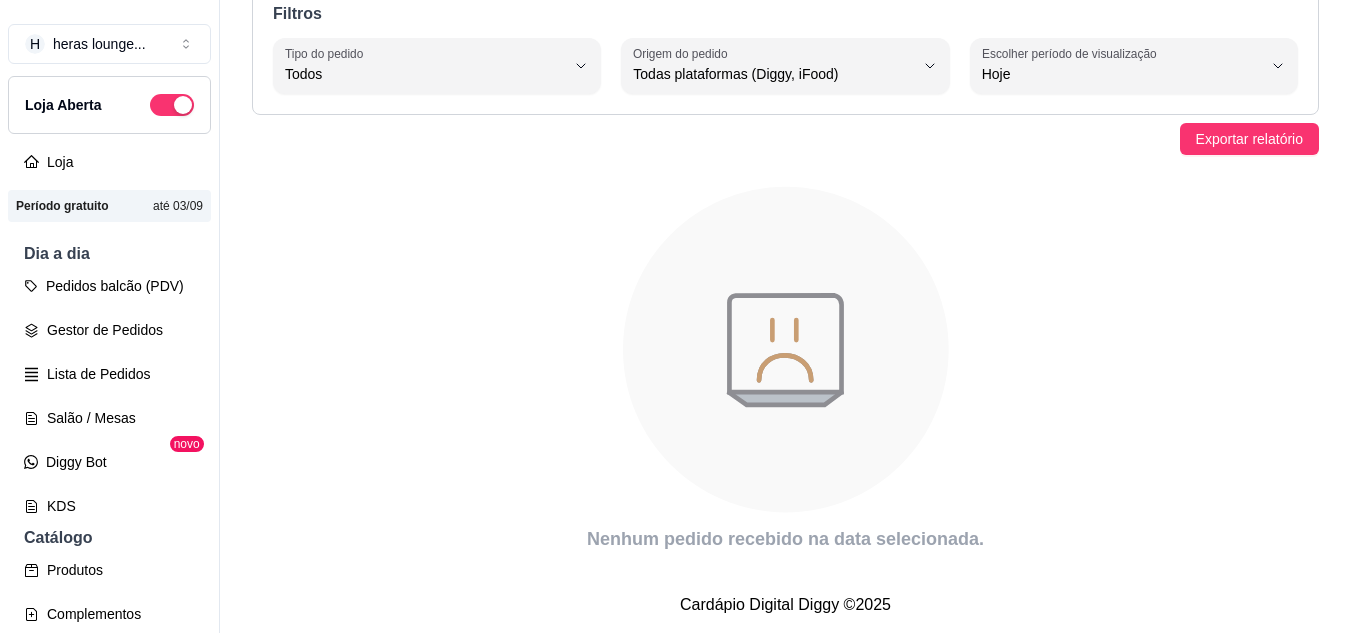 click on "Pedidos balcão (PDV) Gestor de Pedidos Lista de Pedidos Salão / Mesas Diggy Bot novo KDS" at bounding box center [109, 396] 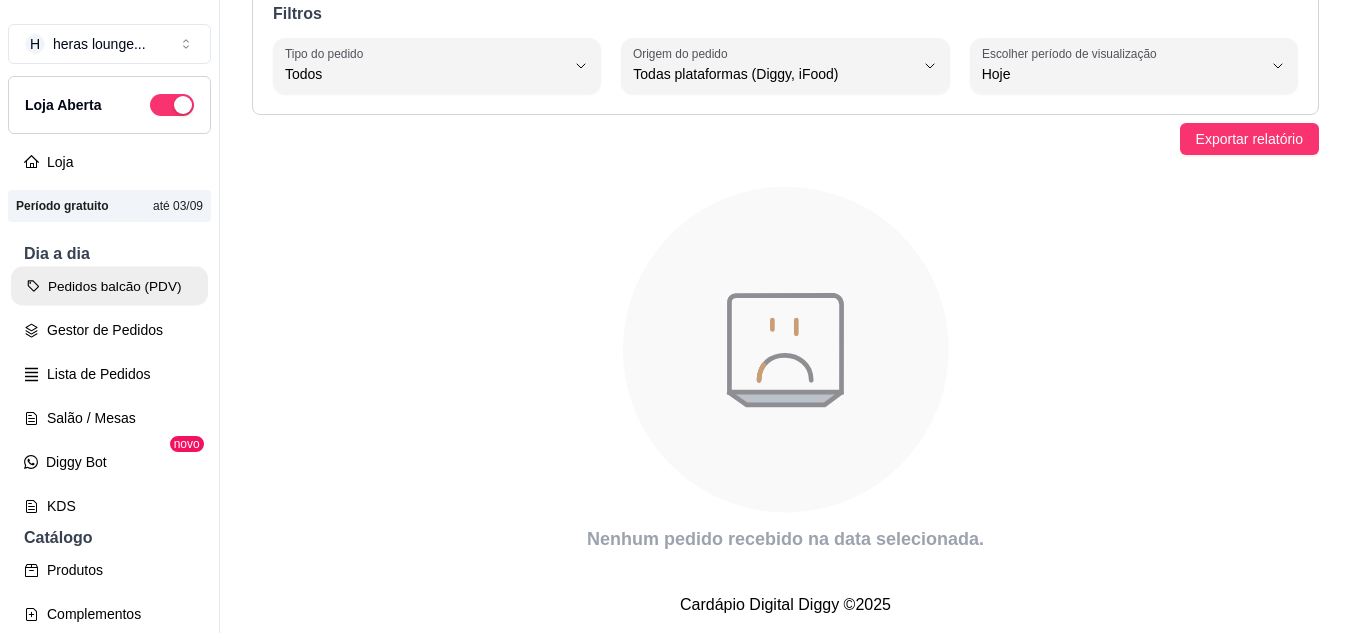 click on "Pedidos balcão (PDV)" at bounding box center [109, 286] 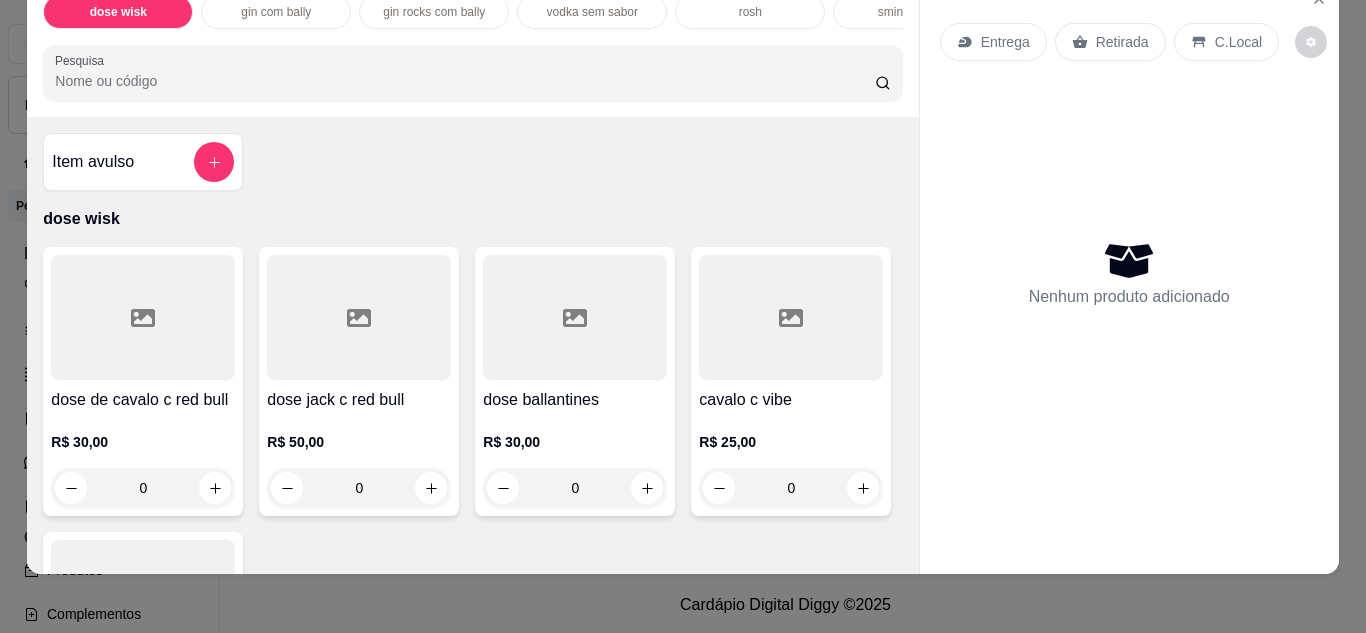 scroll, scrollTop: 53, scrollLeft: 0, axis: vertical 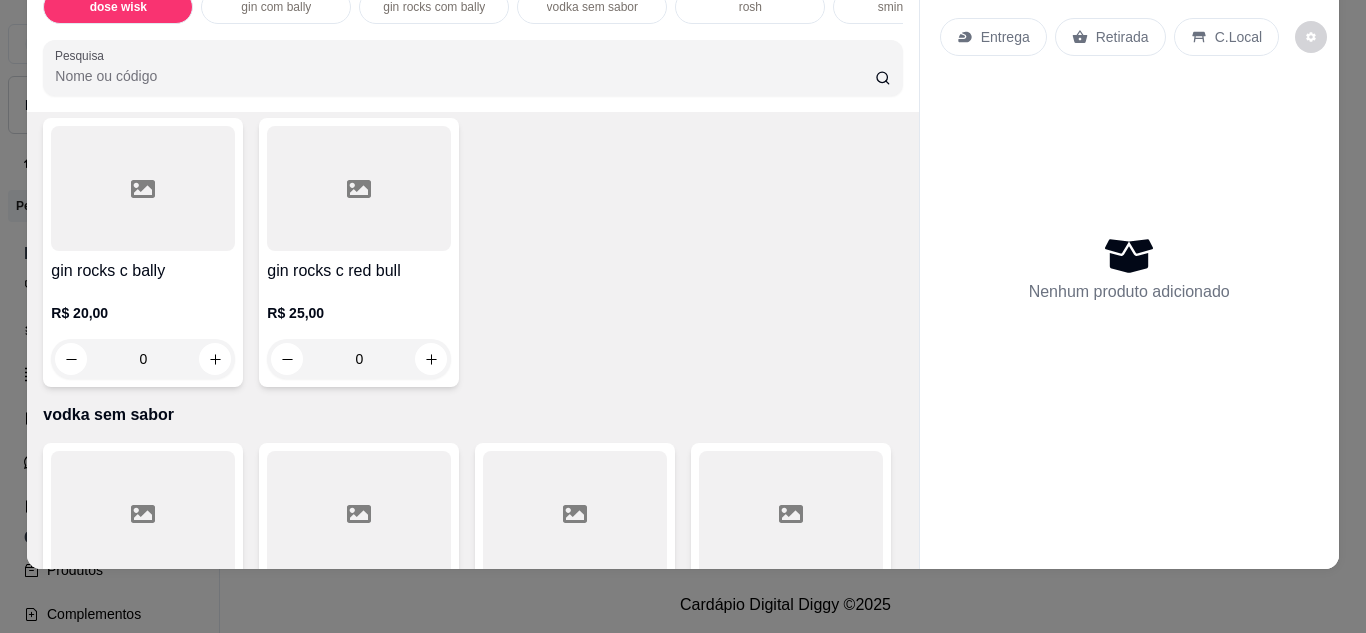 click on "gin invictus c bally   R$ 15,00 0 gin invictos c red bull   R$ 25,00 0 gin promocional com bally   R$ 15,00 R$ 10,00 0 gin promocinal bally 3 por 20   R$ 20,00 0" at bounding box center (472, -93) 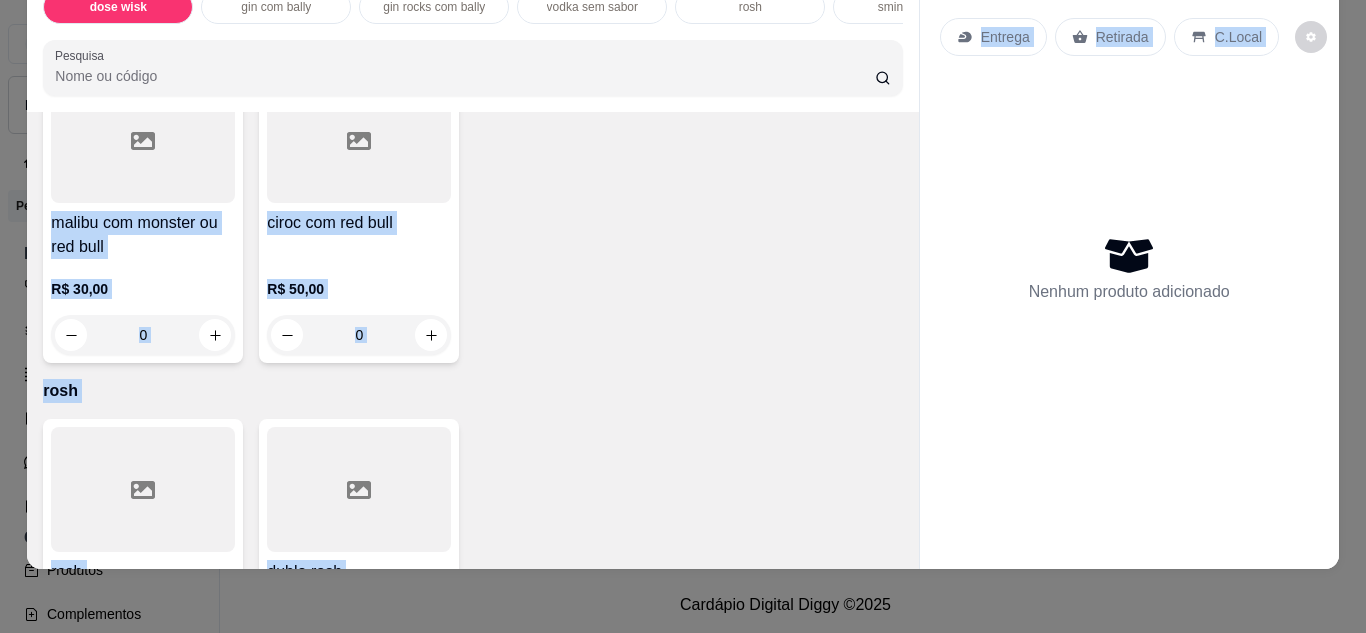 scroll, scrollTop: 1800, scrollLeft: 0, axis: vertical 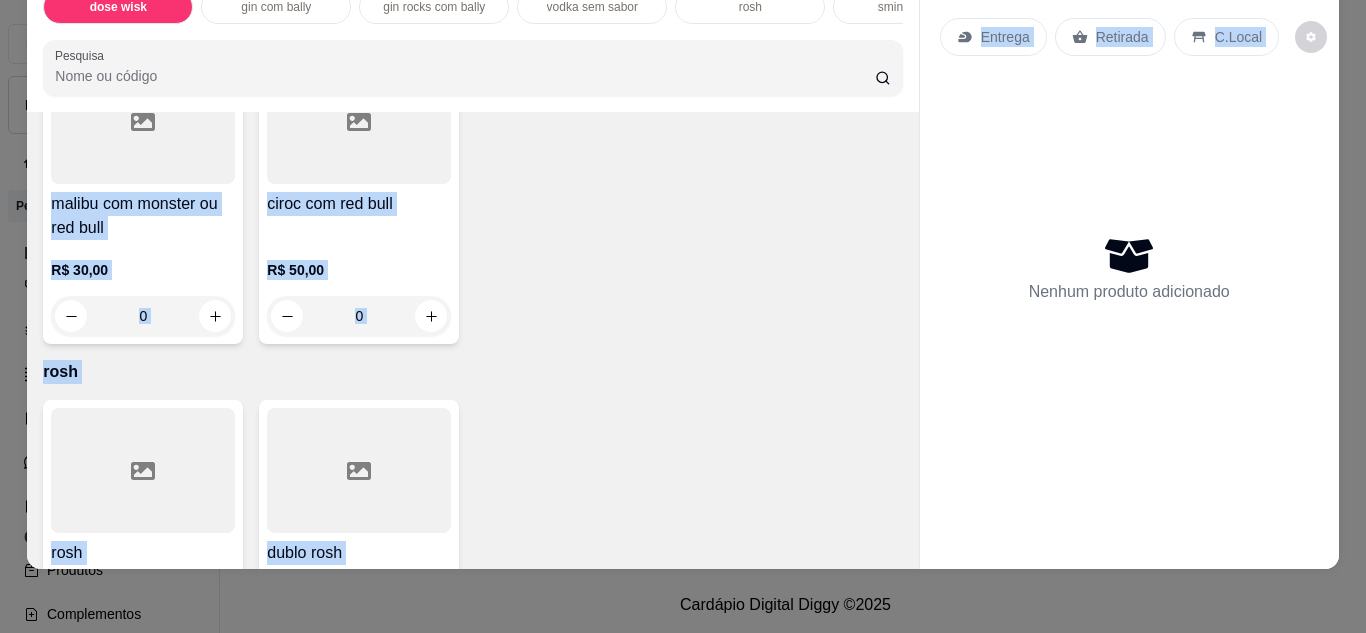 click on "vodka smirnorff com bally ou vibe    R$ 18,00 0 vodka askov com bally ou vibe   R$ 15,00 0 absolut com monster ou red bull   R$ 30,00 0 malibu com bally    R$ 25,00 0 malibu com monster ou red bull   R$ 30,00 0 ciroc com red bull   R$ 50,00 0" at bounding box center [472, 43] 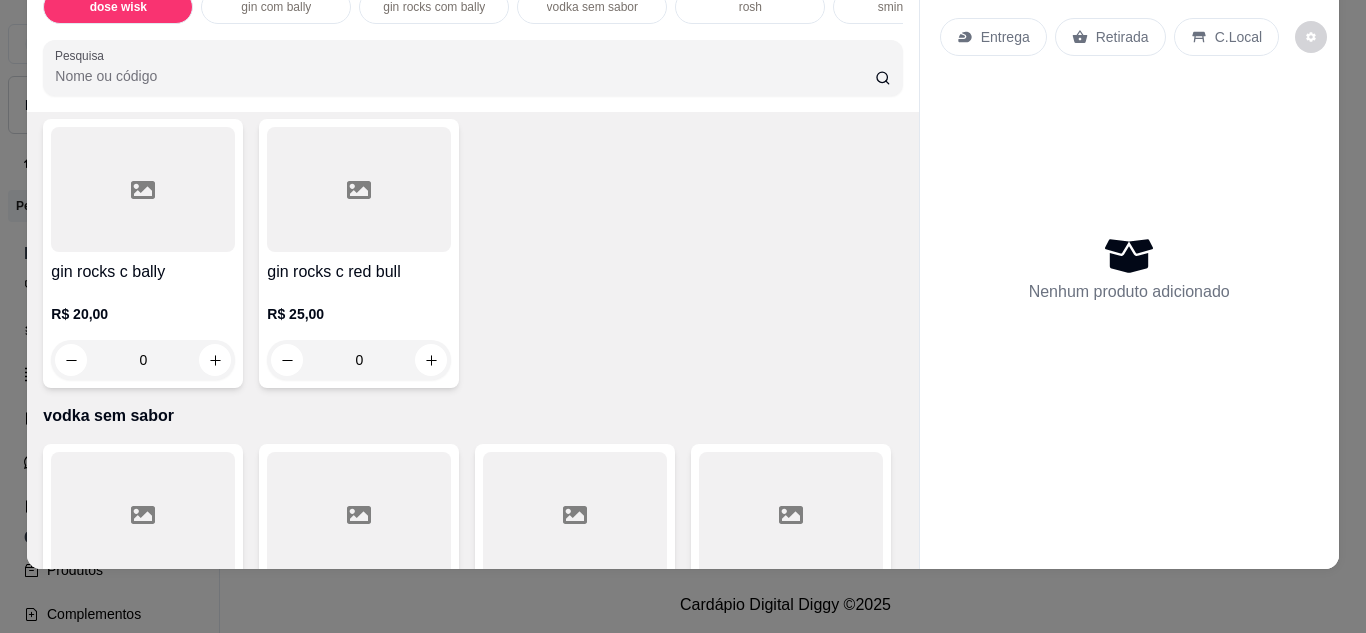 scroll, scrollTop: 1042, scrollLeft: 0, axis: vertical 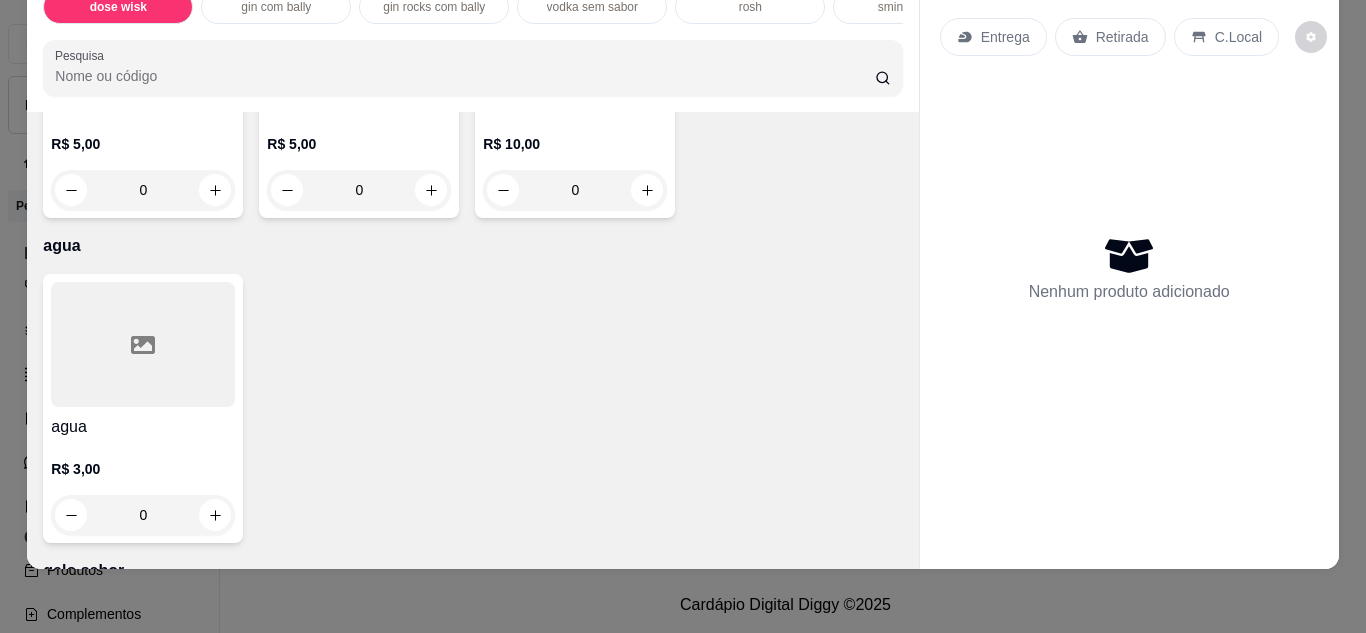 click on "haineken lata   R$ 6,00 0 original lata    R$ 5,00 0  lata imperio   R$ 5,00 0 Skol   R$ 5,00 0 bahama Duplo Malte   R$ 5,00 0 budweiser   R$ 5,00 0 Xeque Matte   R$ 10,00 0" at bounding box center [472, -59] 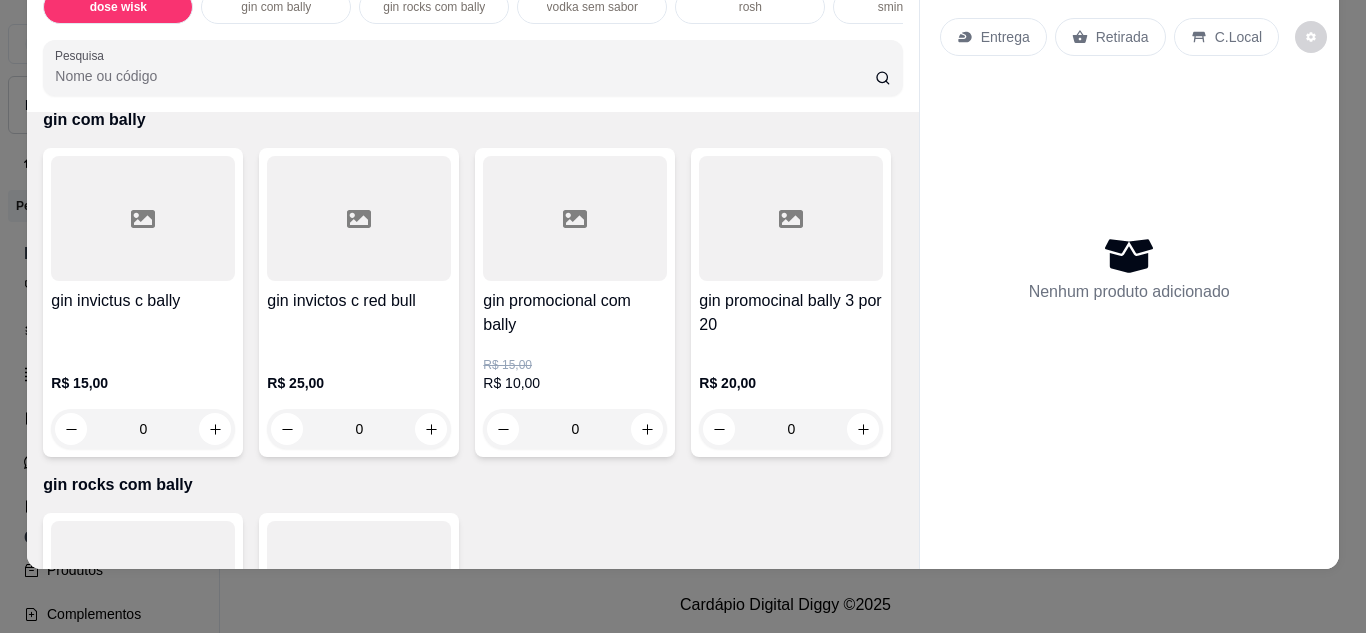 scroll, scrollTop: 711, scrollLeft: 0, axis: vertical 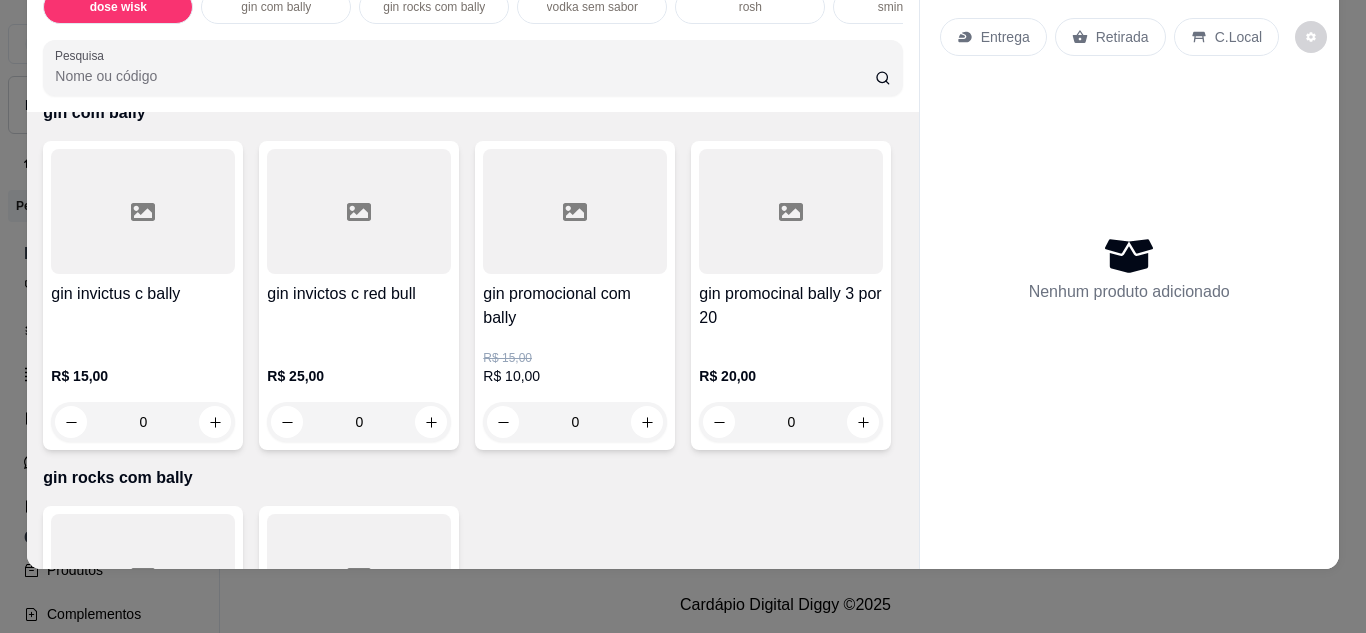 click on "gin invictos c red bull" at bounding box center [359, 314] 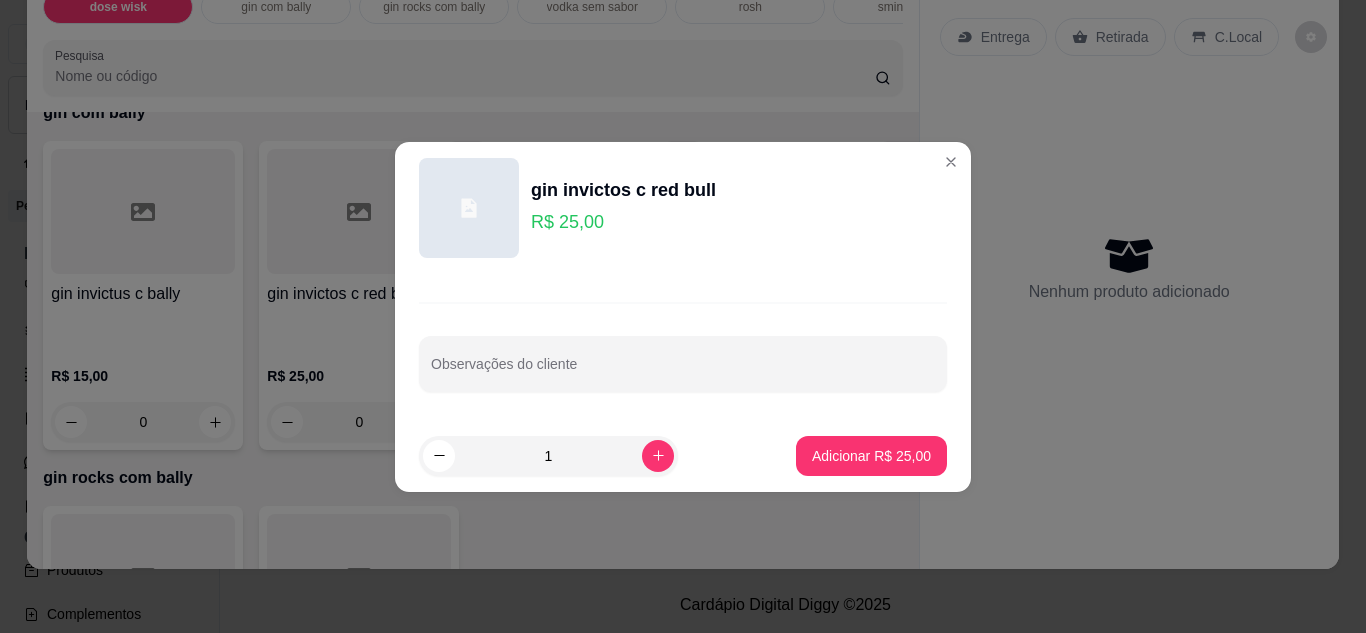 click on "Nenhum produto adicionado" at bounding box center (1129, 268) 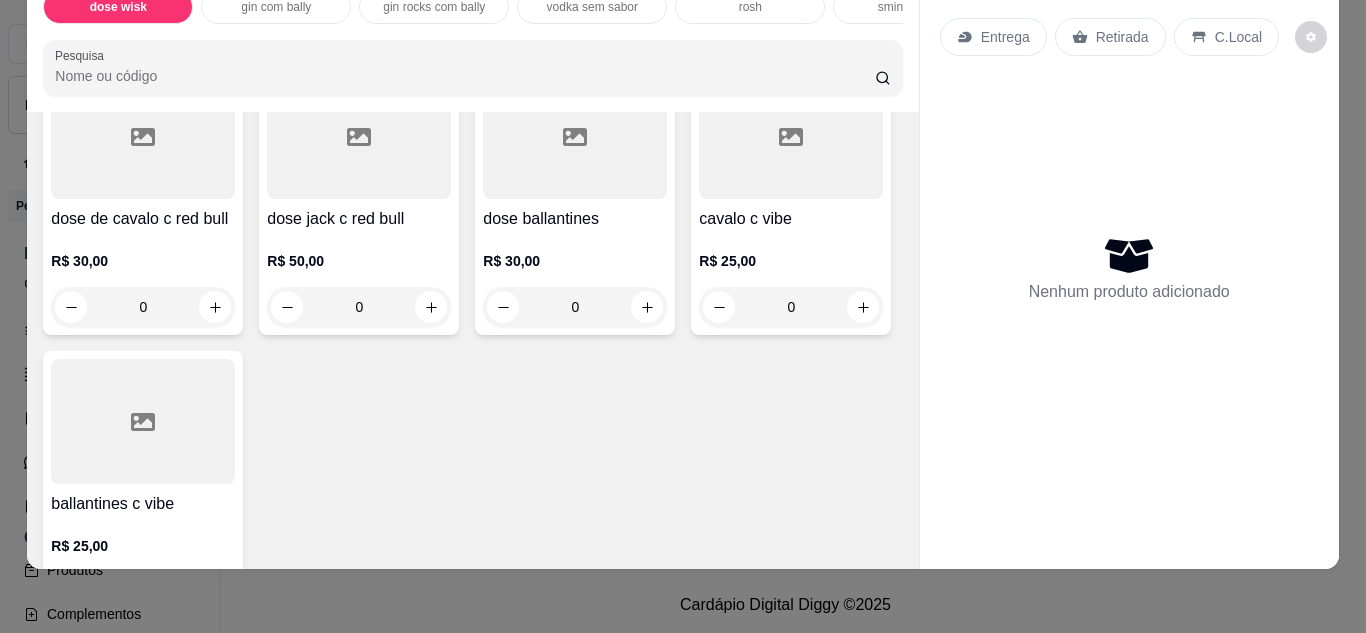 scroll, scrollTop: 0, scrollLeft: 0, axis: both 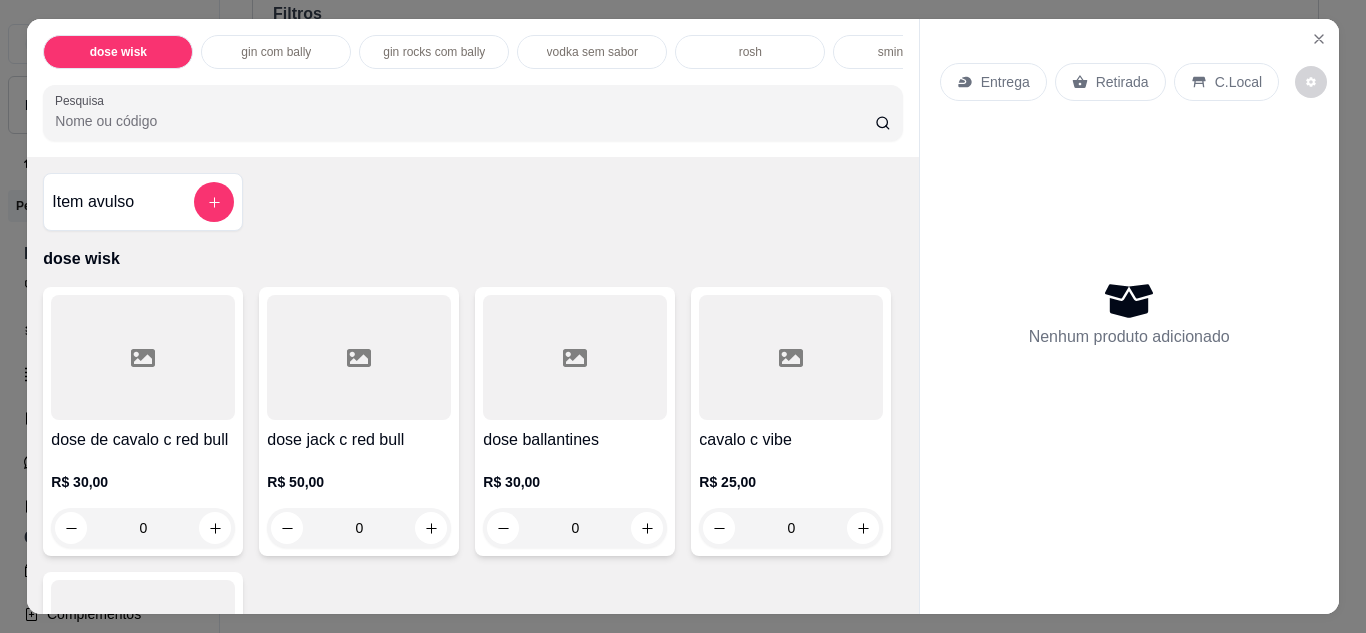 click on "Entrega Retirada C.Local Nenhum produto adicionado" at bounding box center (1129, 300) 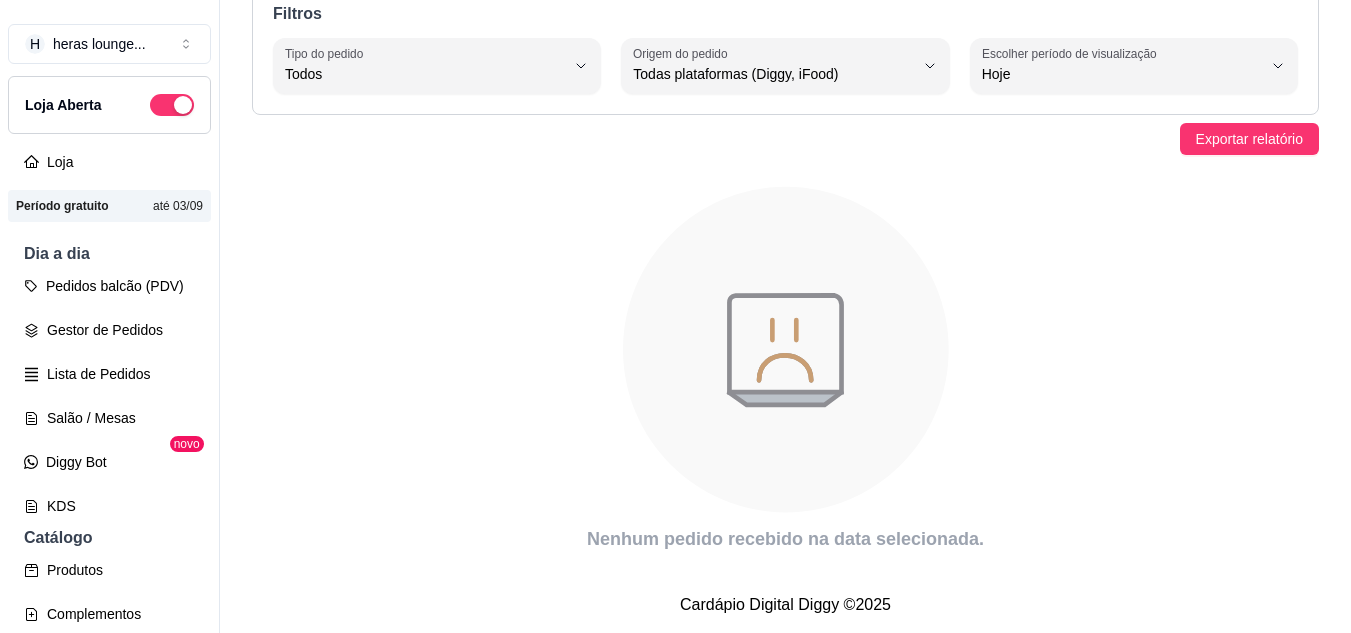 click on "Pedidos balcão (PDV)" at bounding box center [109, 286] 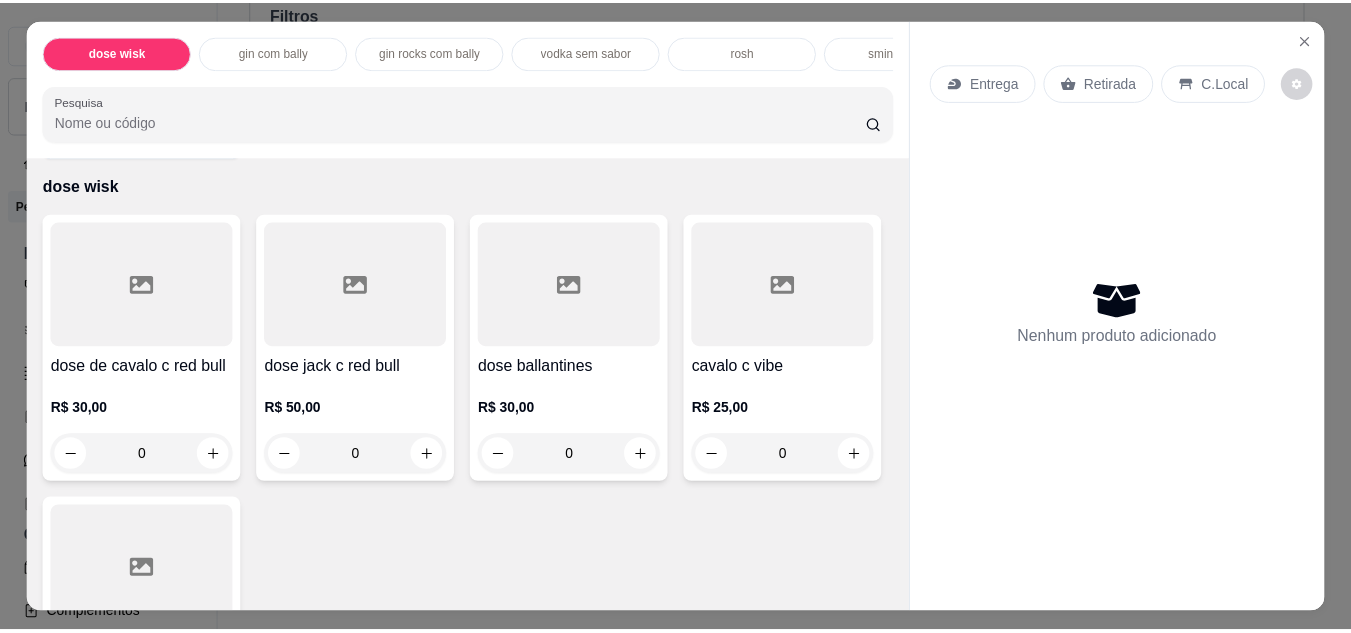 scroll, scrollTop: 83, scrollLeft: 0, axis: vertical 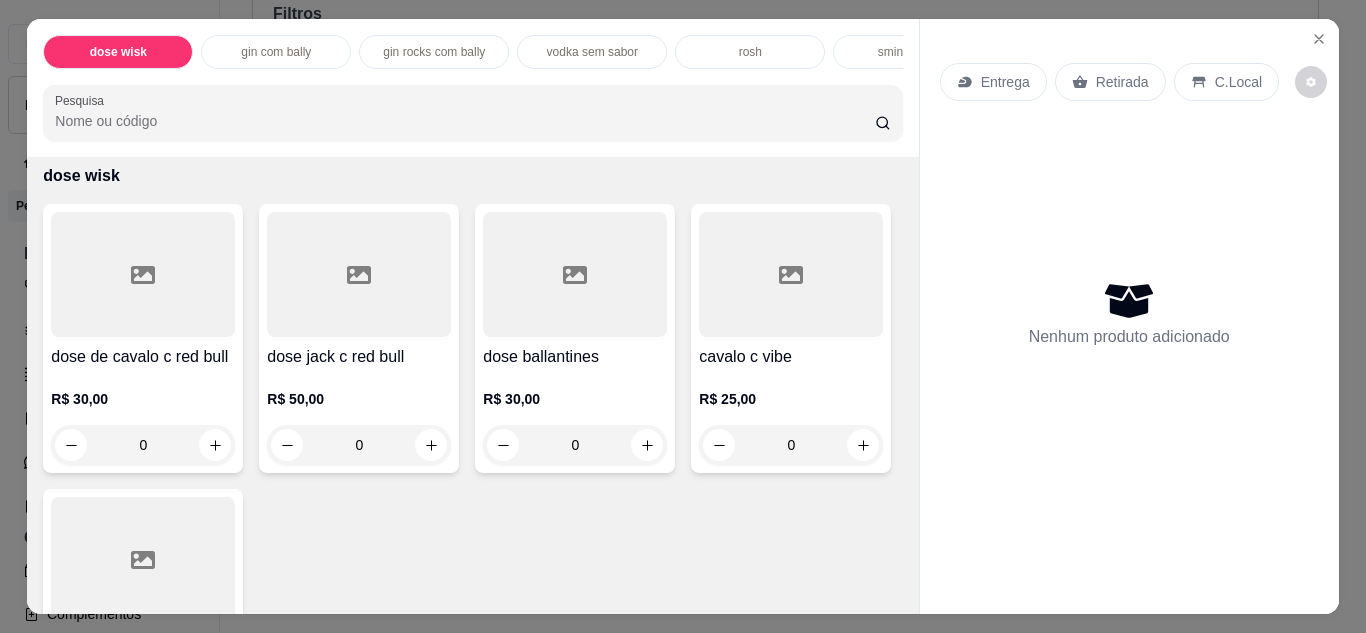 click 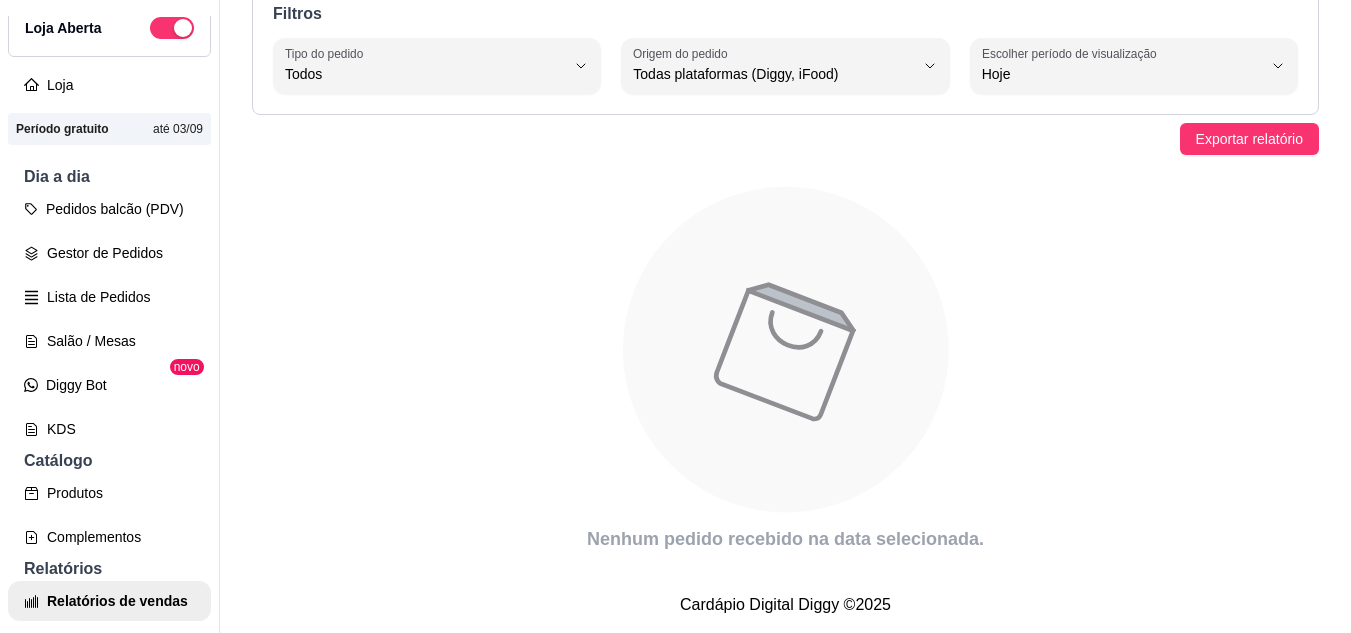 scroll, scrollTop: 153, scrollLeft: 0, axis: vertical 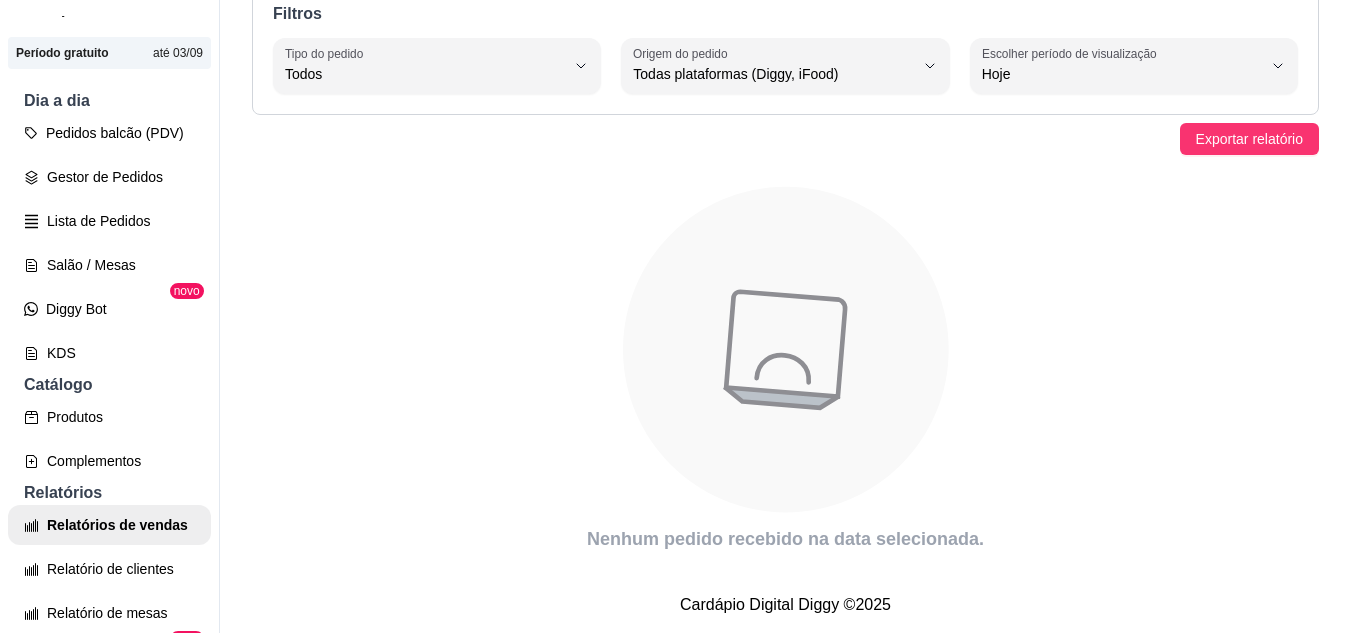 click on "Produtos" at bounding box center (109, 417) 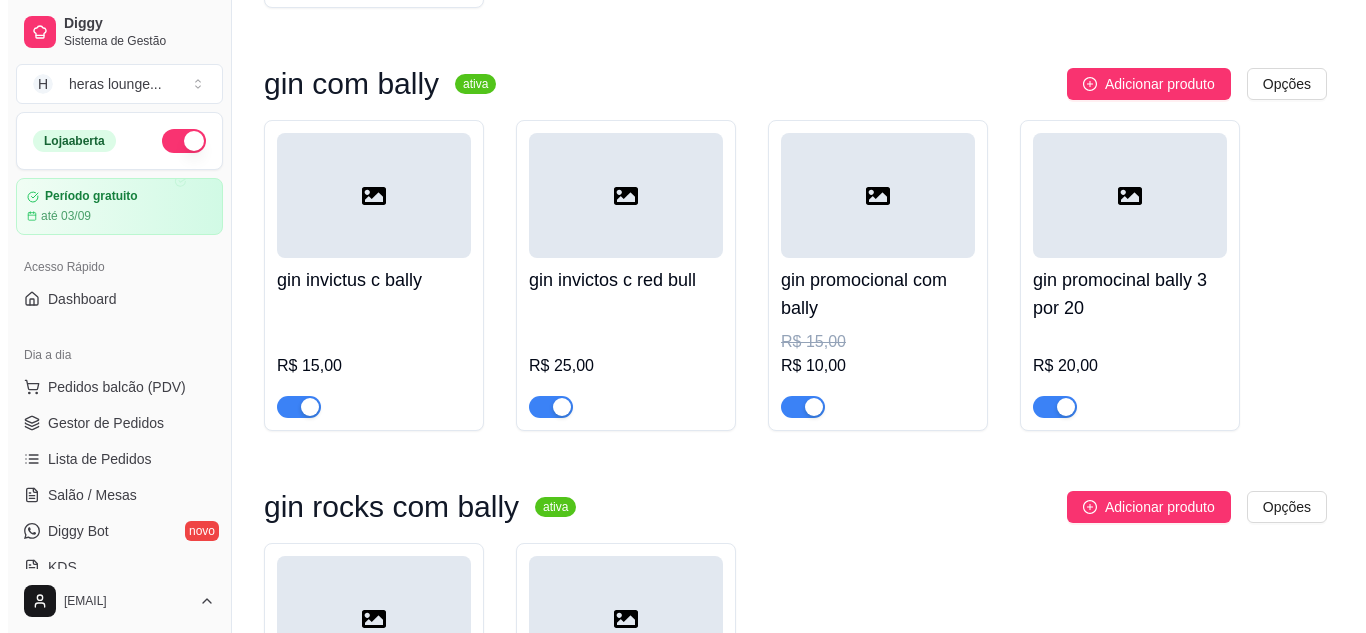 scroll, scrollTop: 842, scrollLeft: 0, axis: vertical 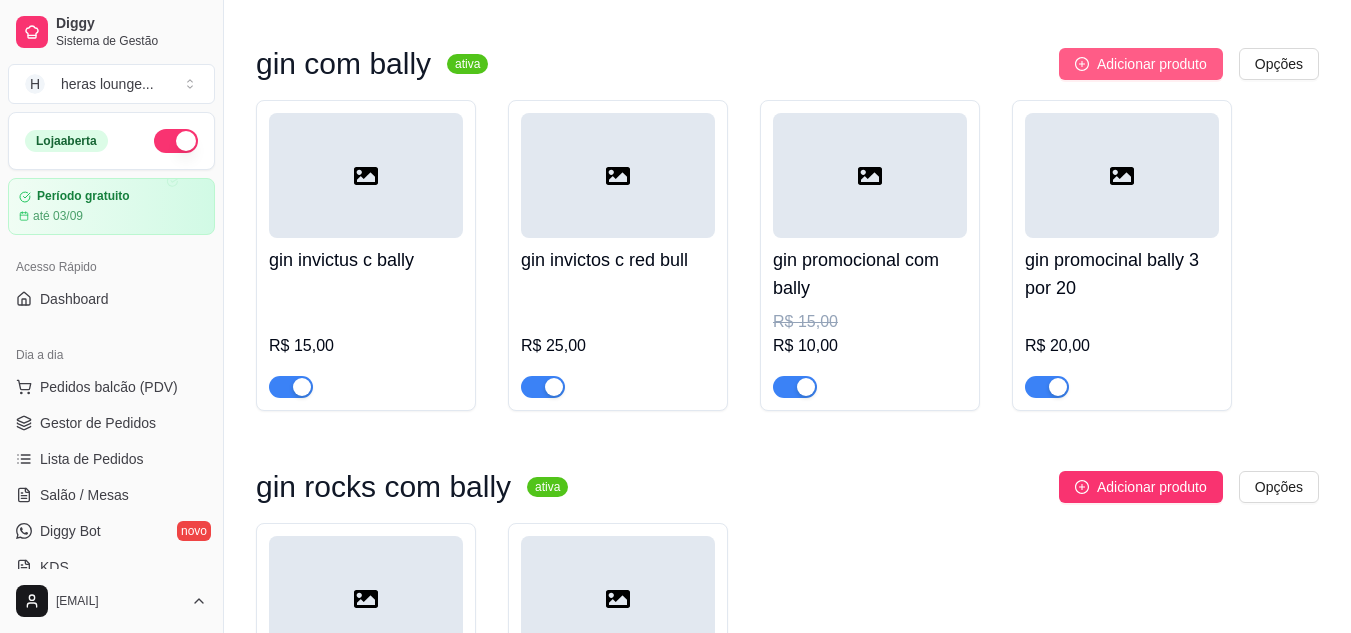click on "Adicionar produto" at bounding box center [1152, 64] 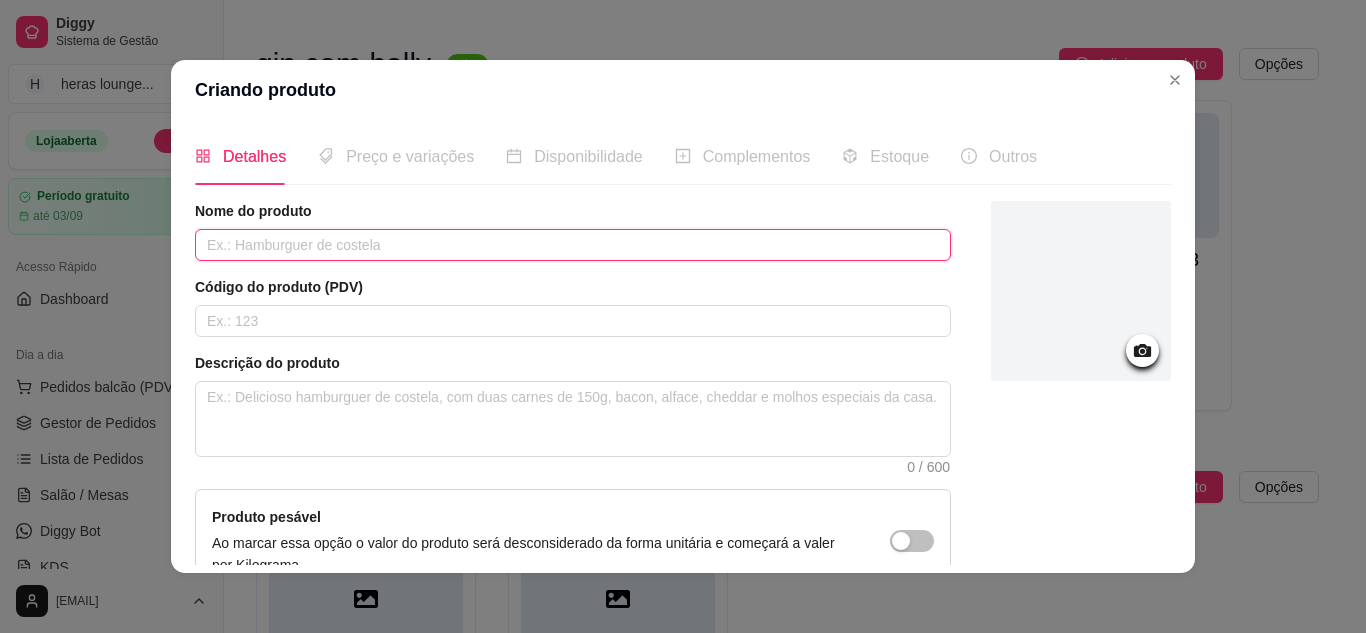 click at bounding box center [573, 245] 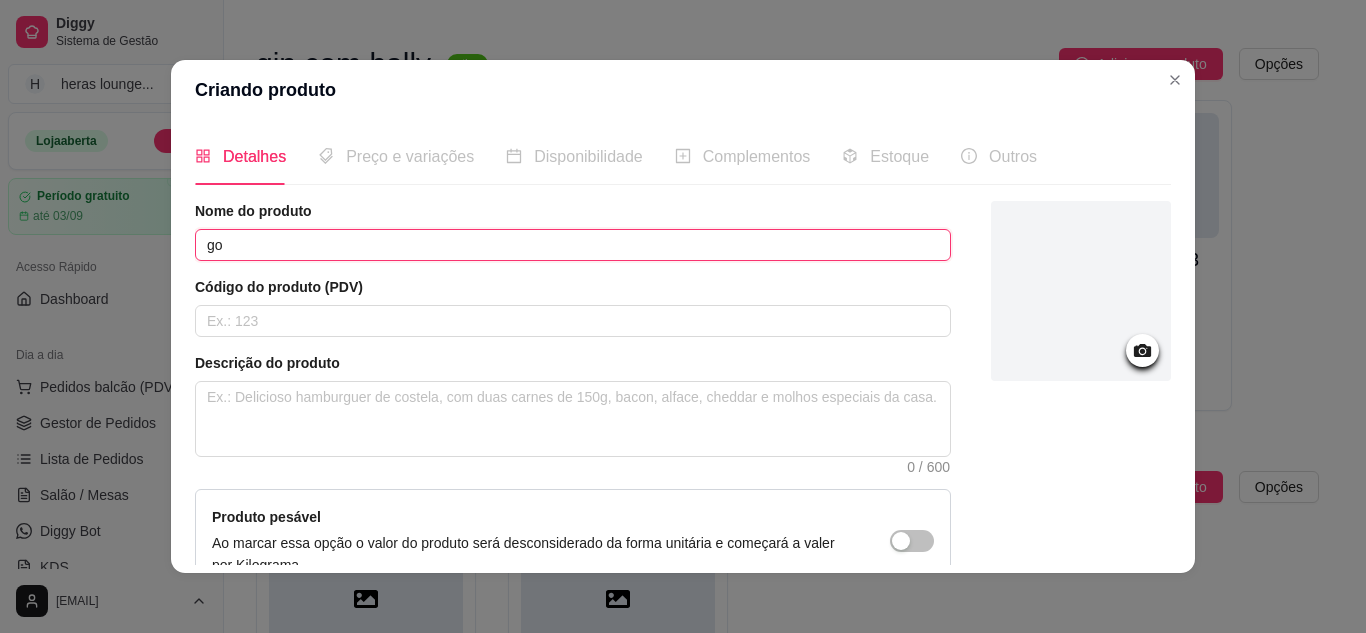 type on "g" 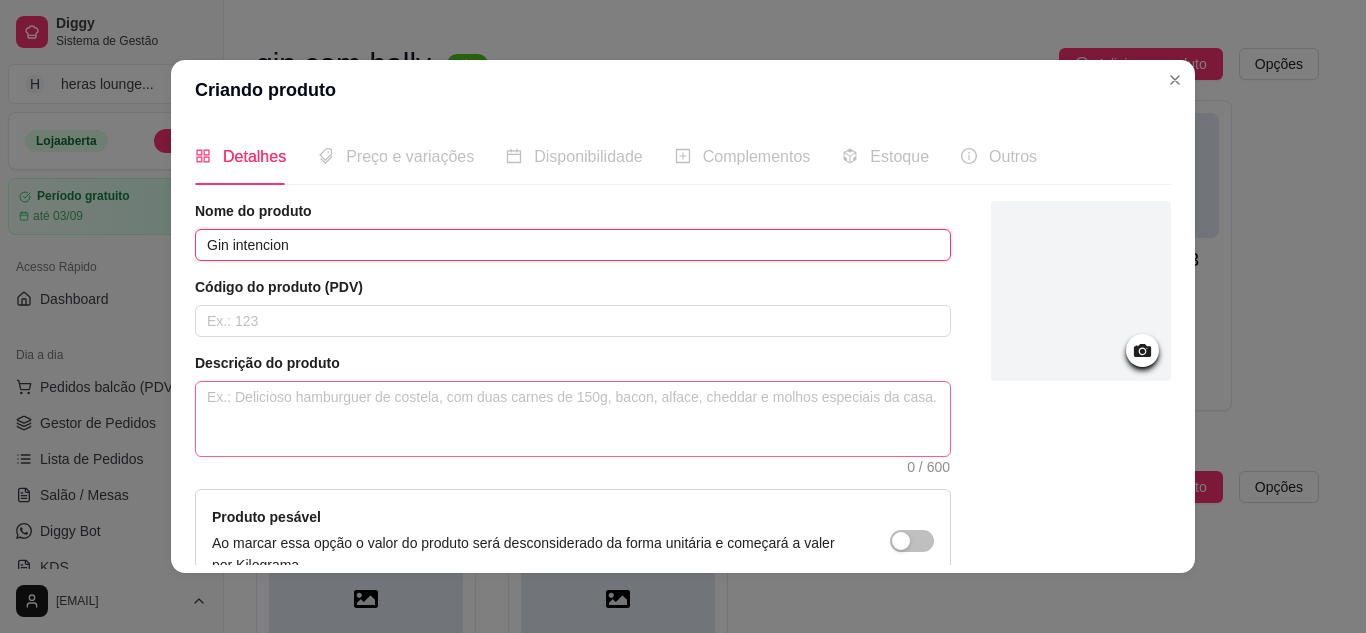 type on "Gin intencion" 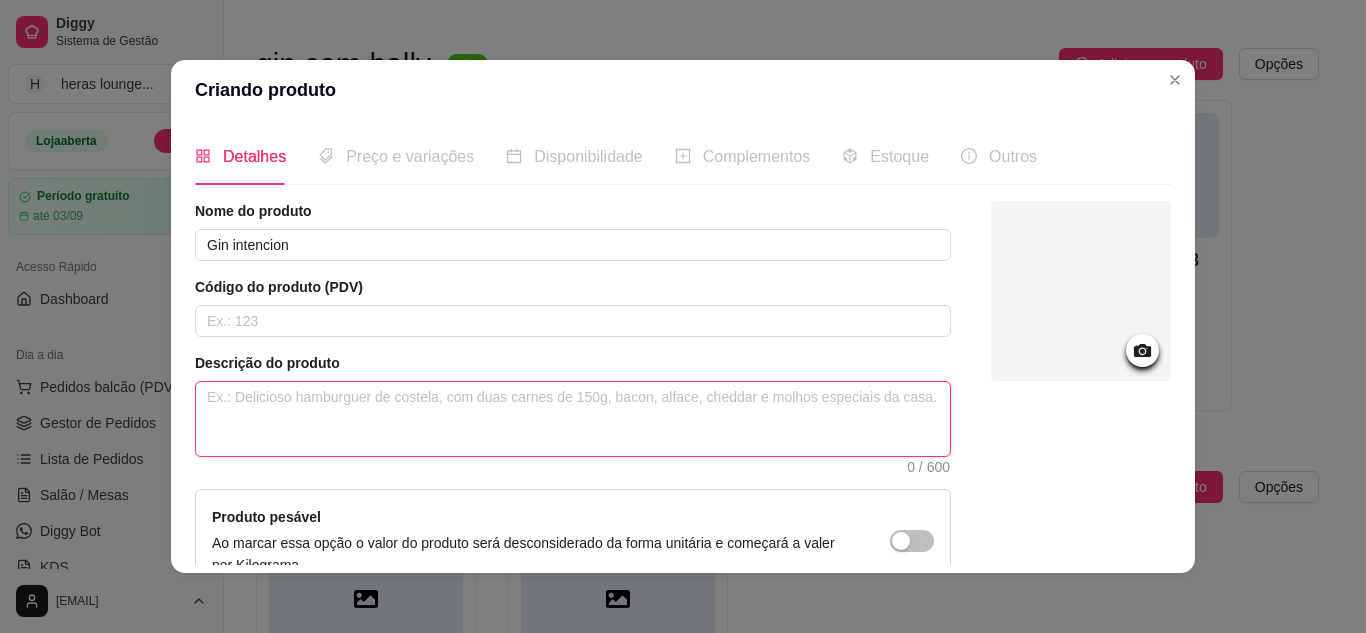 click at bounding box center (573, 419) 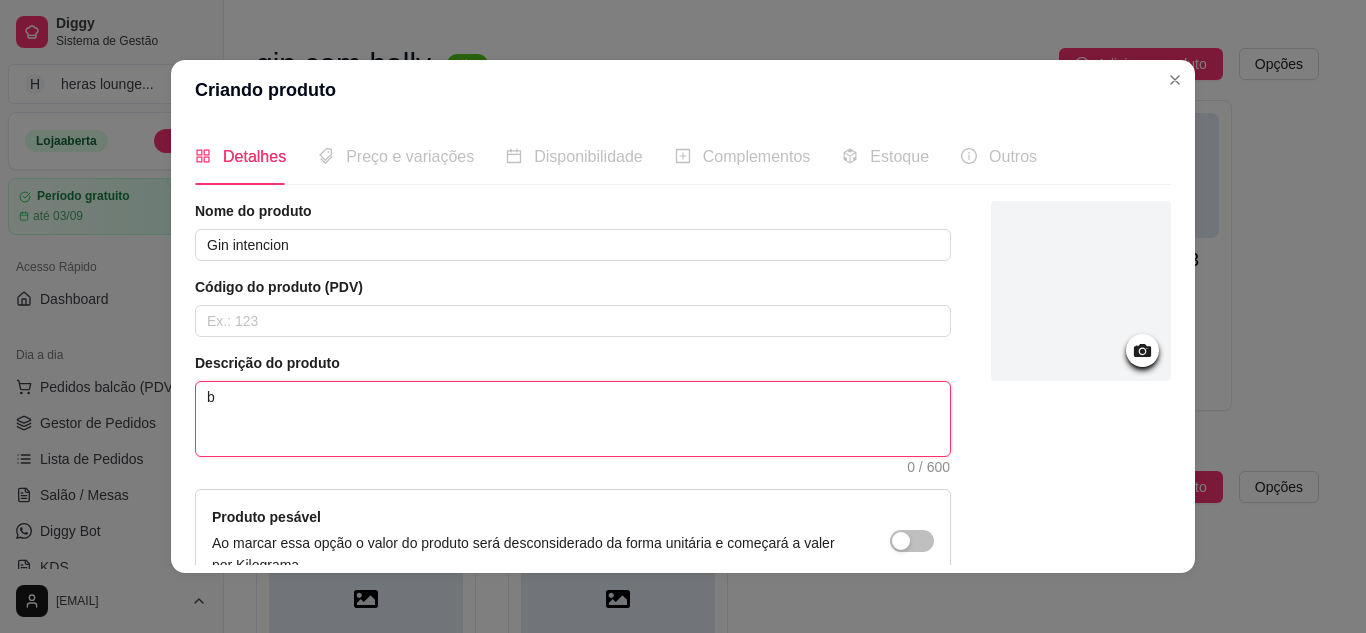 type 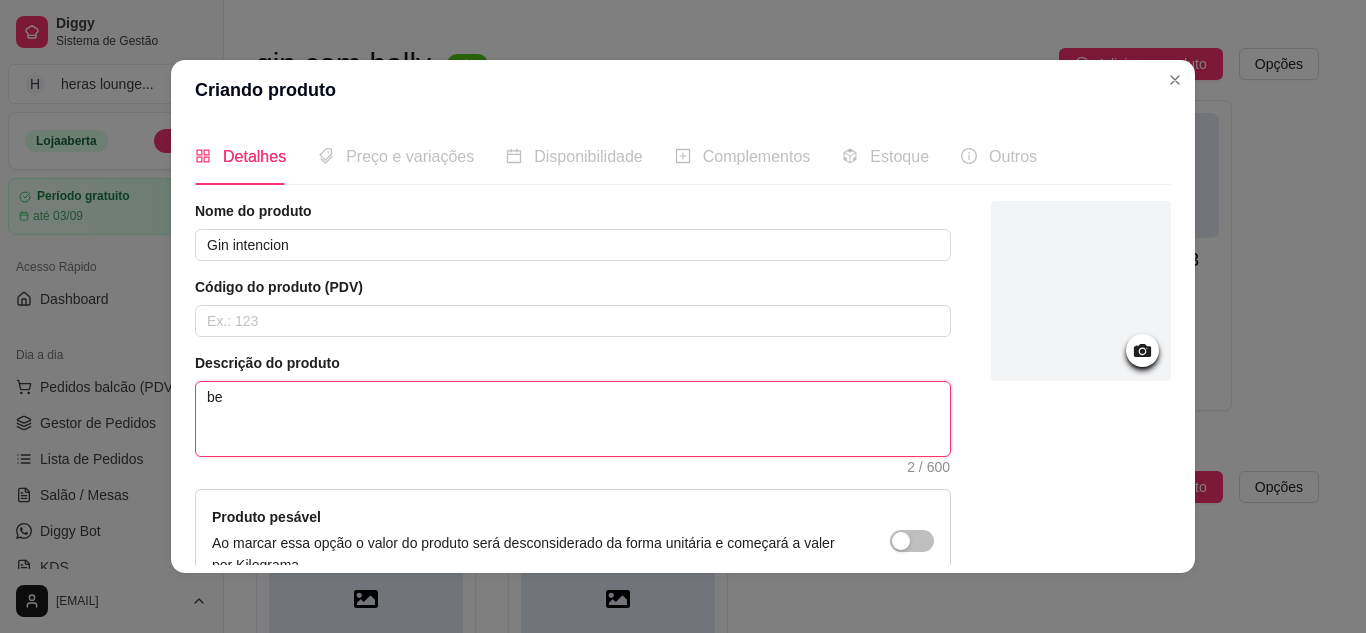 type on "beb" 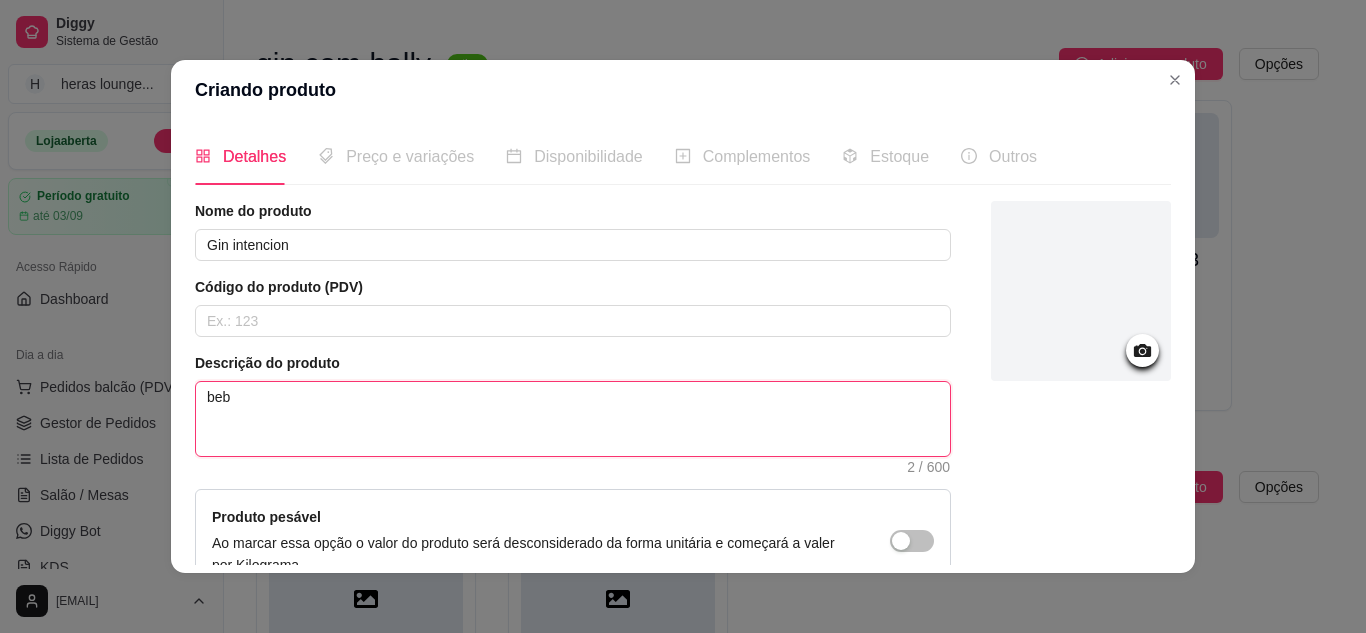 type 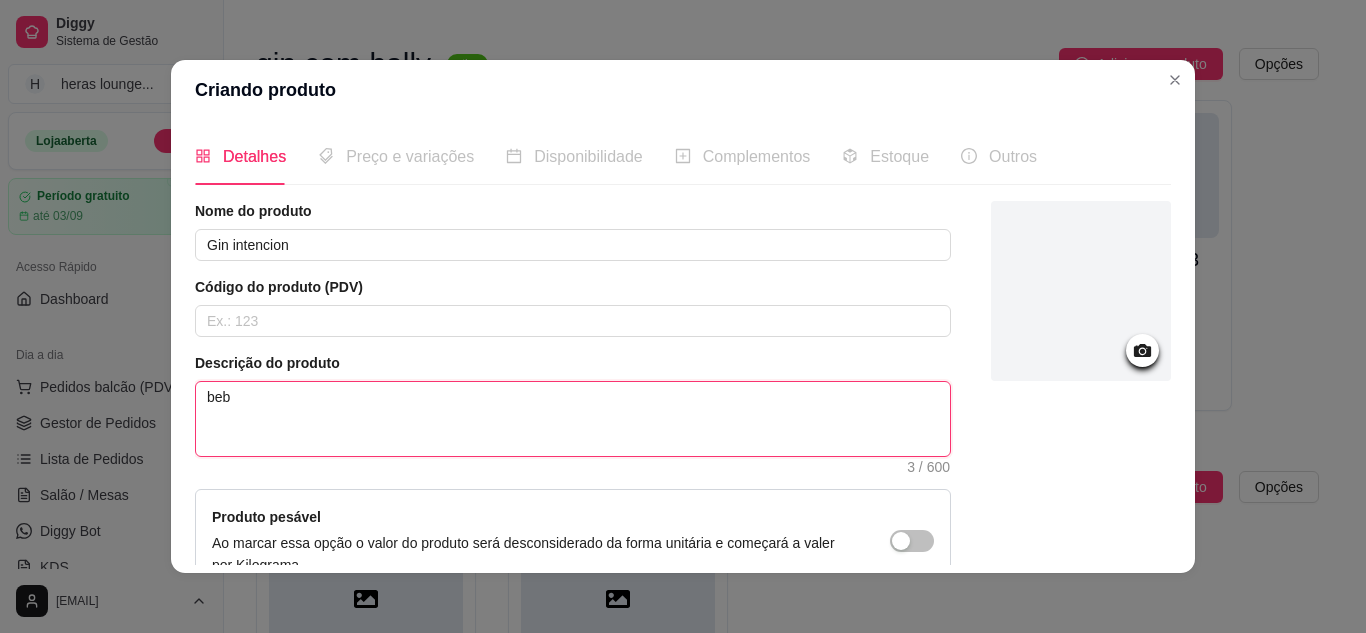 type on "bebi" 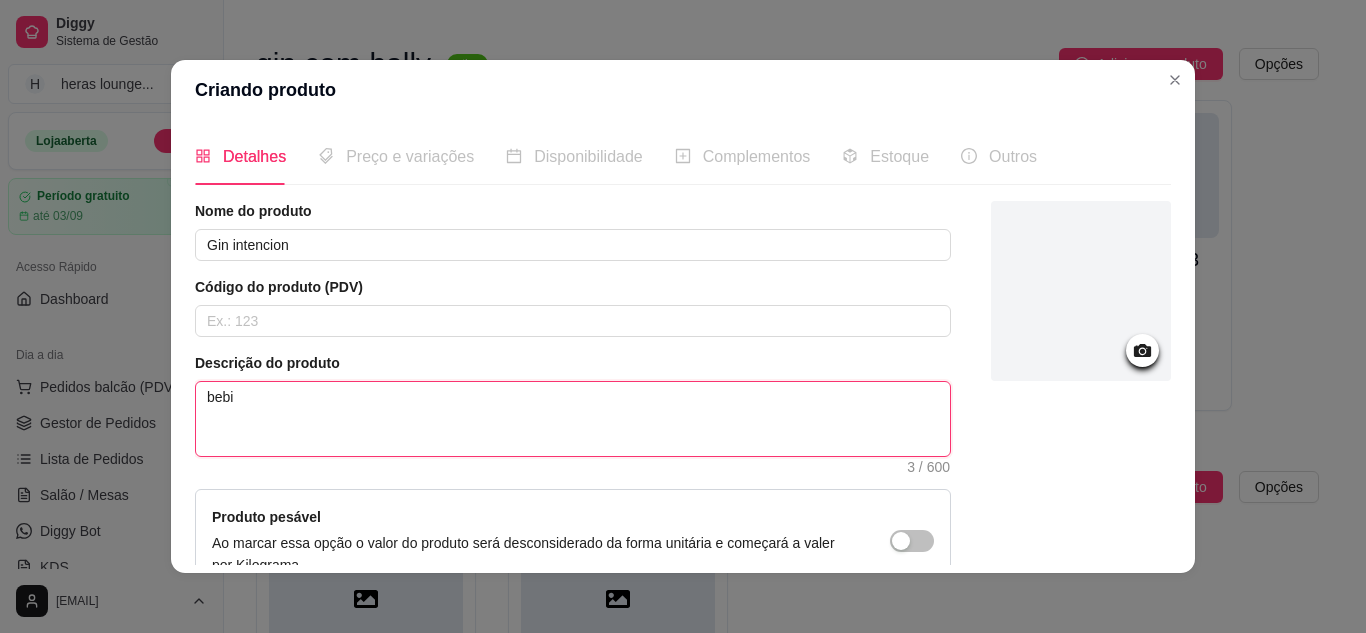 type on "bebid" 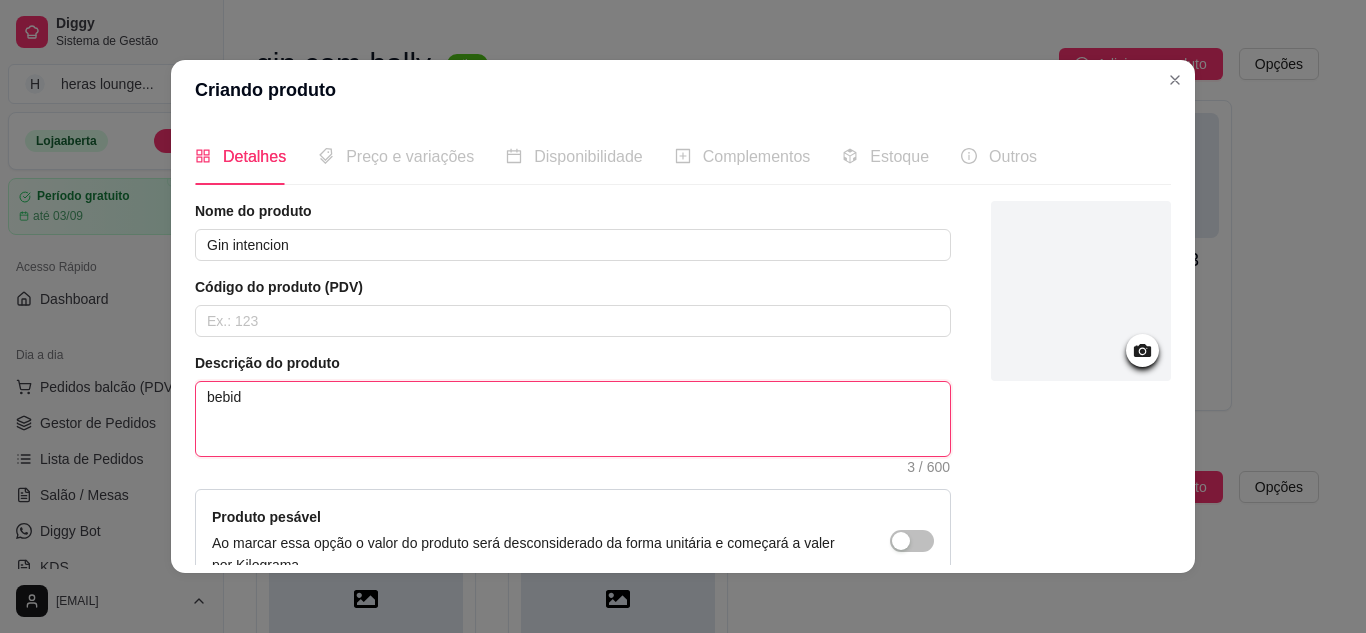 type 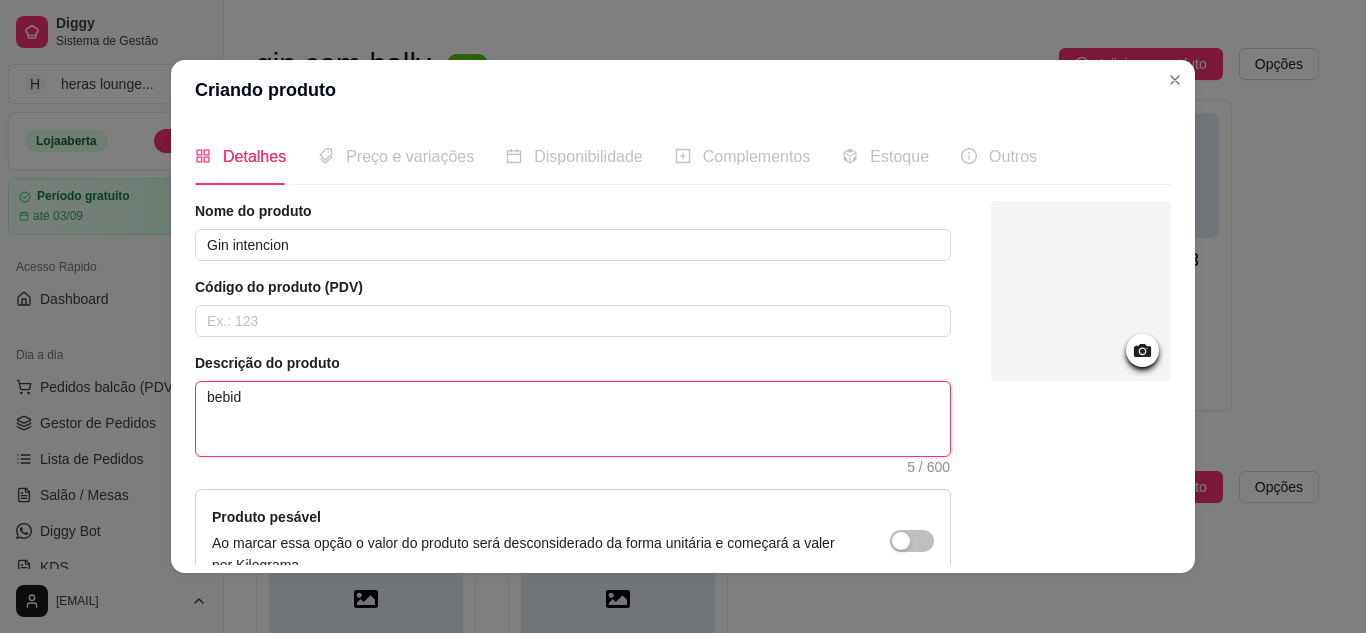 type on "bebida" 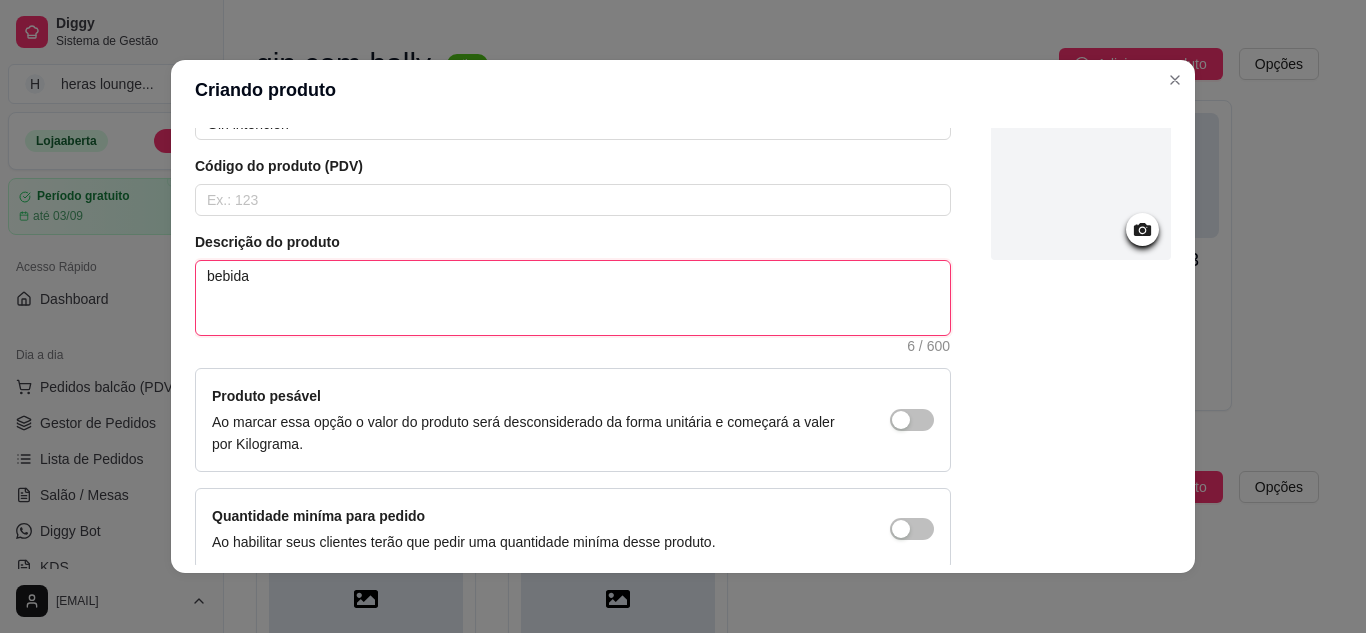 scroll, scrollTop: 215, scrollLeft: 0, axis: vertical 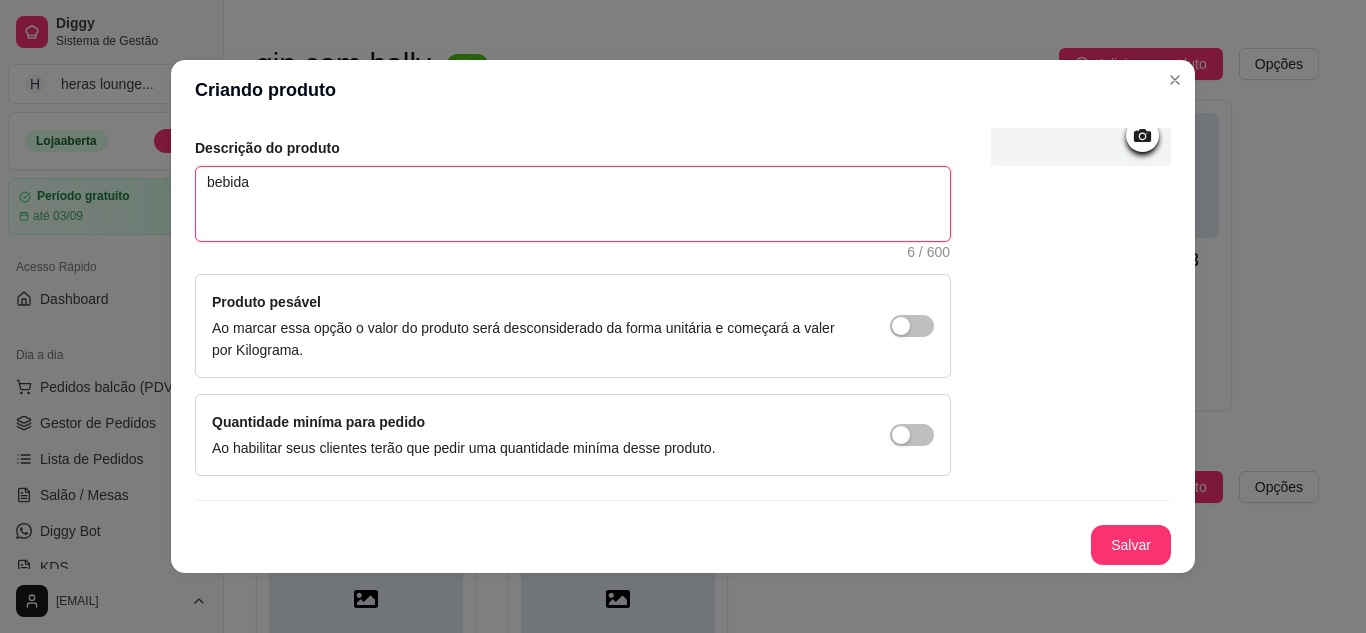 type on "bebida" 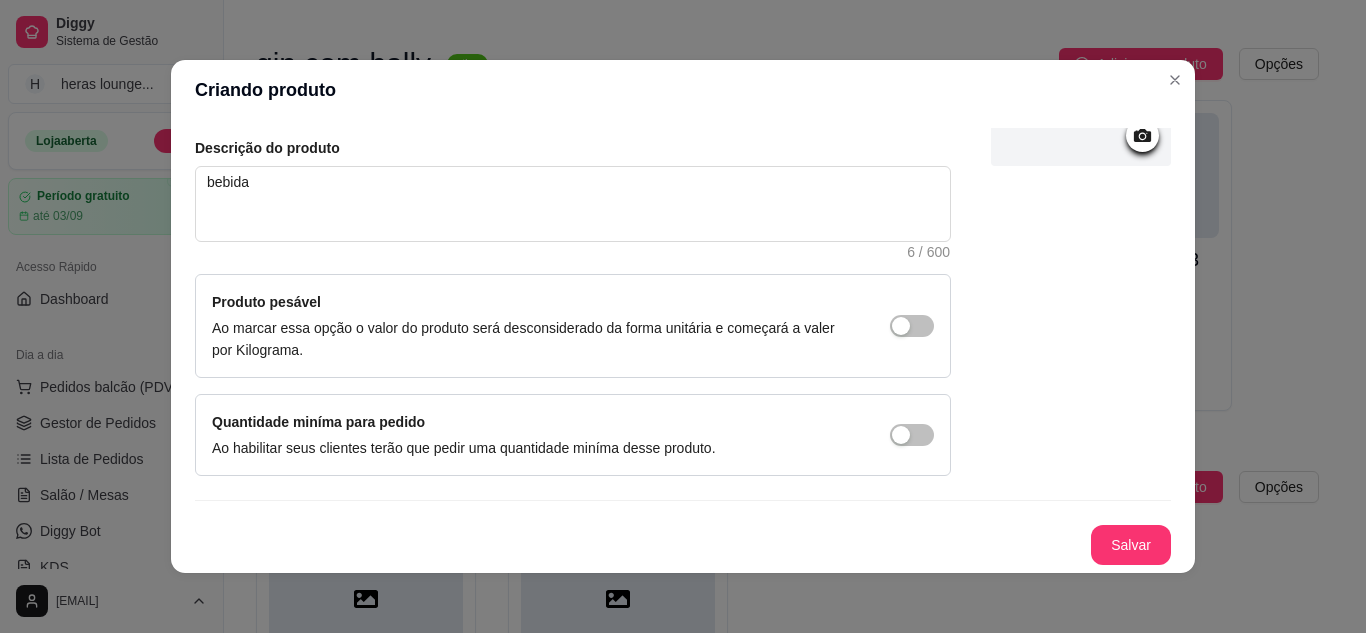 click on "Salvar" at bounding box center [1131, 545] 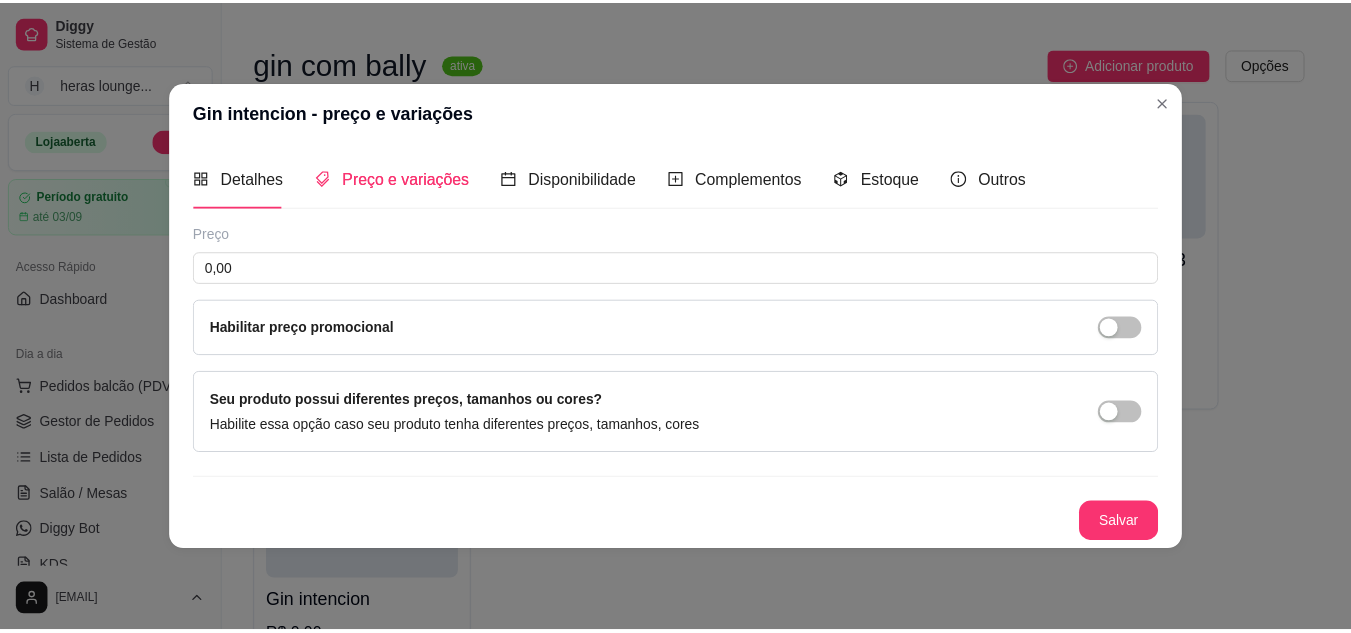 scroll, scrollTop: 0, scrollLeft: 0, axis: both 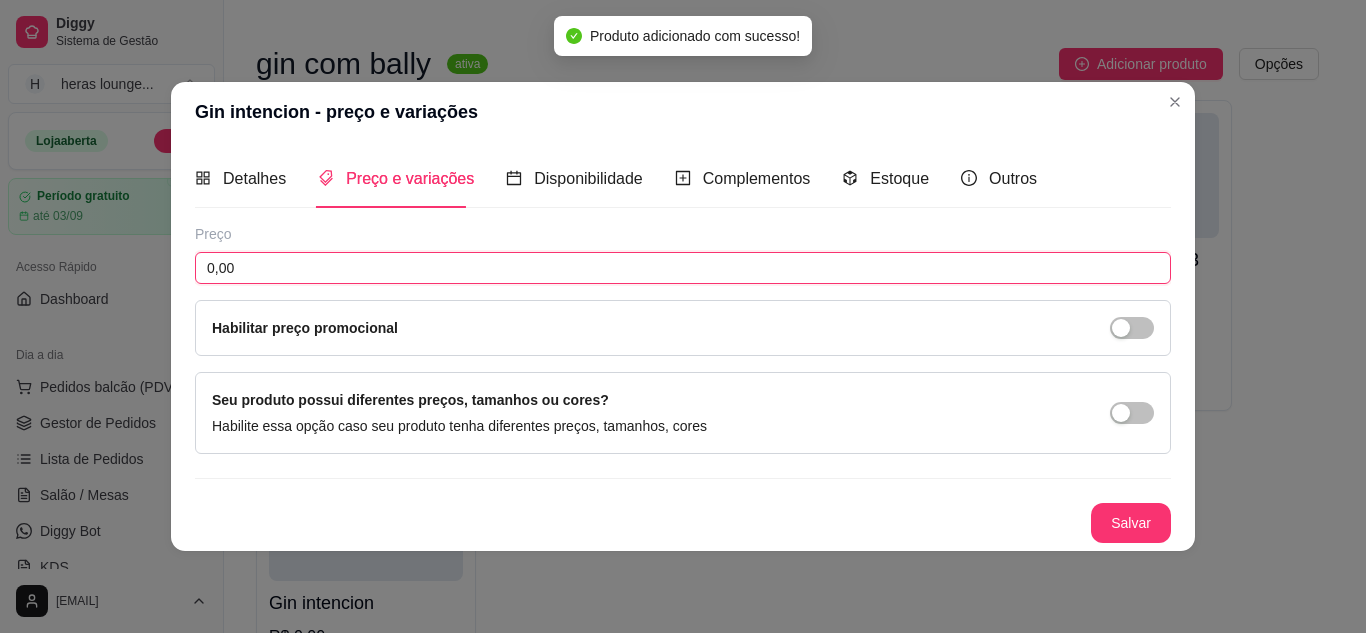 click on "0,00" at bounding box center (683, 268) 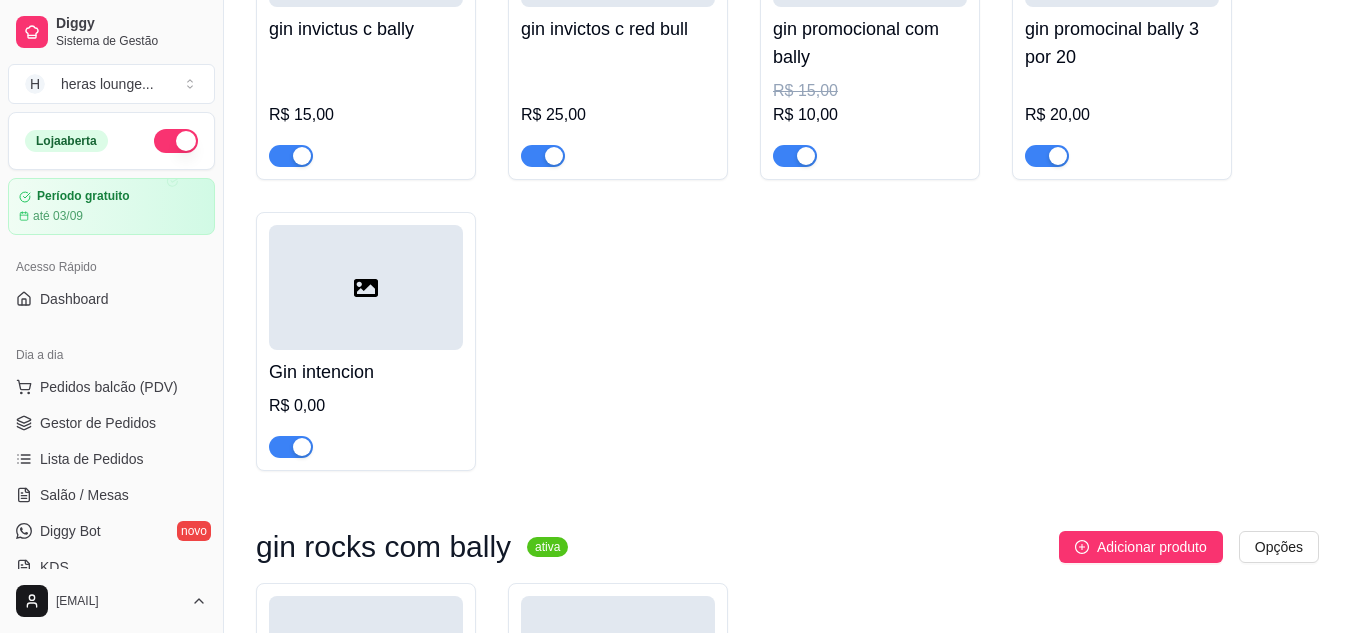 scroll, scrollTop: 1087, scrollLeft: 0, axis: vertical 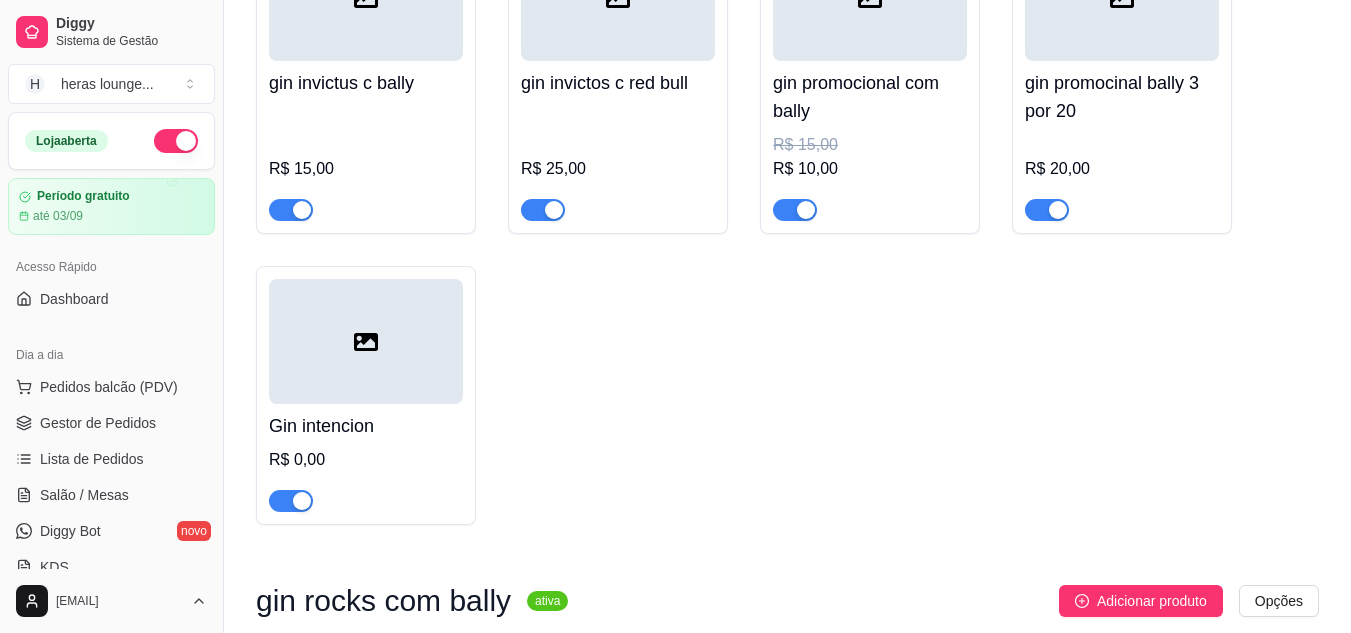 click at bounding box center [366, 341] 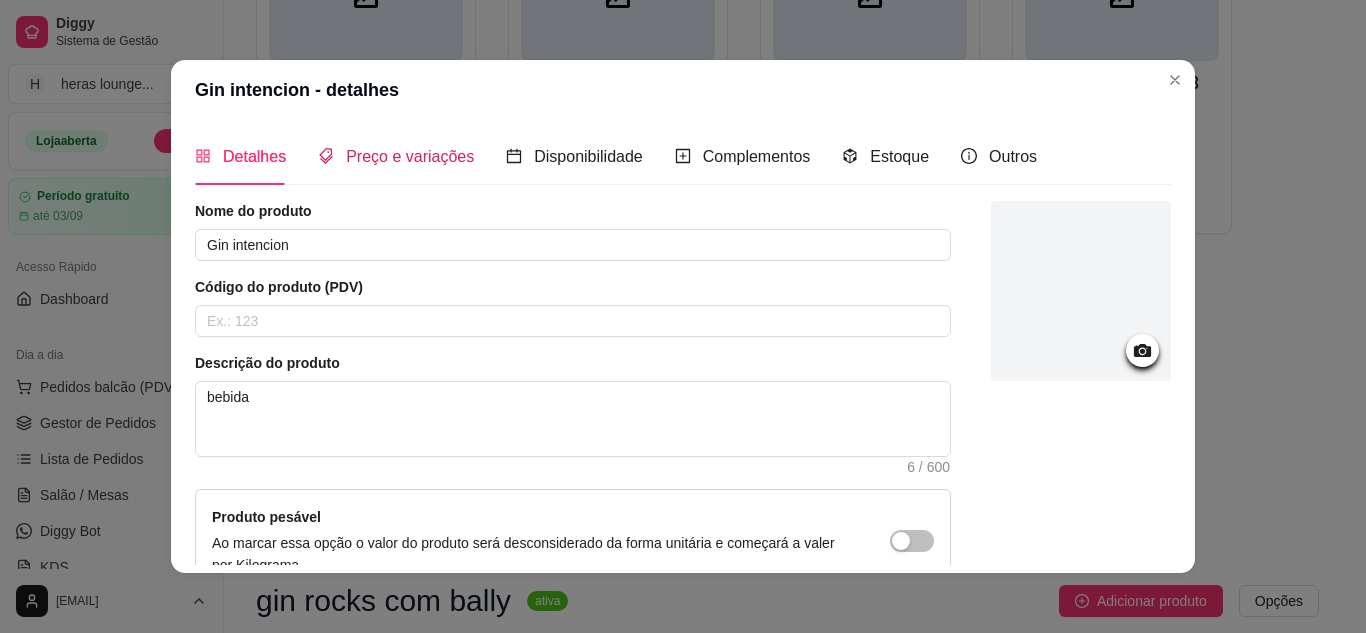 click on "Preço e variações" at bounding box center (410, 156) 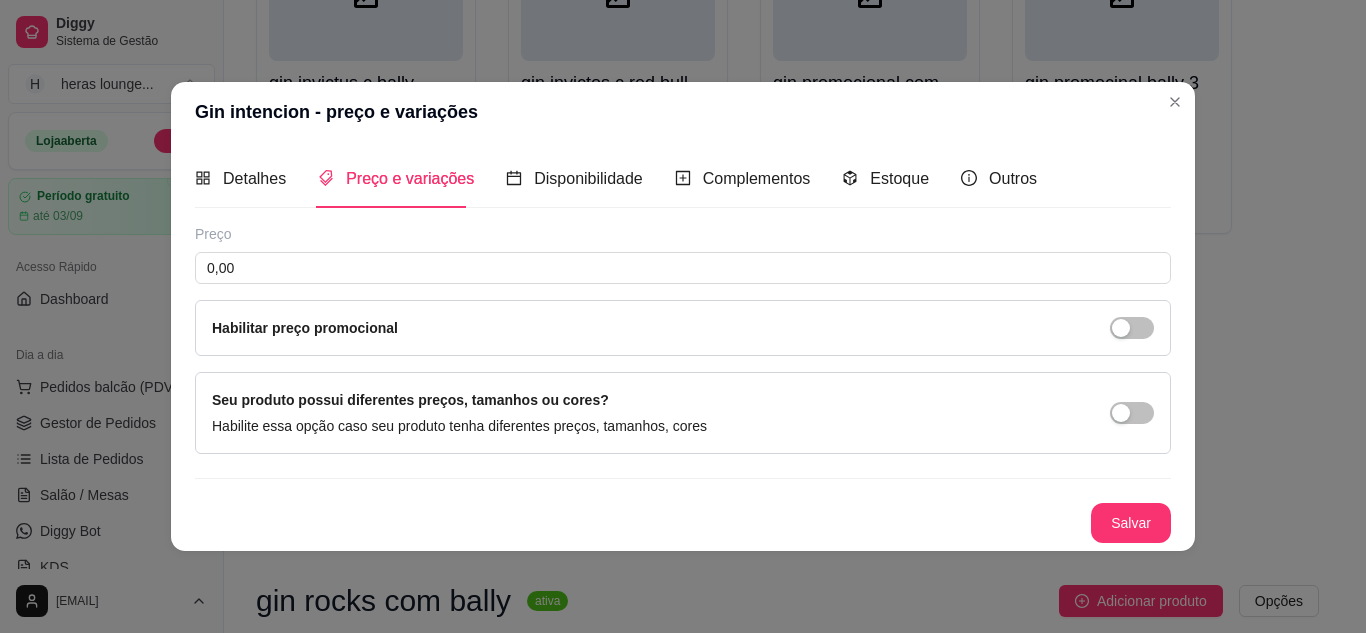 type 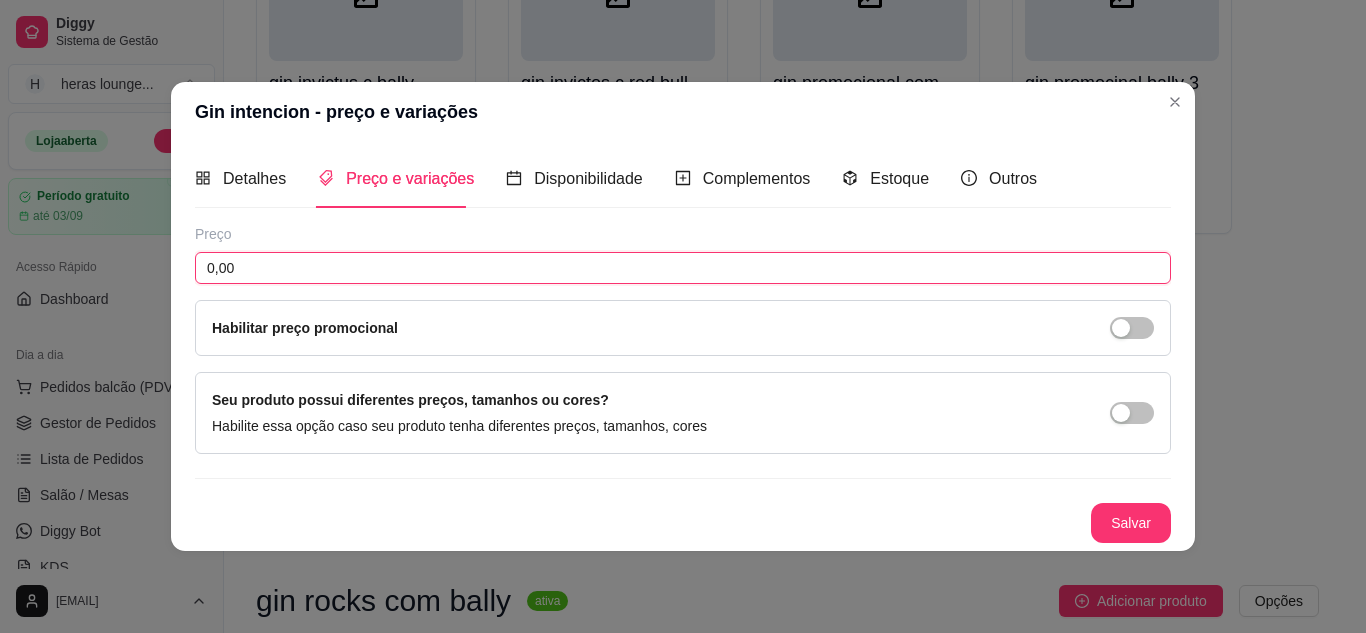 click on "0,00" at bounding box center (683, 268) 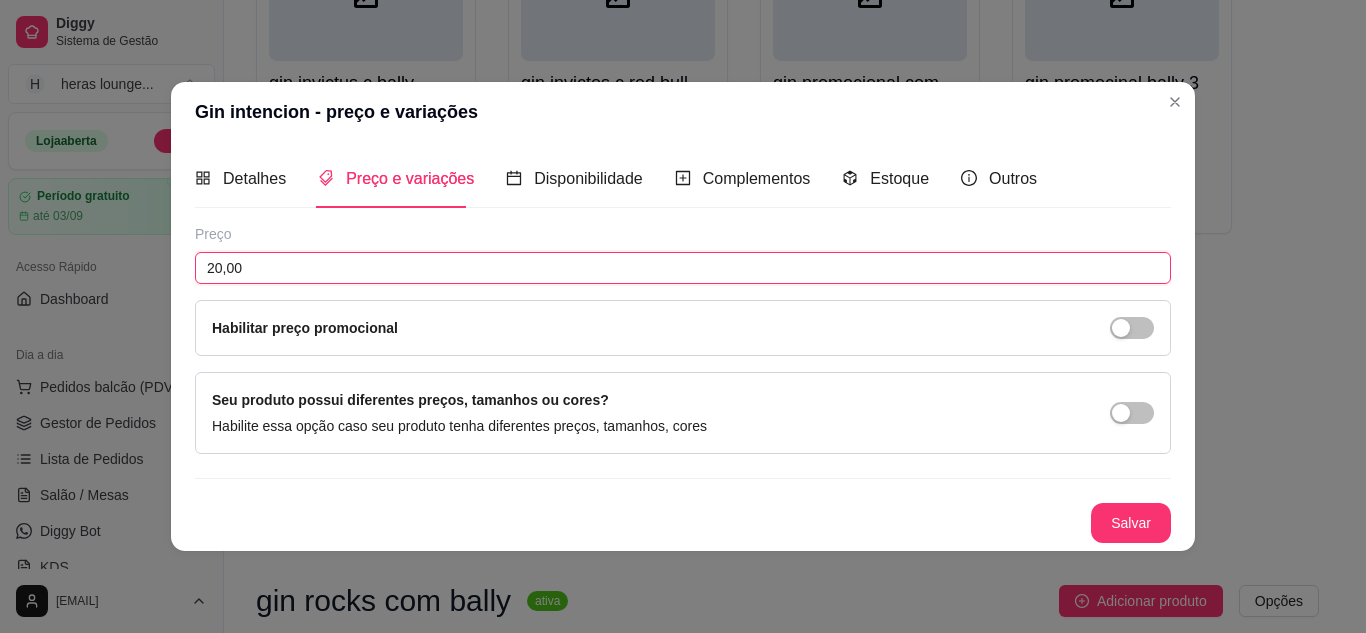 type on "20,00" 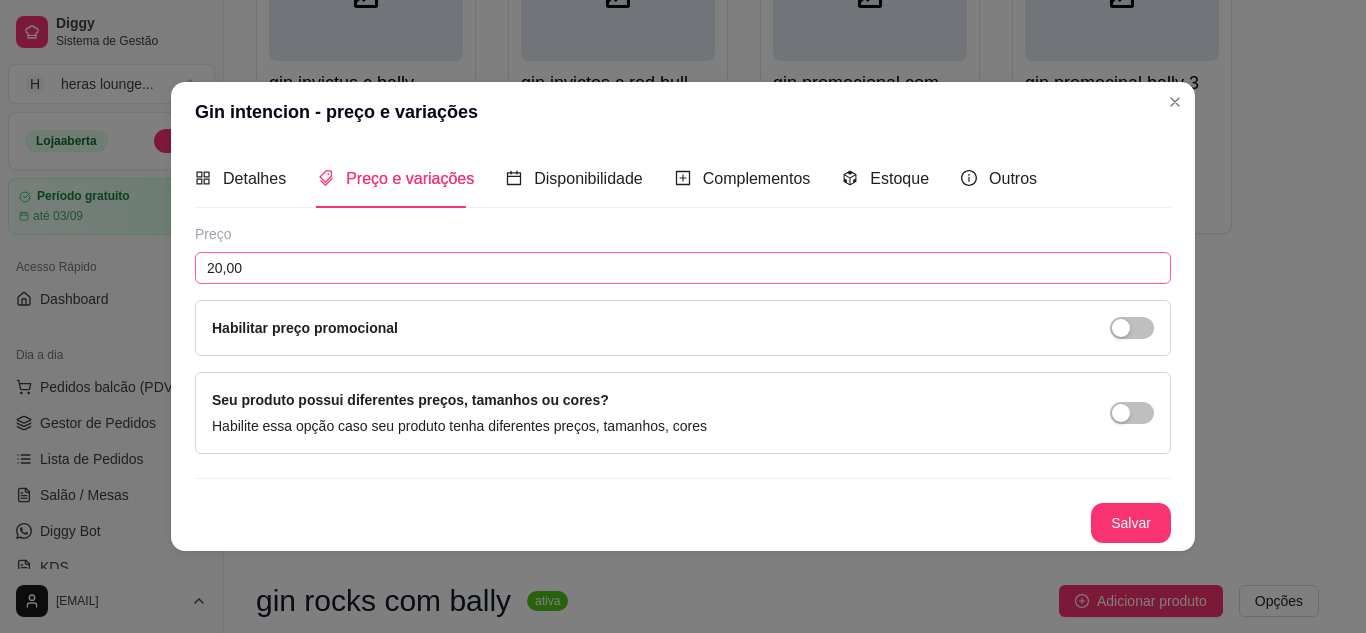click on "Salvar" at bounding box center (683, 523) 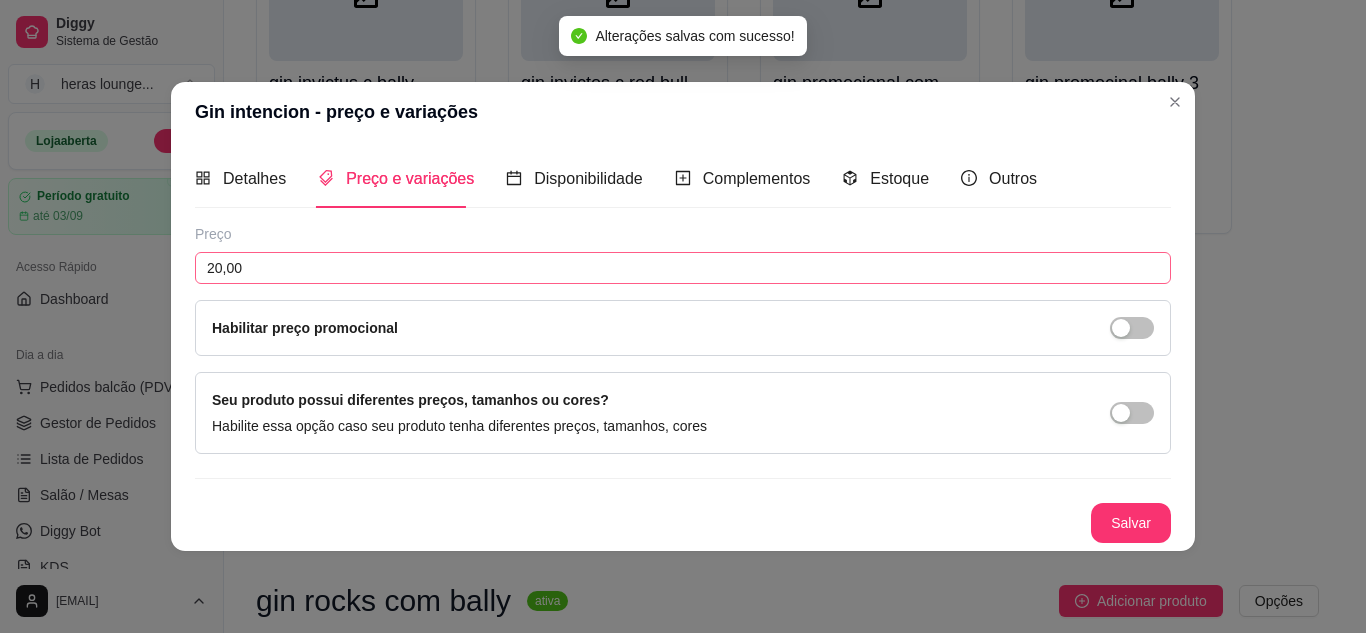 click on "gin promocinal bally 3 por 20" at bounding box center [1122, 97] 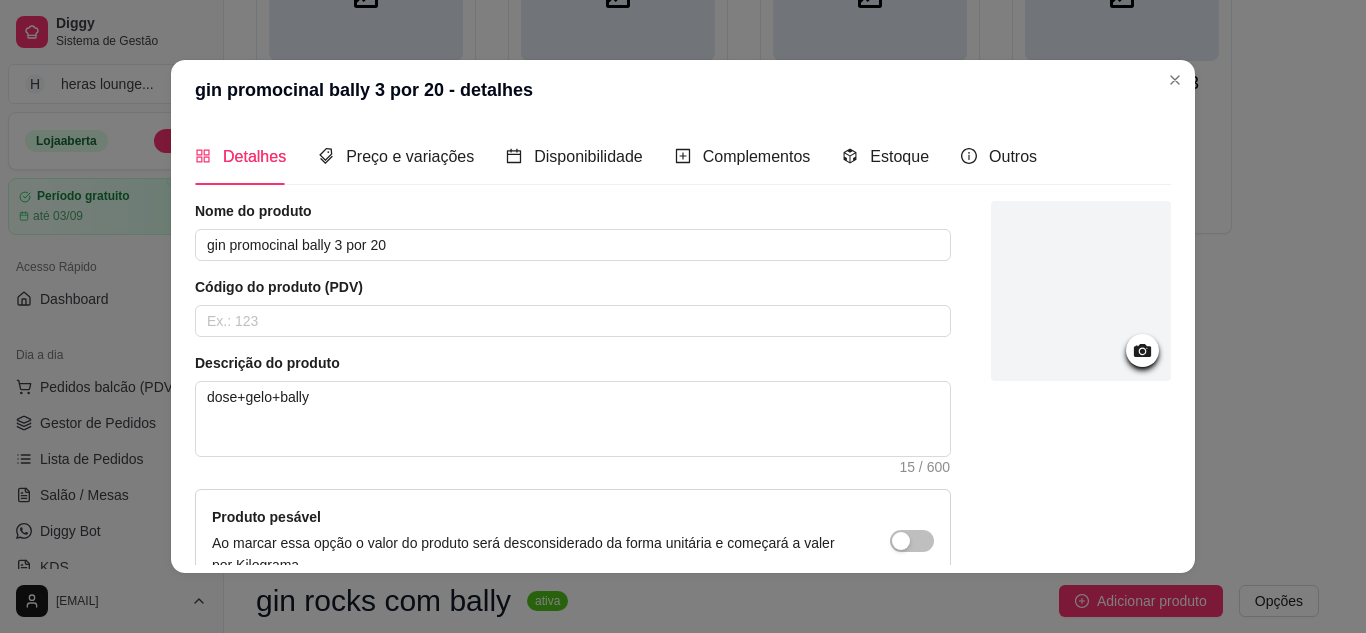 click on "gin promocinal bally 3 por 20" at bounding box center [1122, 97] 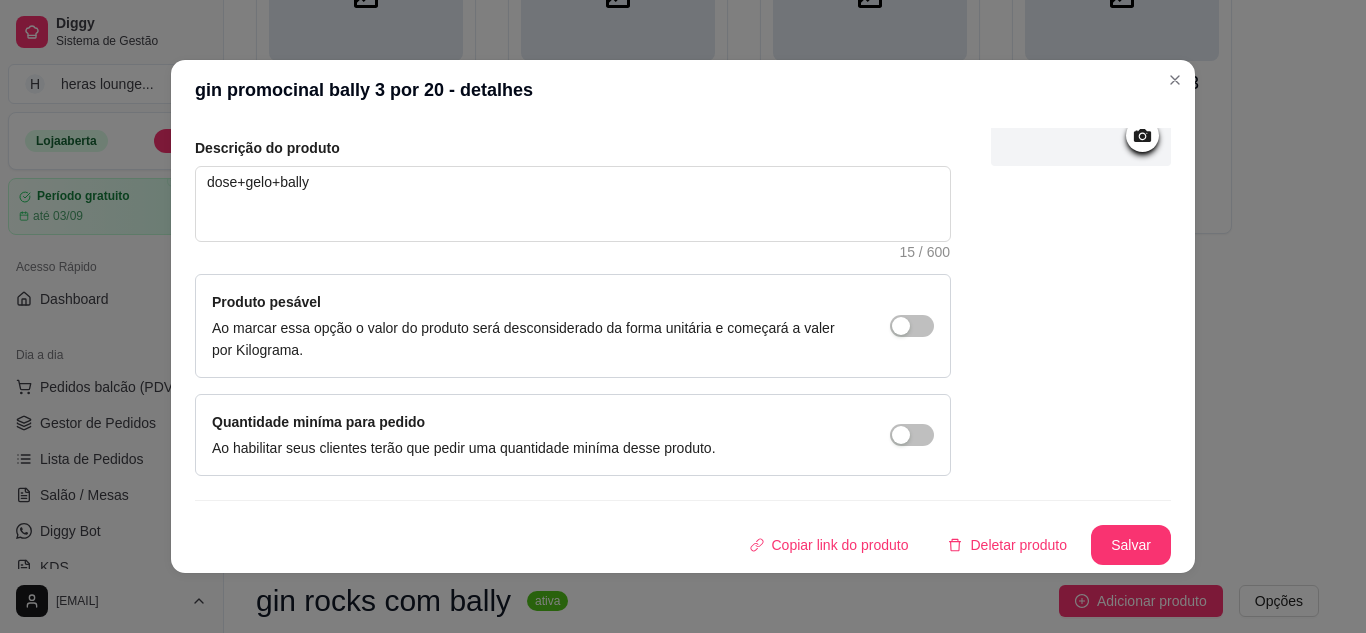 click on "Salvar" at bounding box center (1131, 545) 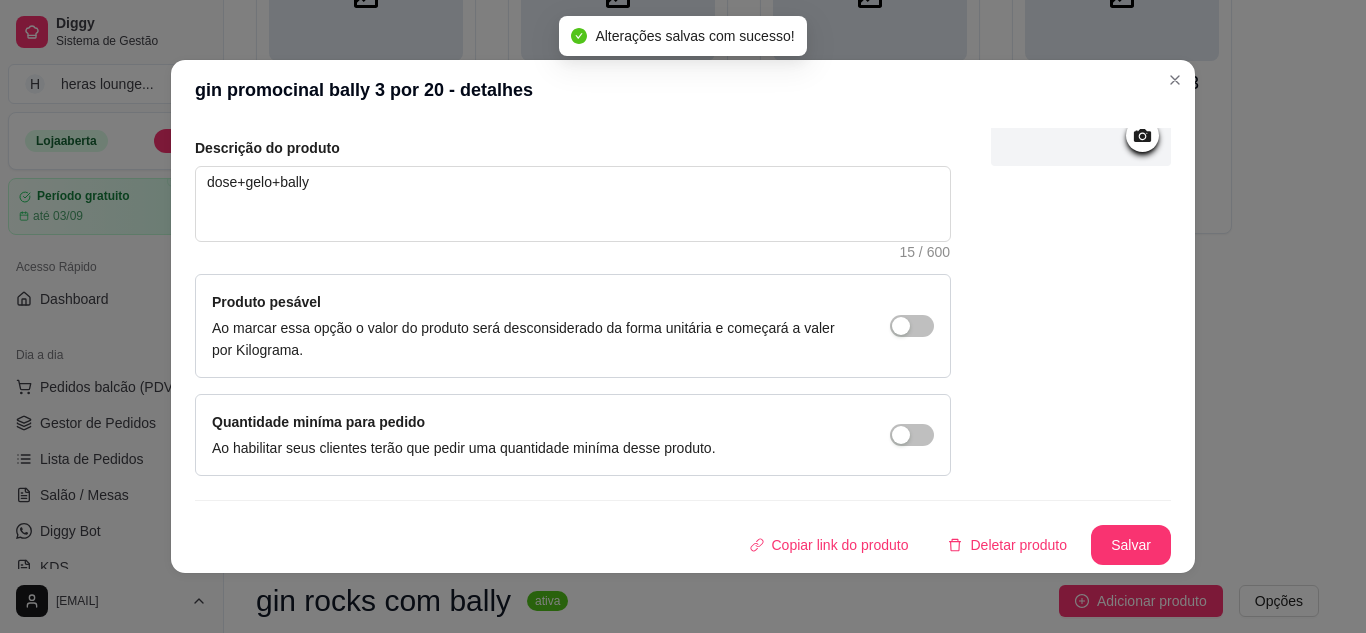 click on "gin promocinal bally 3 por 20" at bounding box center (1122, 97) 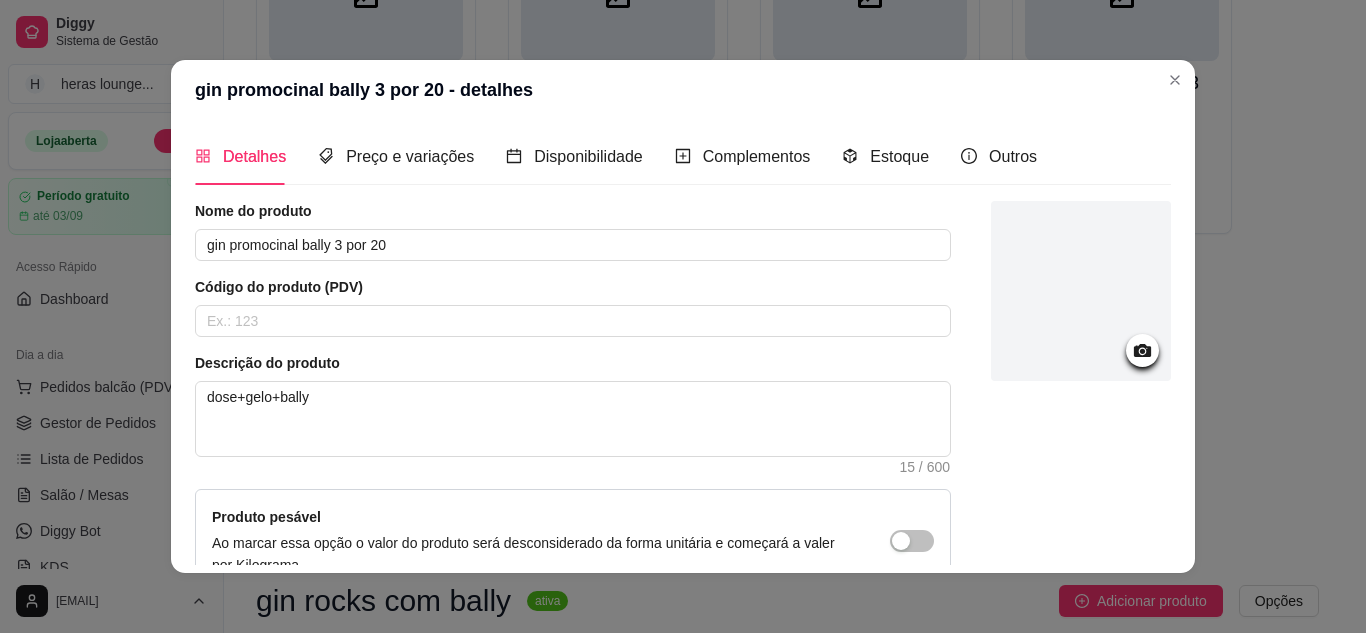 click at bounding box center (1175, 80) 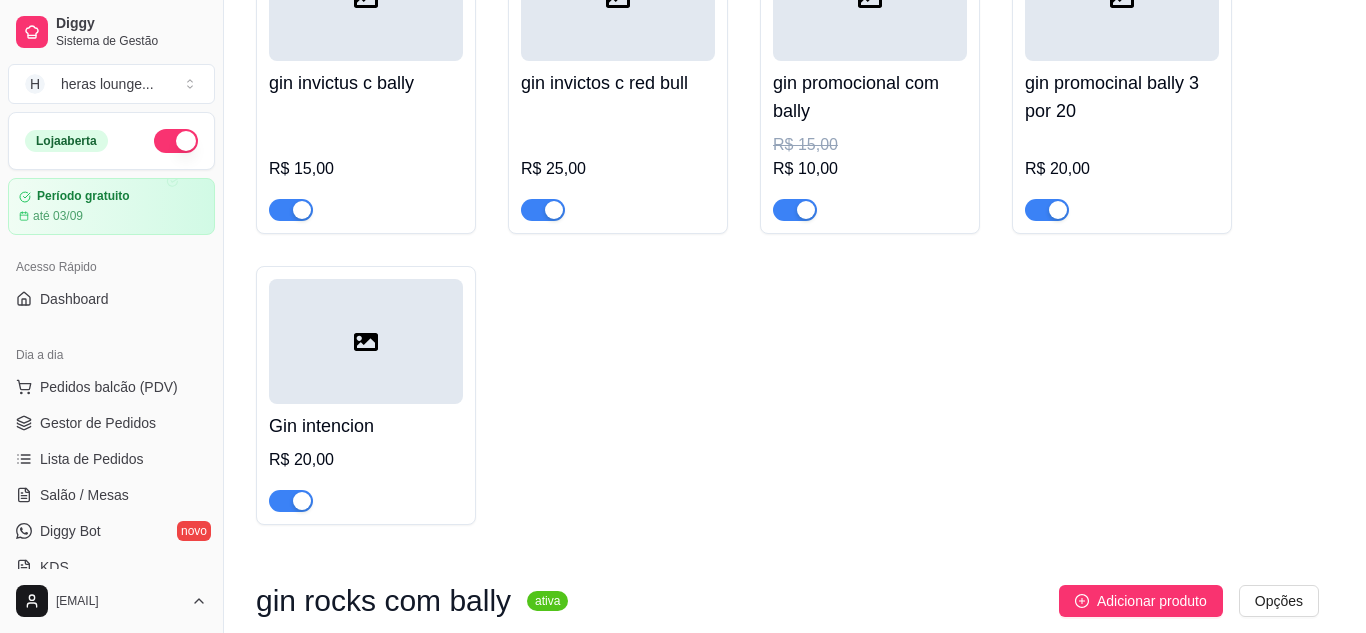 click on "gin promocinal bally 3 por 20" at bounding box center [1122, 97] 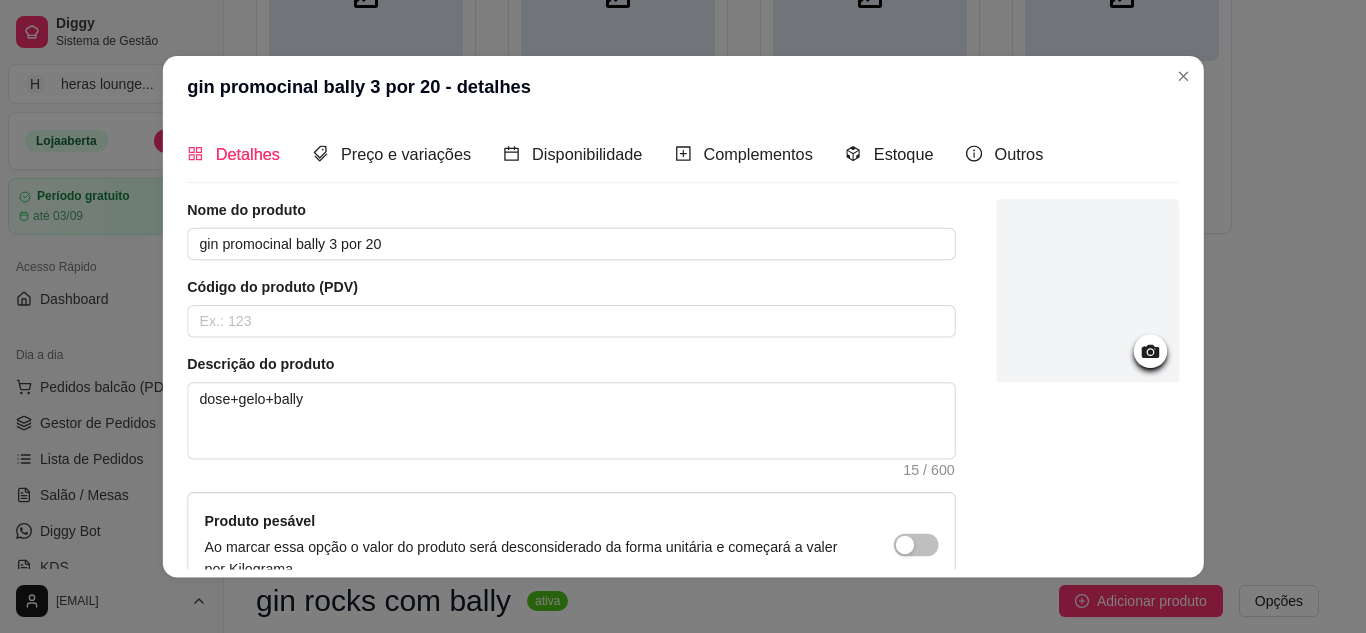 click on "gin promocinal bally 3 por 20" at bounding box center (1122, 97) 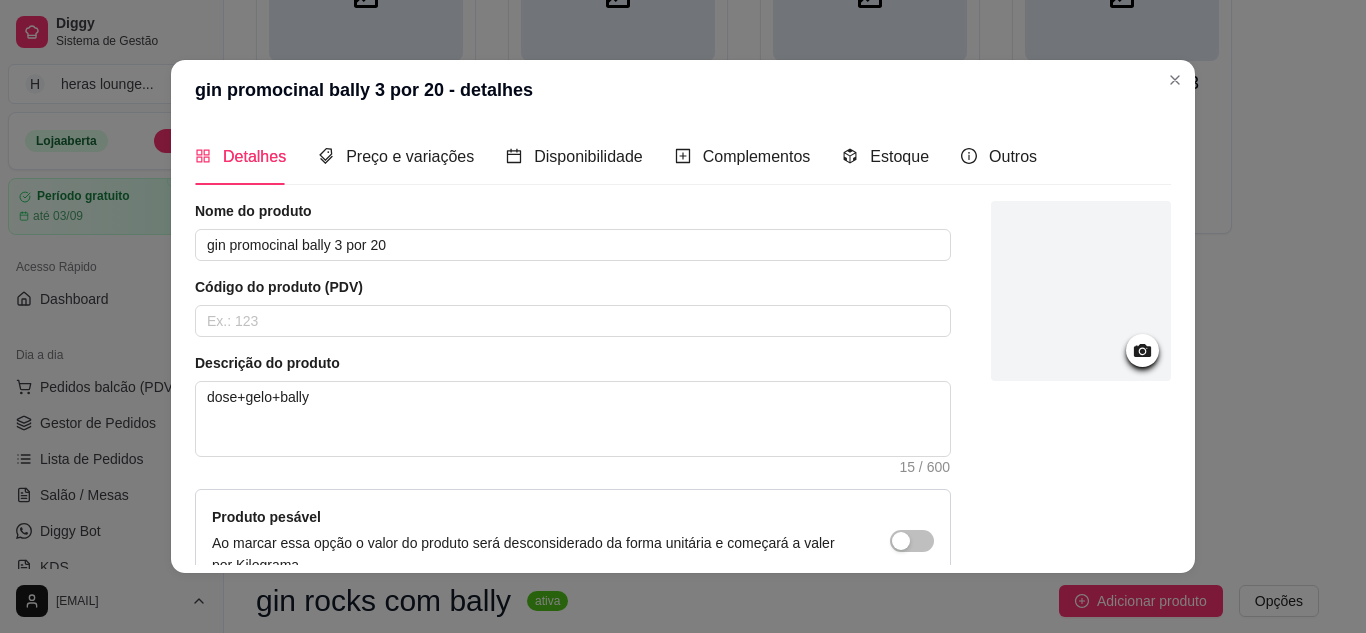 click on "gin invictus c bally   R$ 15,00 gin invictos c red bull   R$ 25,00 gin promocional com bally   R$ 15,00 R$ 10,00 gin promocinal bally 3 por 20   R$ 20,00 Gin intencion   R$ 20,00" at bounding box center [787, 224] 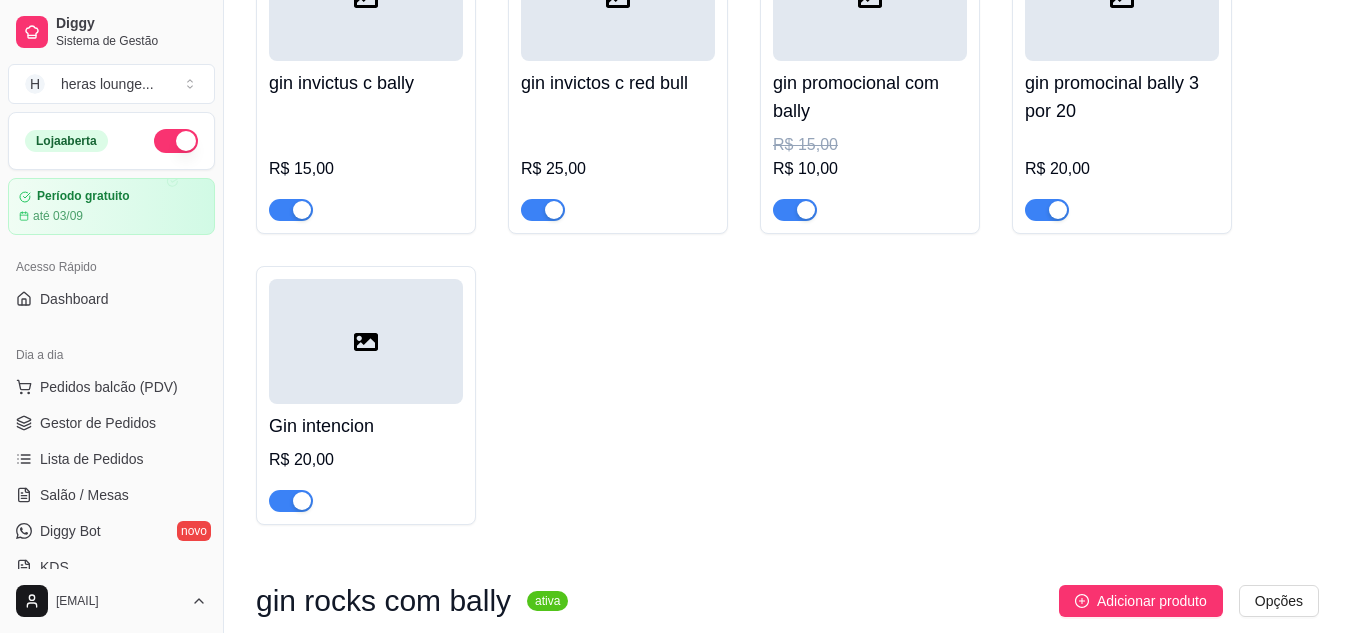 click at bounding box center (366, 341) 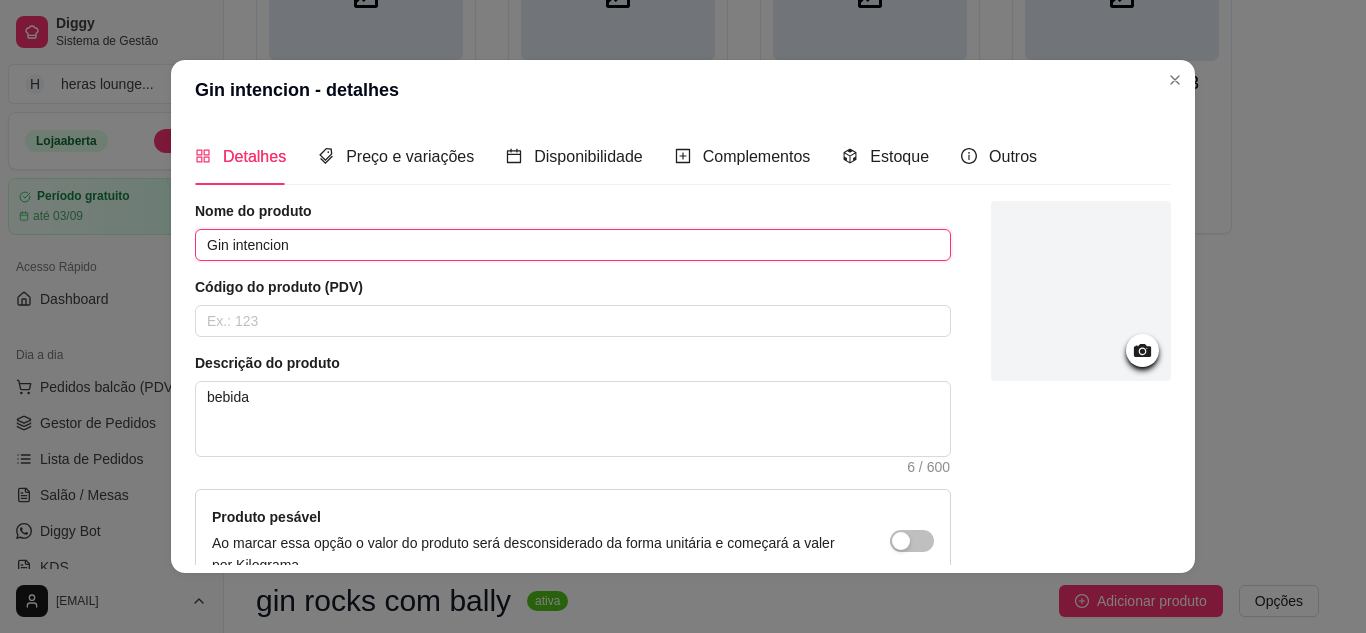 click on "Gin intencion" at bounding box center [573, 245] 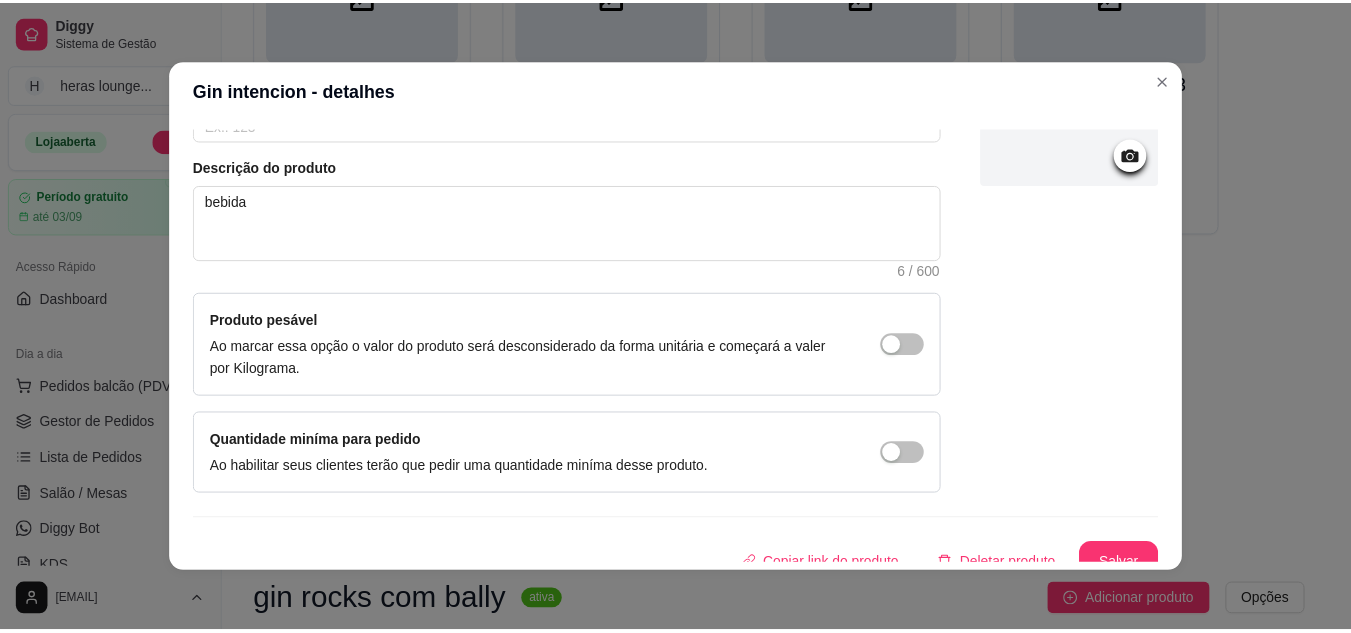 scroll, scrollTop: 215, scrollLeft: 0, axis: vertical 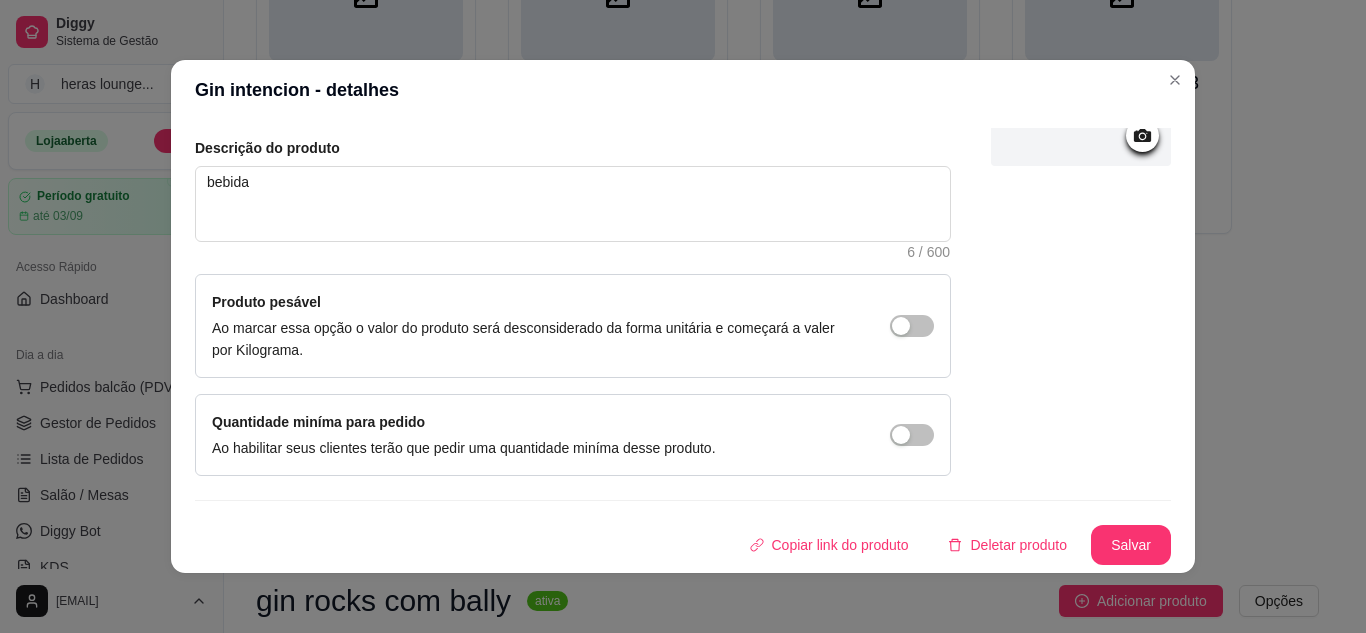 type on "Gin intencion com bally" 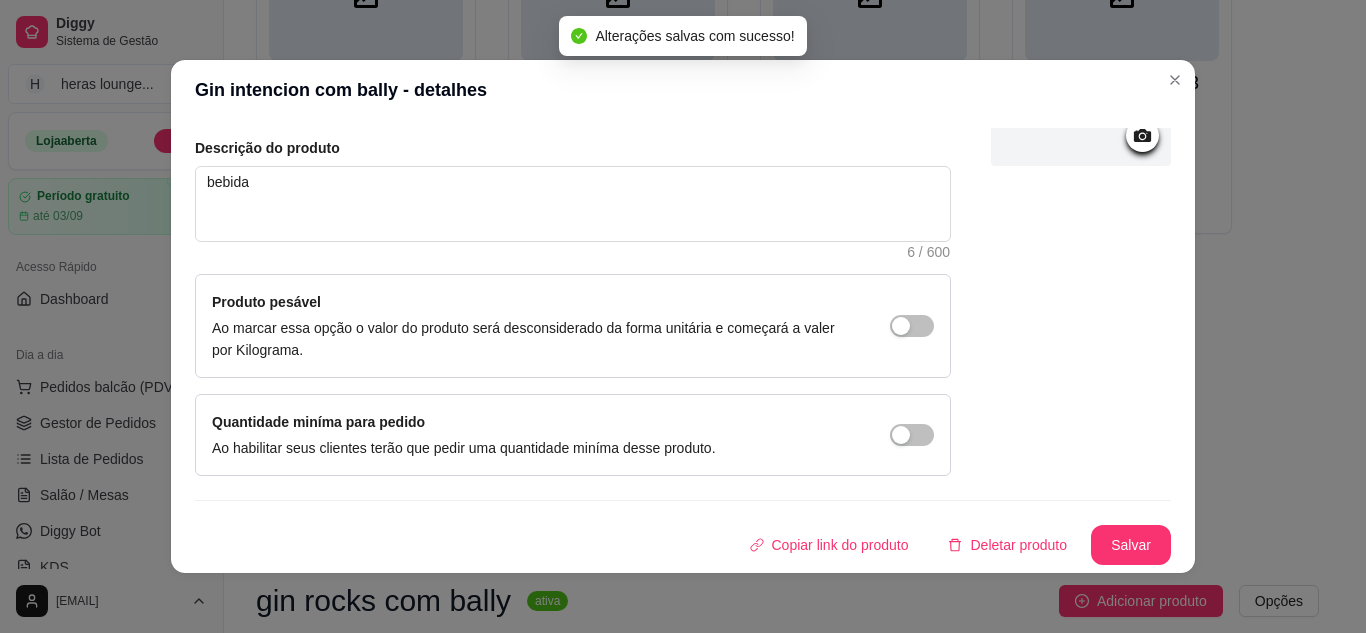 click on "gin promocinal bally 3 por 20" at bounding box center (1122, 97) 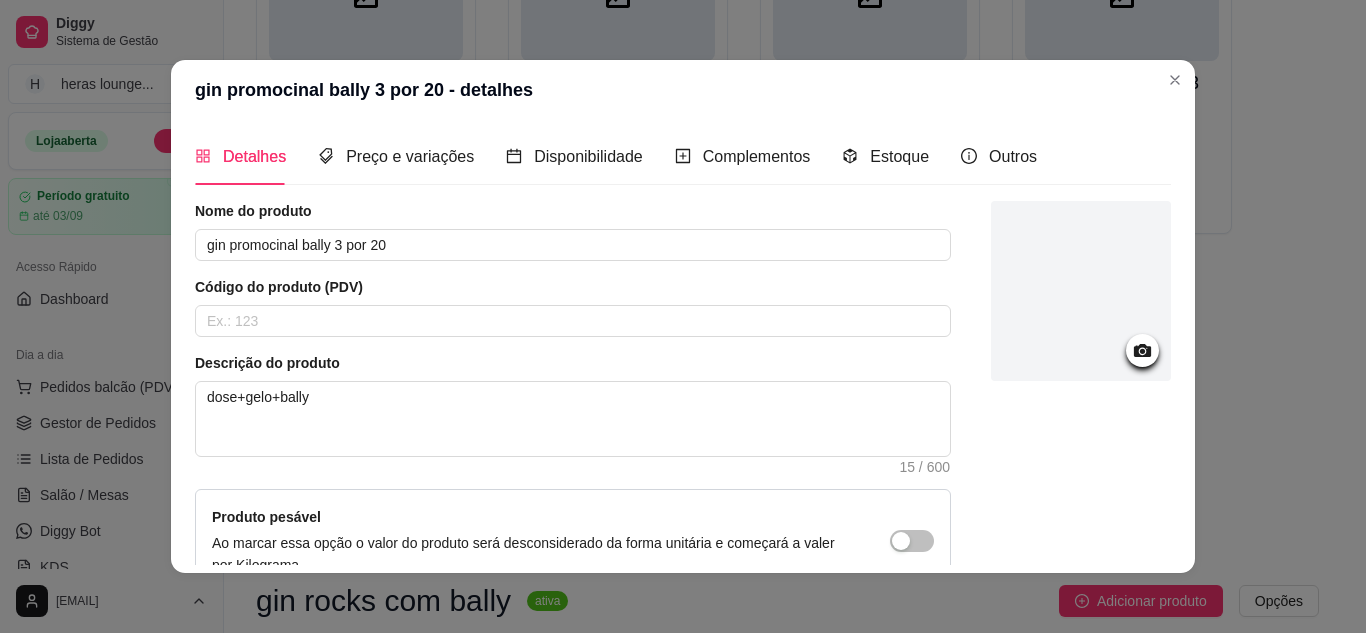 click on "gin invictus c bally   R$ 15,00 gin invictos c red bull   R$ 25,00 gin promocional com bally   R$ 15,00 R$ 10,00 gin promocinal bally 3 por 20   R$ 20,00 Gin intencion com bally   R$ 20,00" at bounding box center [787, 224] 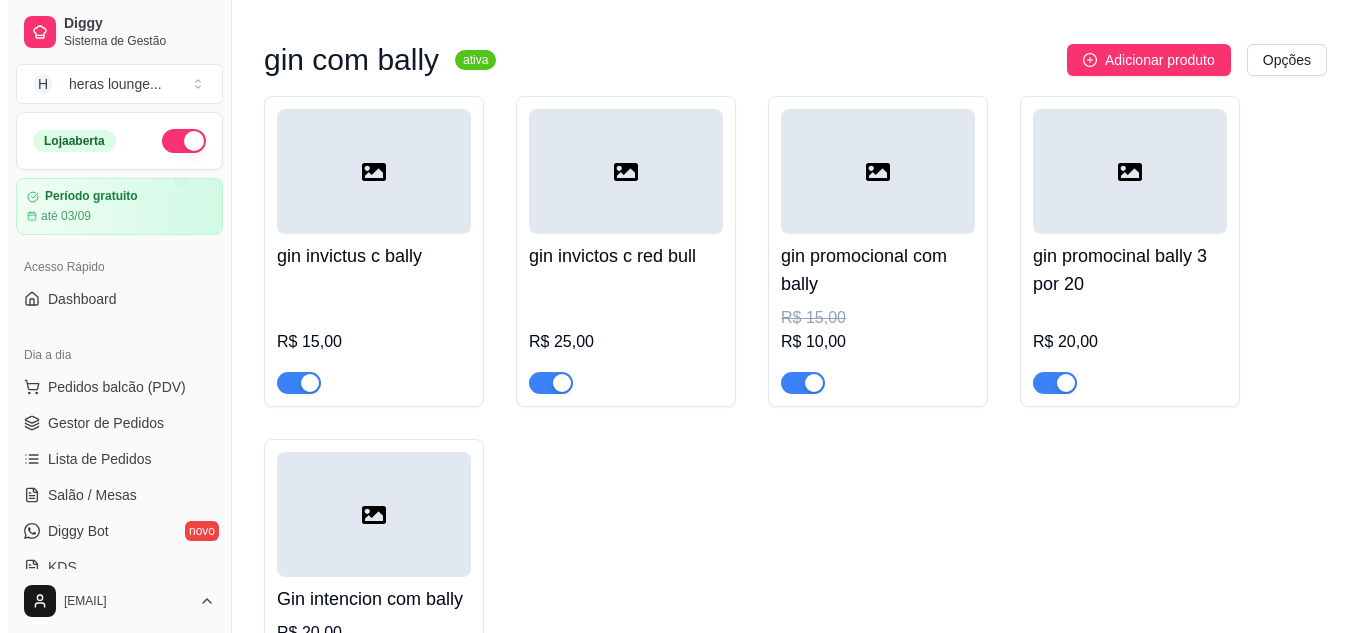 scroll, scrollTop: 827, scrollLeft: 0, axis: vertical 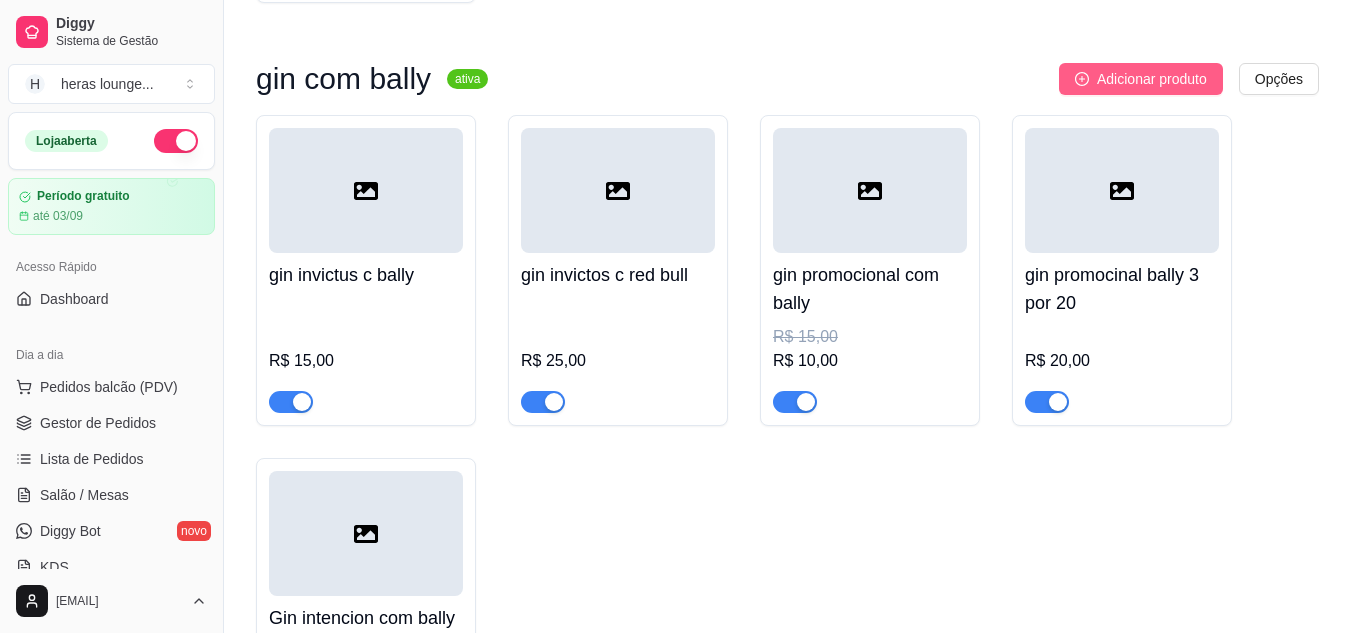 click on "Adicionar produto" at bounding box center [1152, 79] 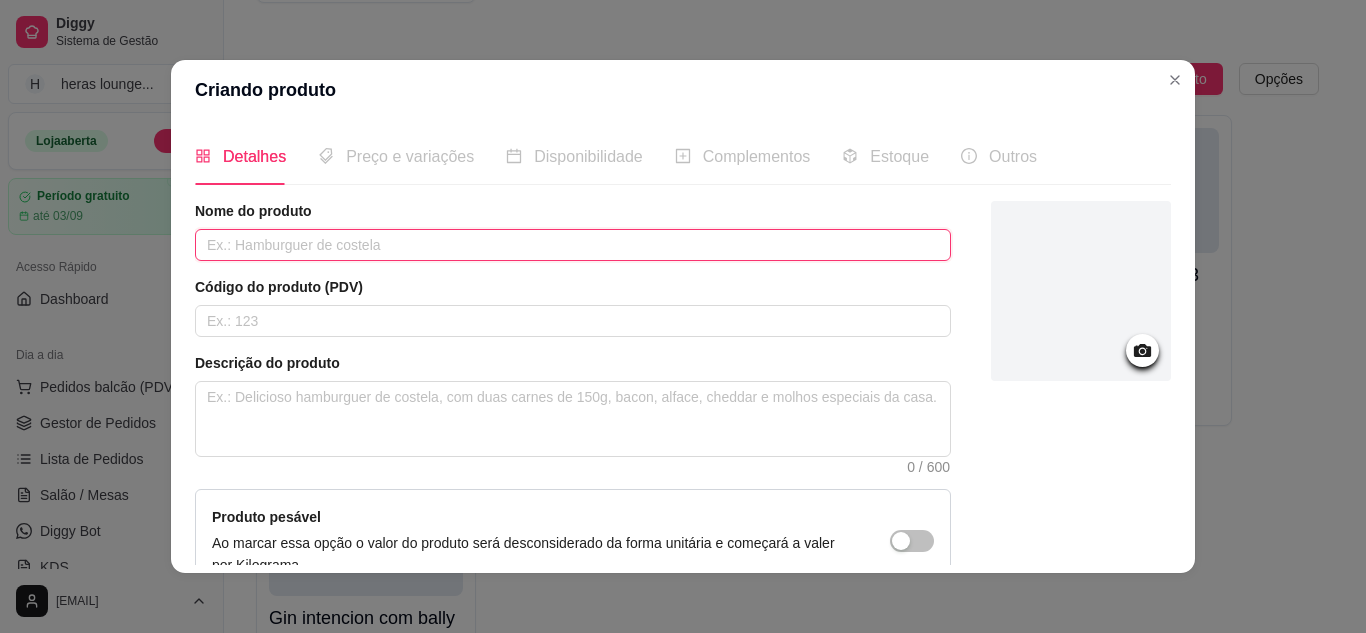 click at bounding box center (573, 245) 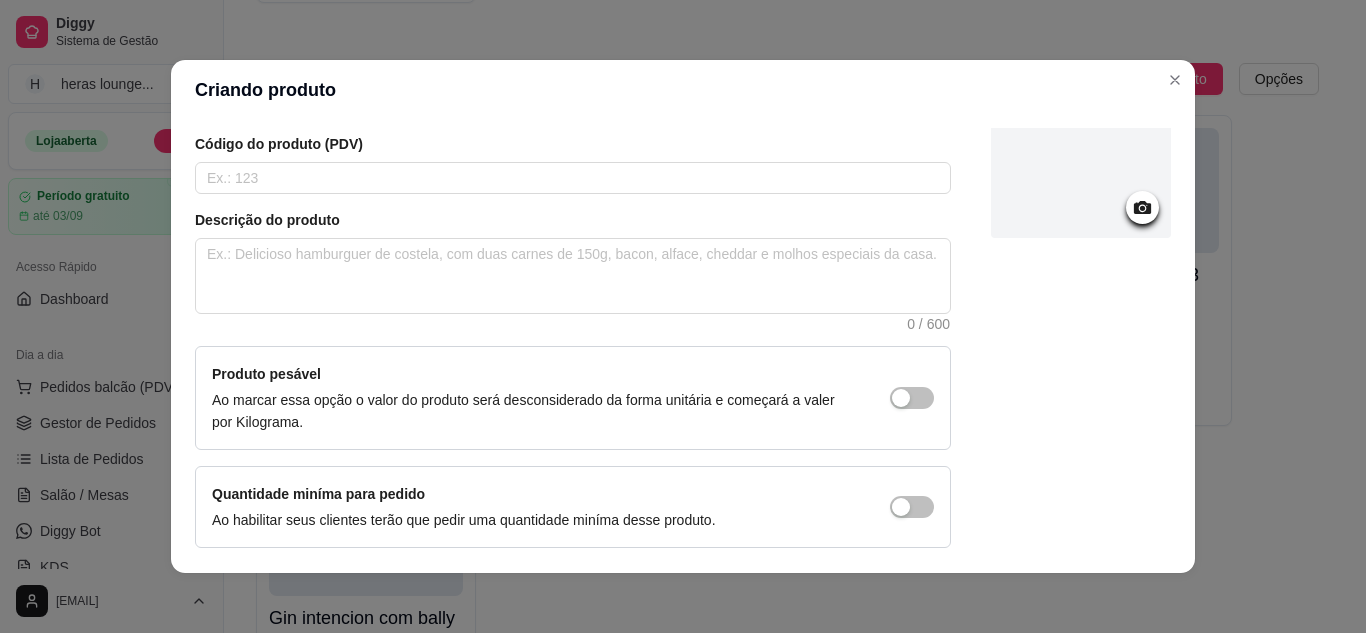 scroll, scrollTop: 215, scrollLeft: 0, axis: vertical 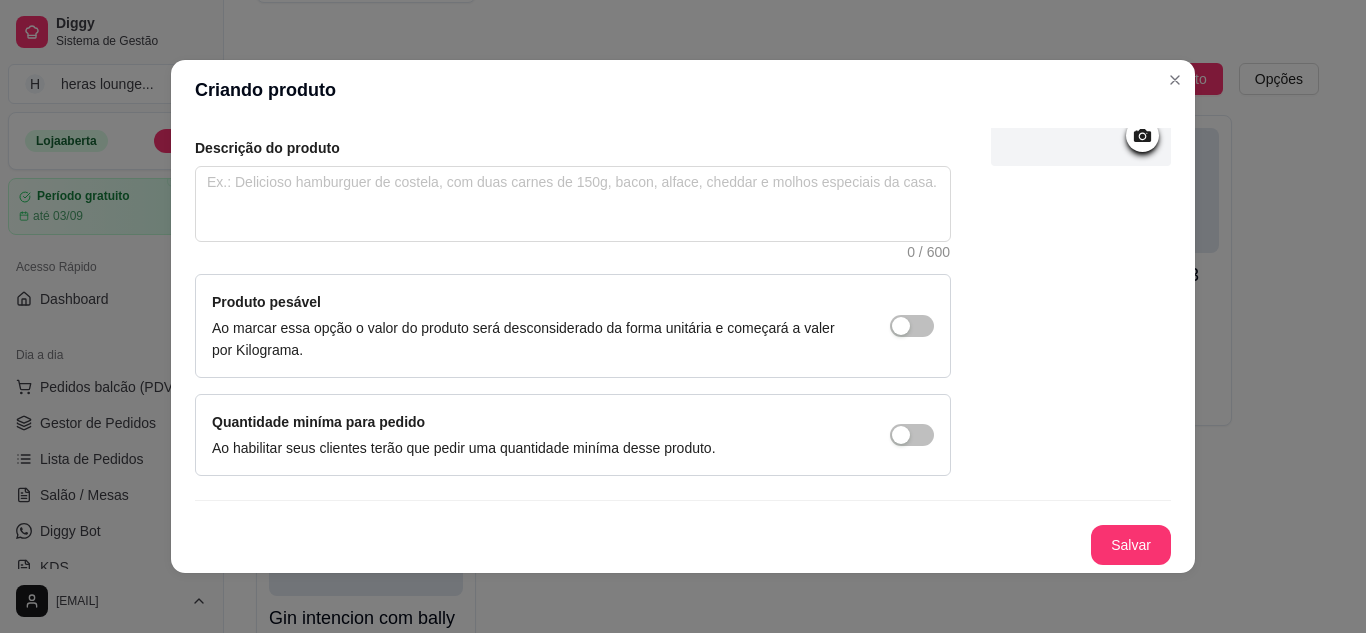 type on "Gin intencion com red bull" 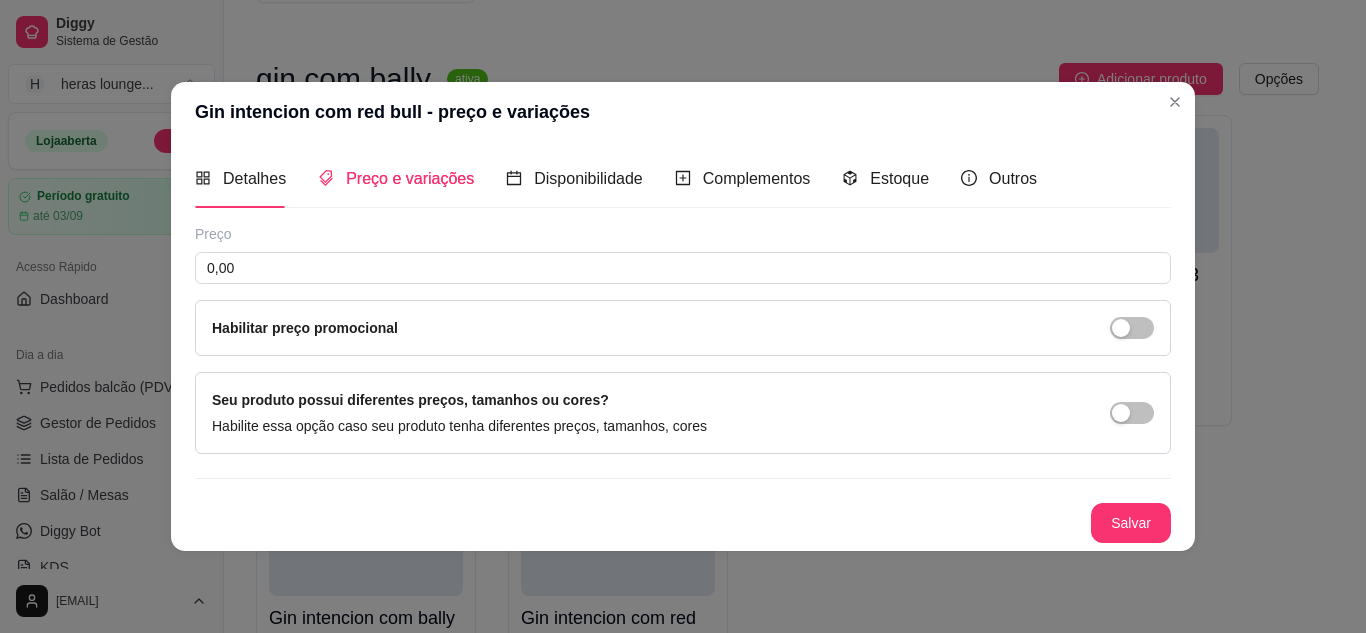 type 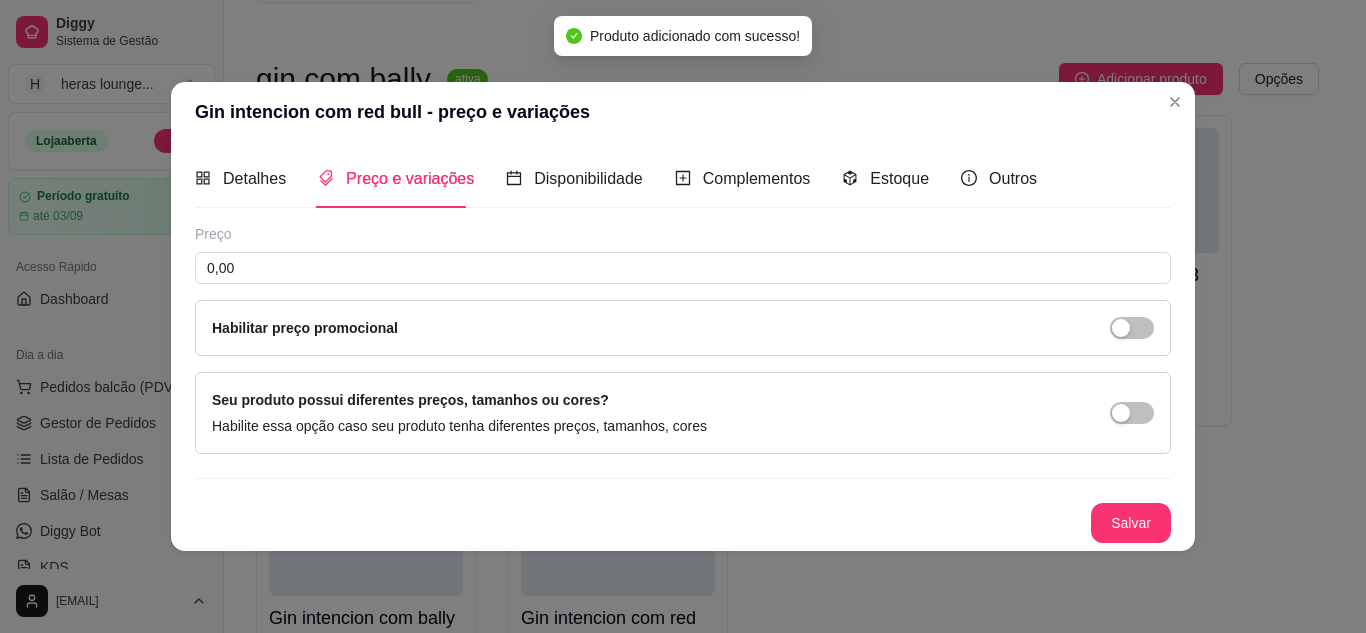 scroll, scrollTop: 0, scrollLeft: 0, axis: both 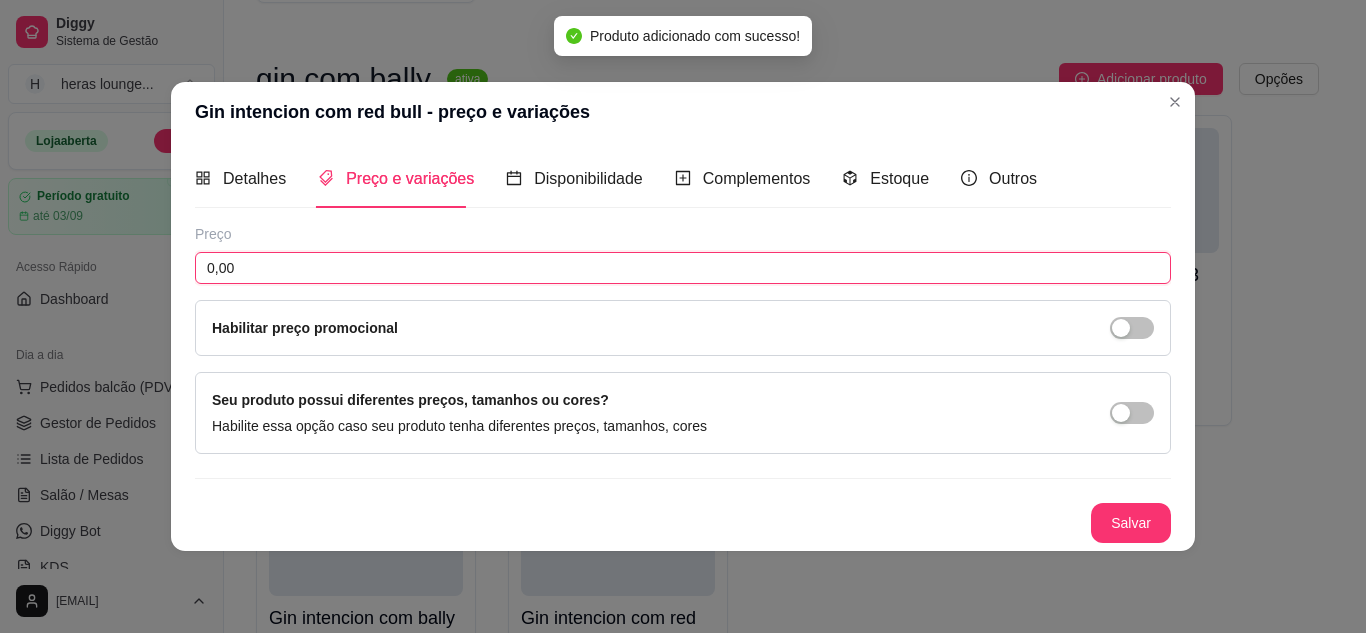 click on "0,00" at bounding box center [683, 268] 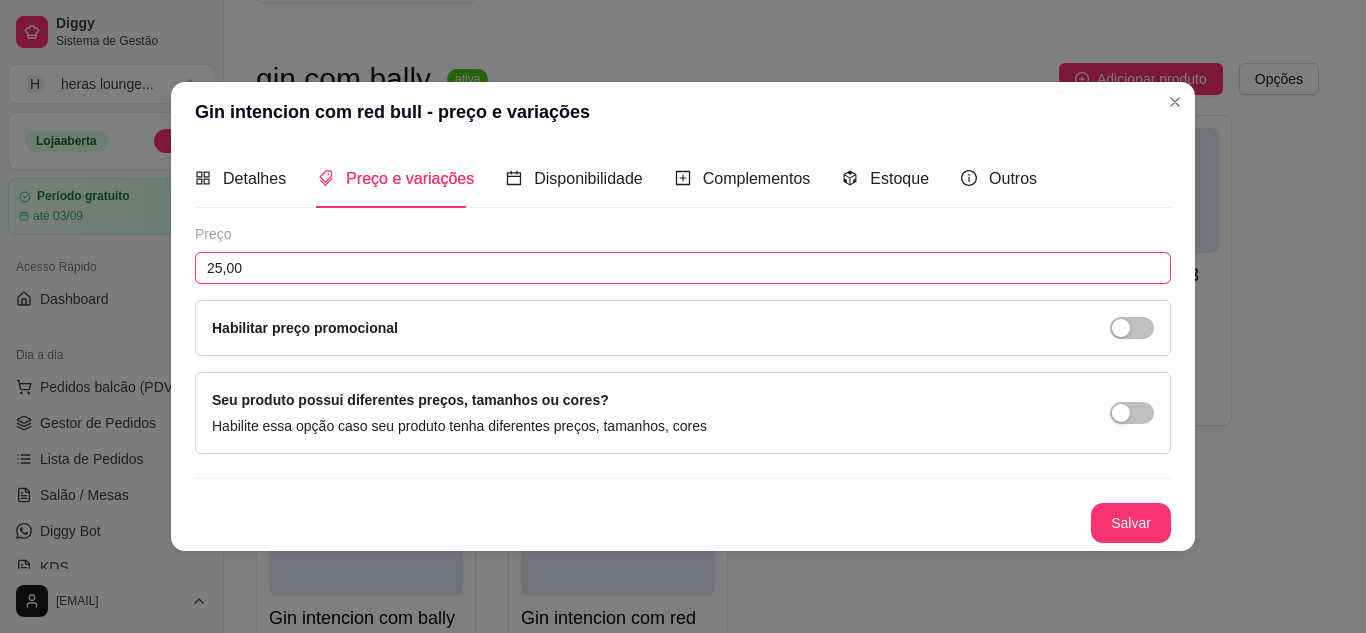 type on "25,00" 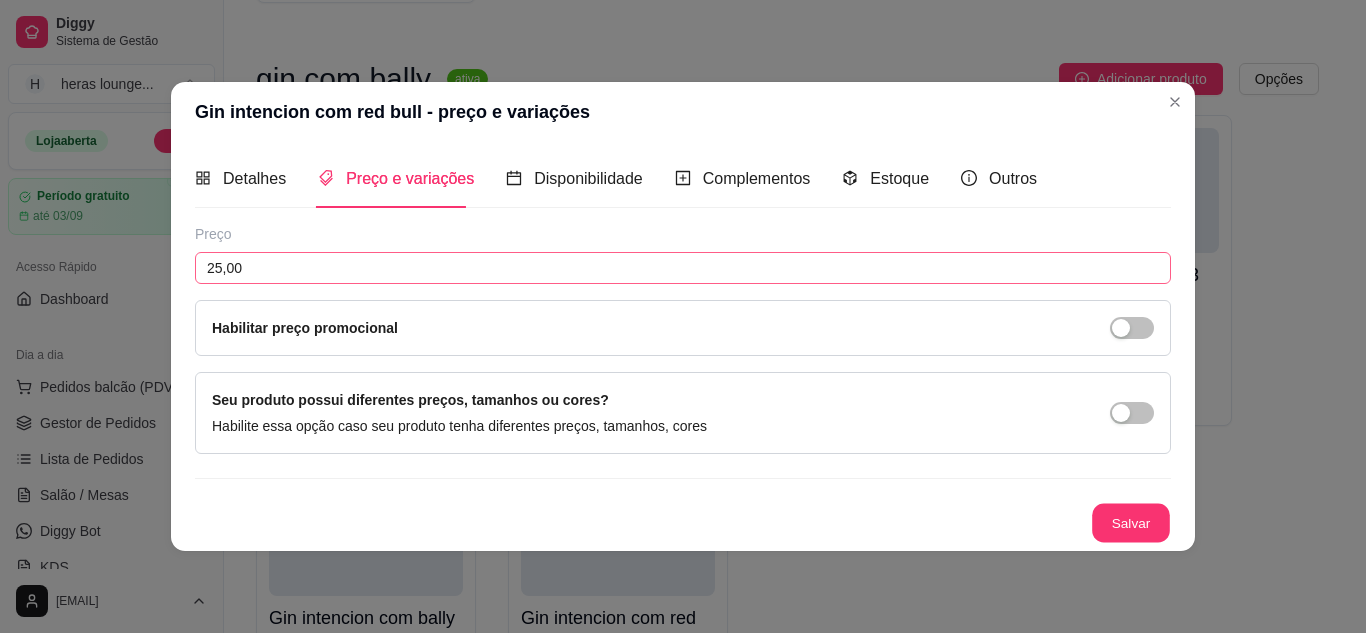 click on "Salvar" at bounding box center [1131, 522] 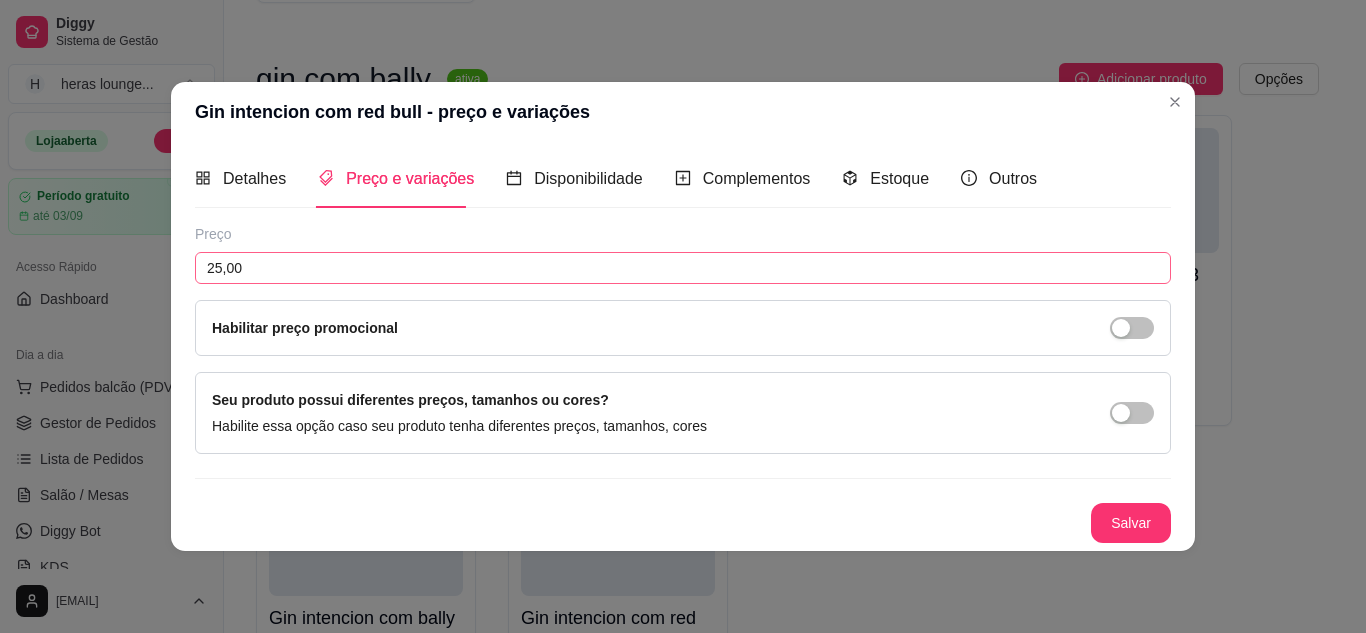 click on "Salvar" at bounding box center [1131, 523] 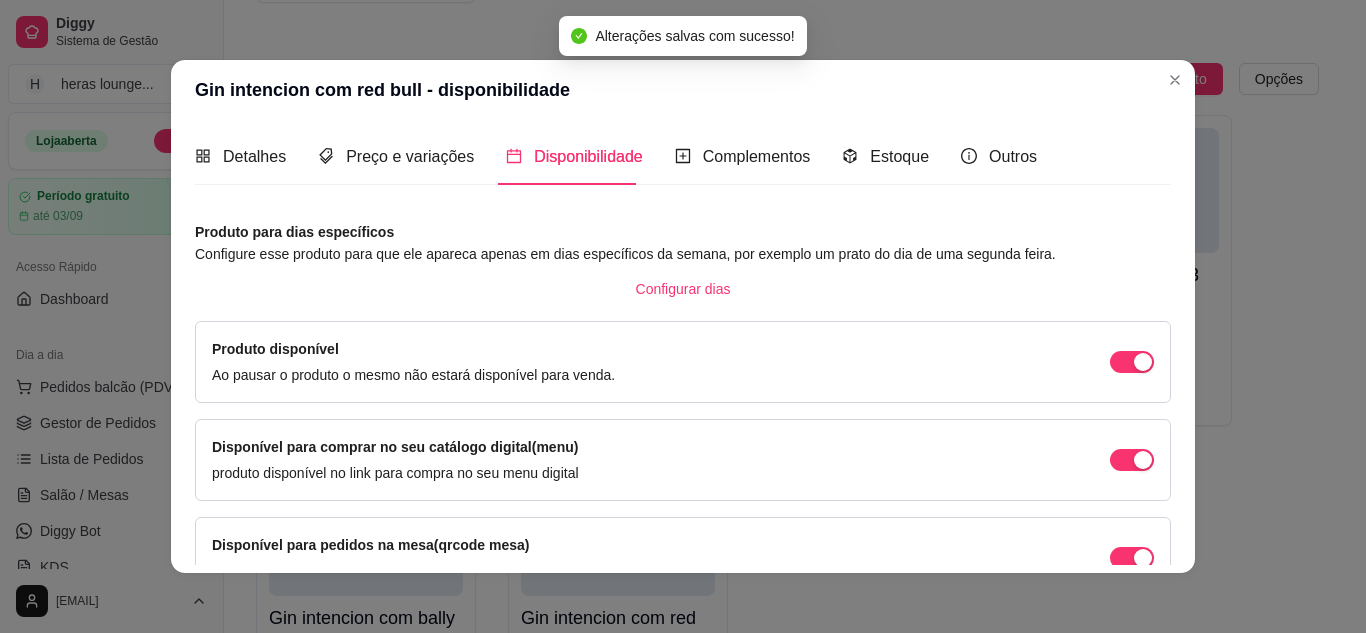 click on "Adicionar produto" at bounding box center [1152, 79] 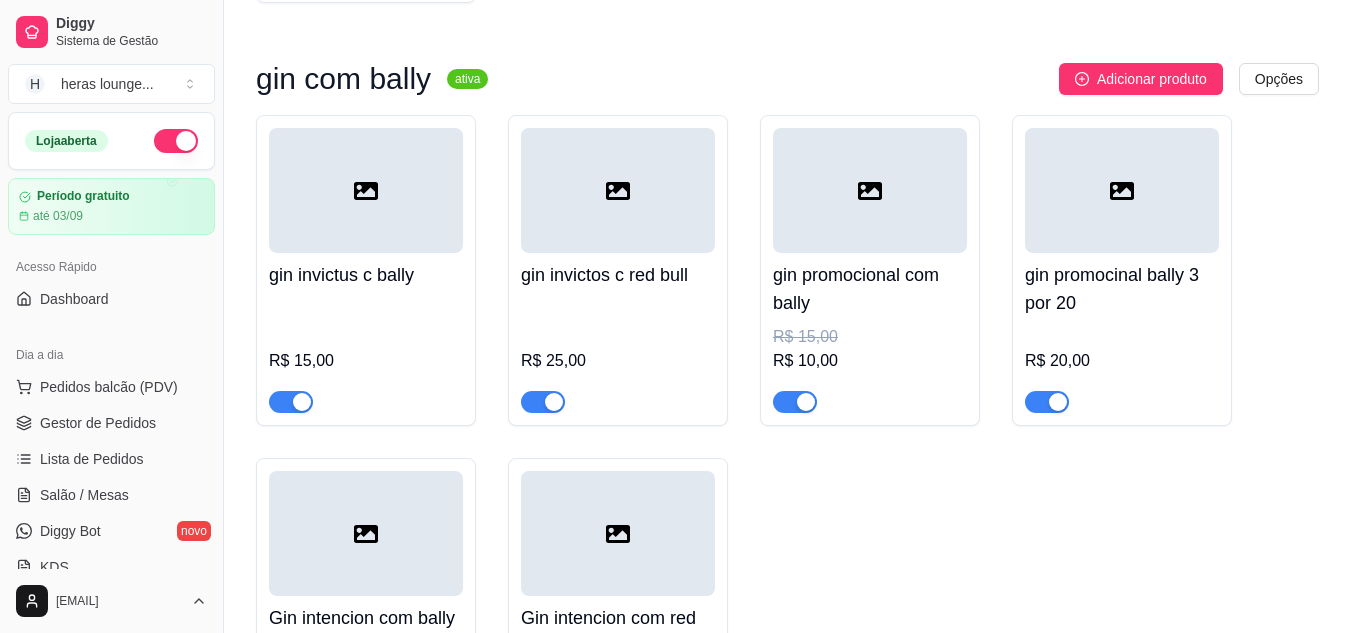 click on "gin invictus c bally   R$ 15,00 gin invictos c red bull   R$ 25,00 gin promocional com bally   R$ 15,00 R$ 10,00 gin promocinal bally 3 por 20   R$ 20,00 Gin intencion com bally   R$ 20,00 Gin intencion com red bull   R$ 25,00" at bounding box center (787, 430) 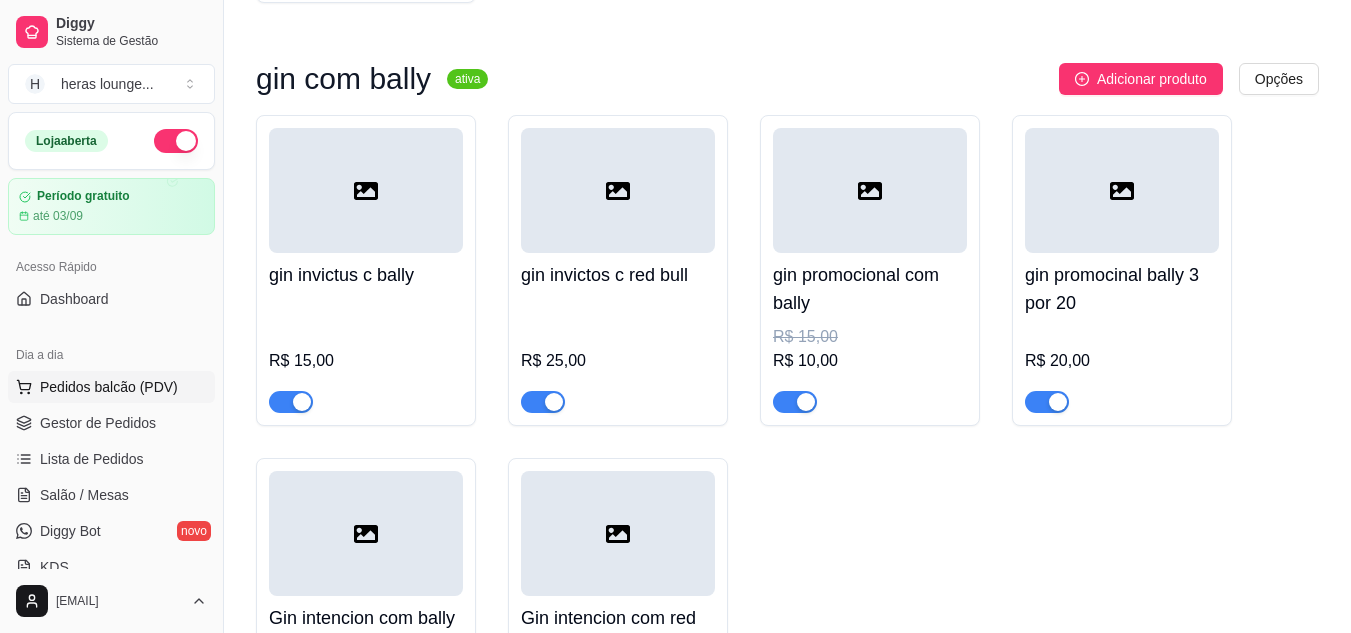 click on "Pedidos balcão (PDV)" at bounding box center [109, 387] 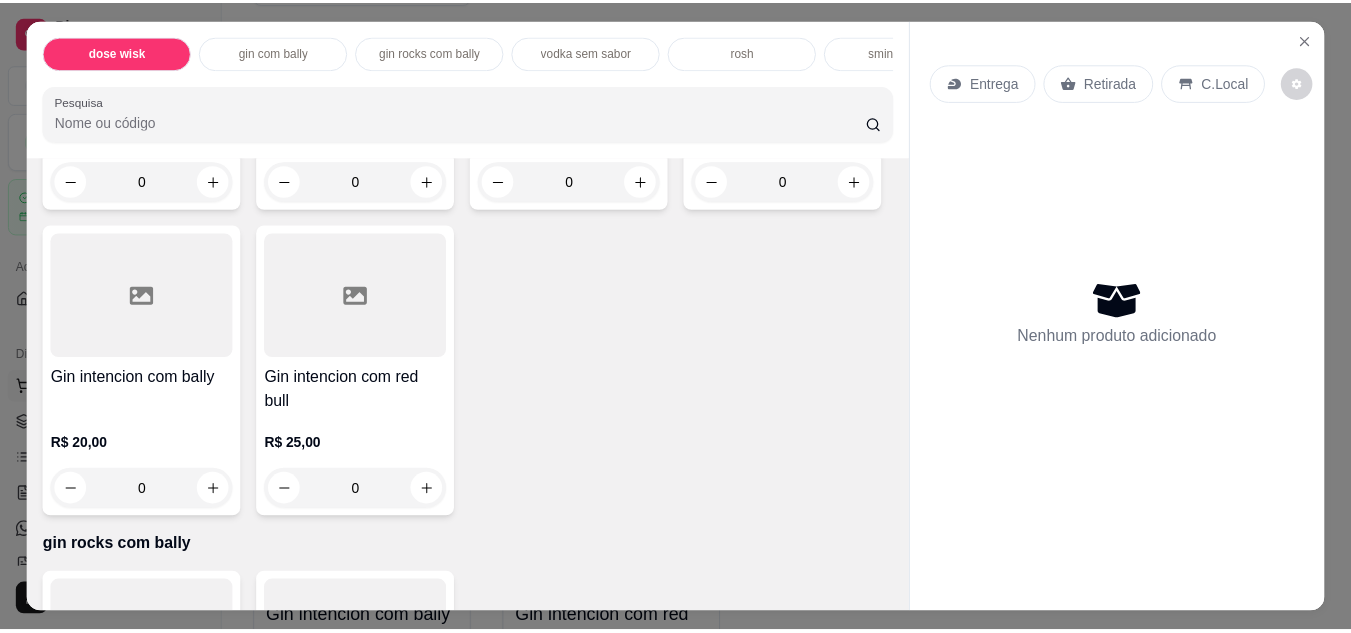 scroll, scrollTop: 1058, scrollLeft: 0, axis: vertical 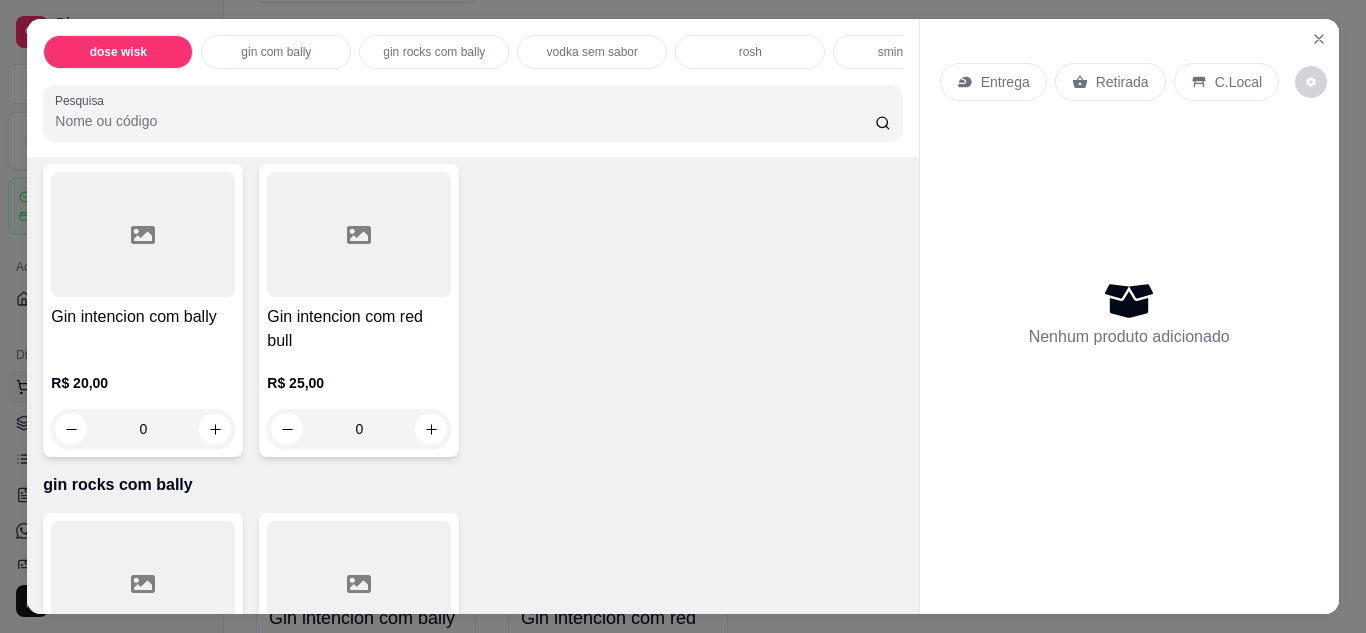 click 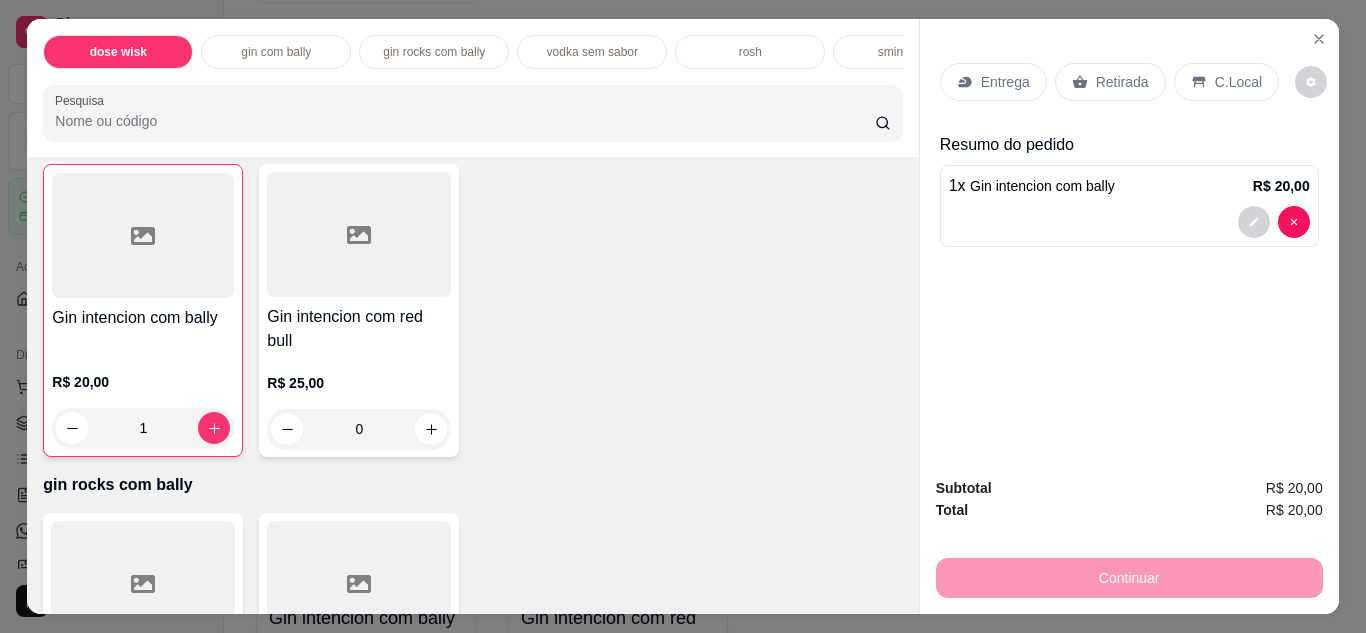 click on "Retirada" at bounding box center (1122, 82) 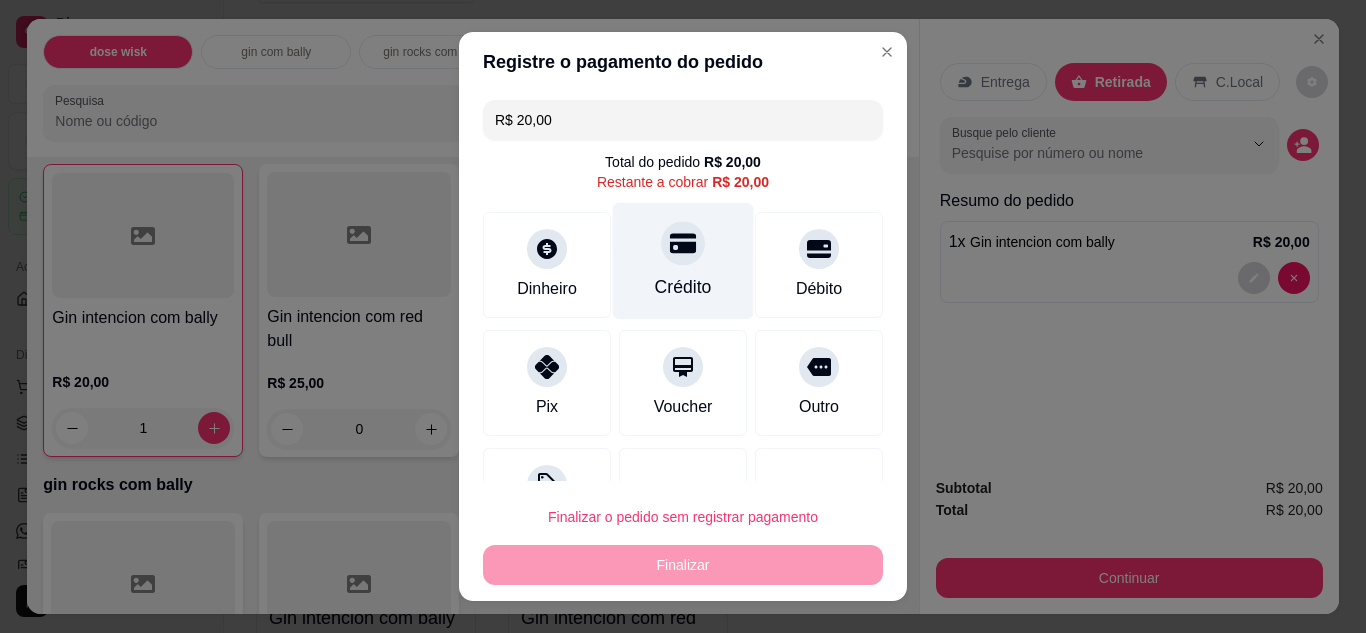 click on "Crédito" at bounding box center [683, 260] 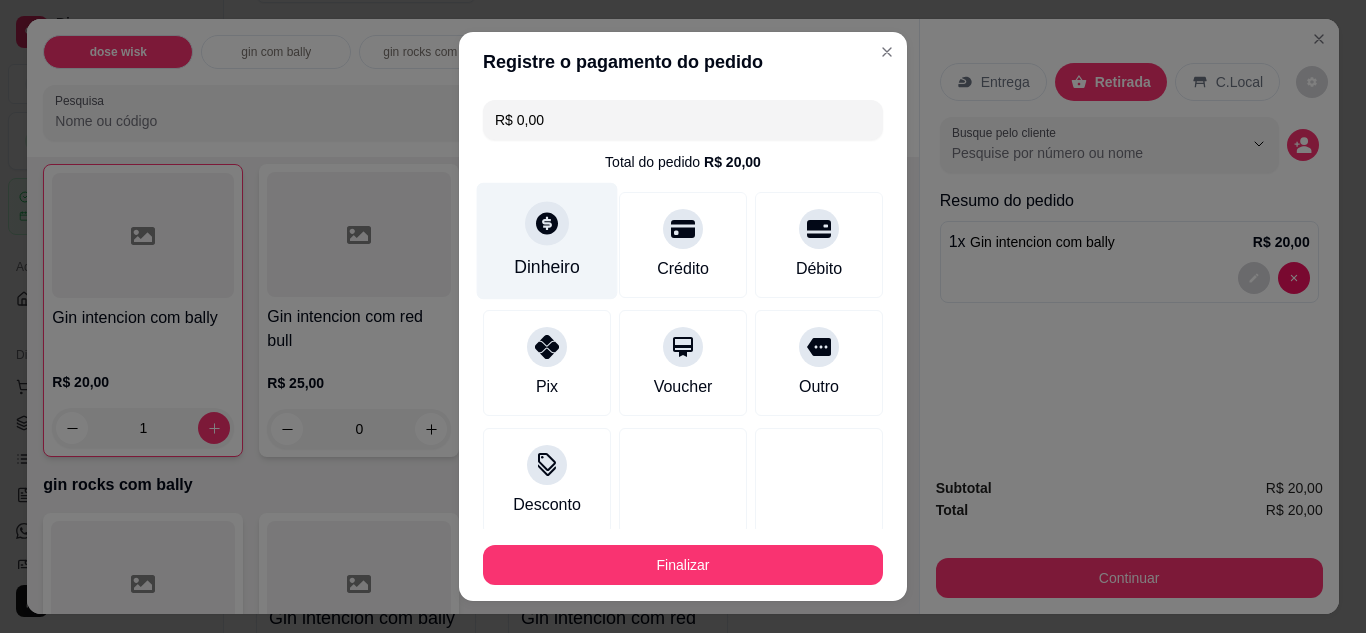 click on "Dinheiro" at bounding box center [547, 267] 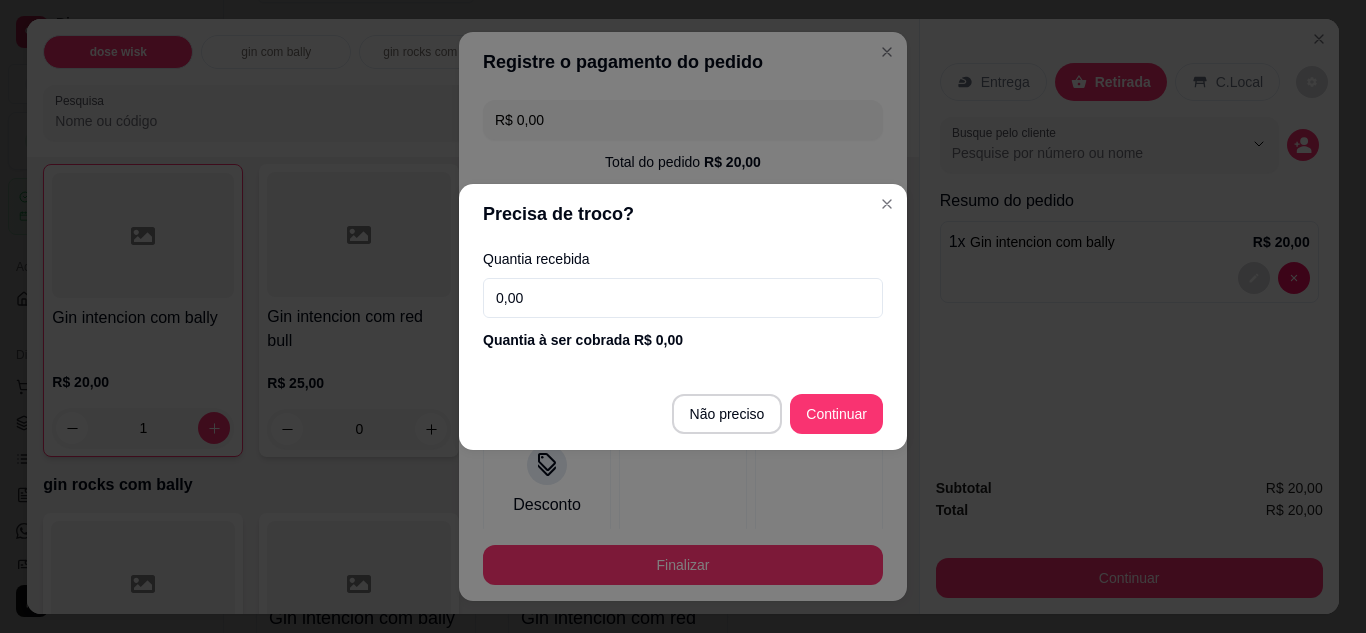 click on "0,00" at bounding box center [683, 298] 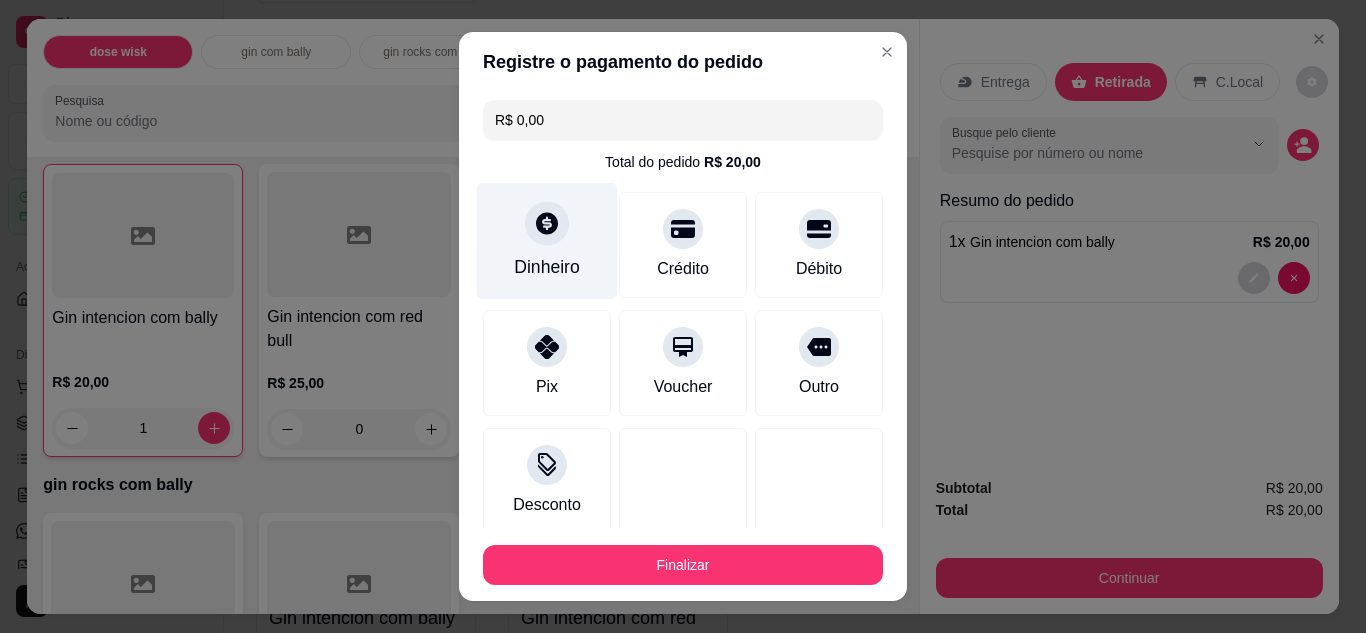 click 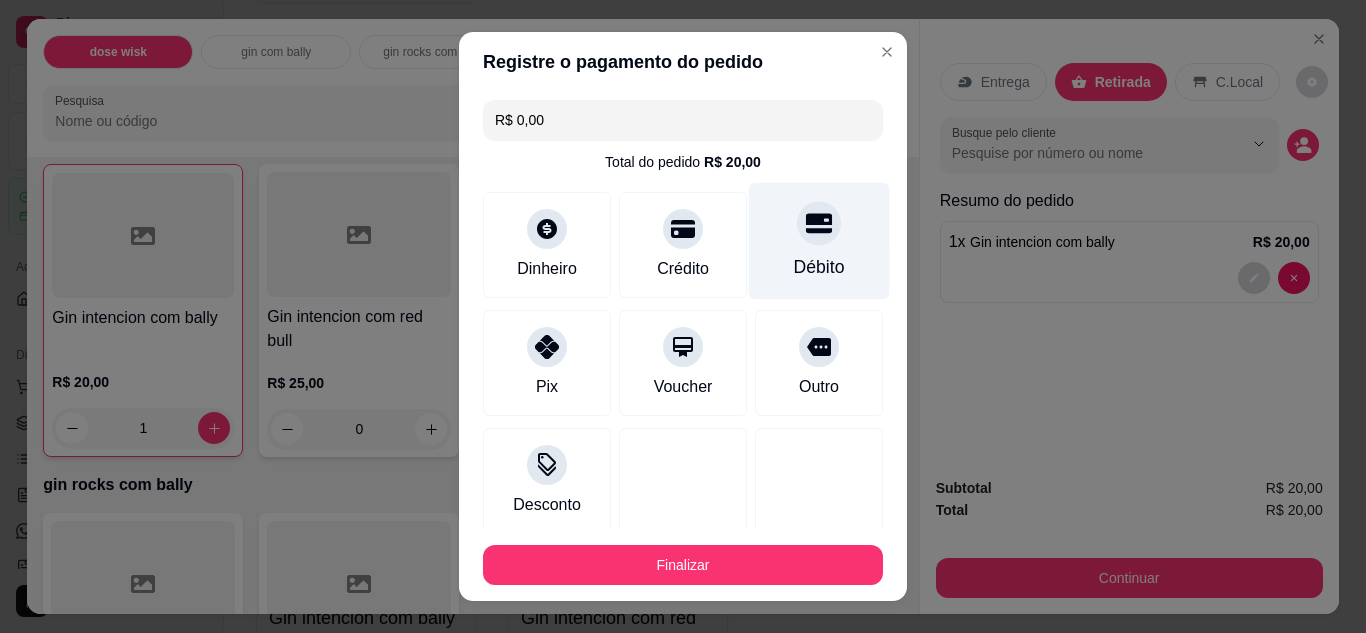 click at bounding box center (819, 223) 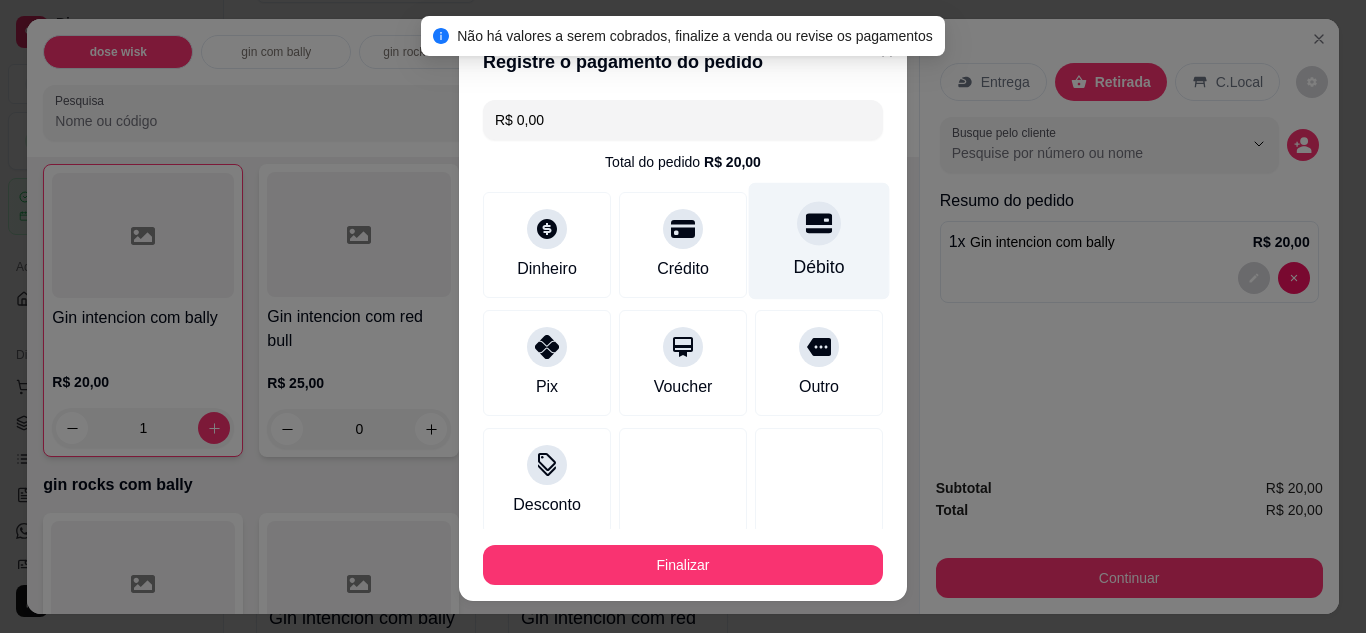 click on "Finalizar" at bounding box center [683, 565] 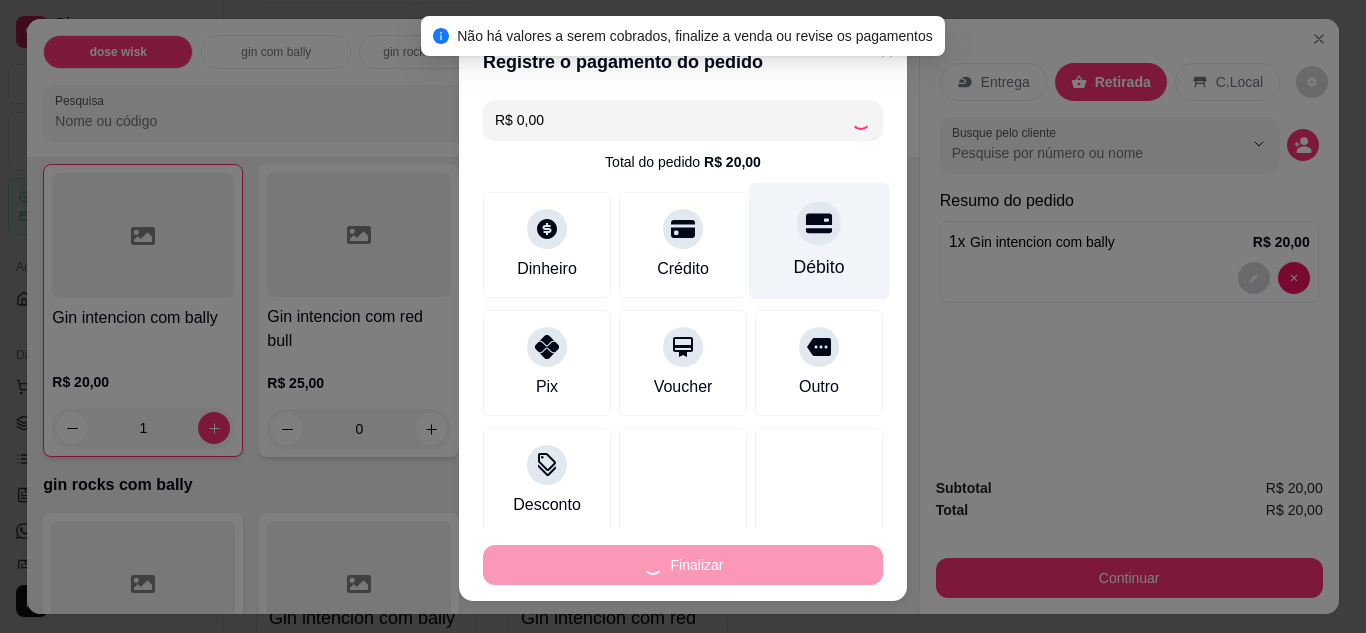 type on "0" 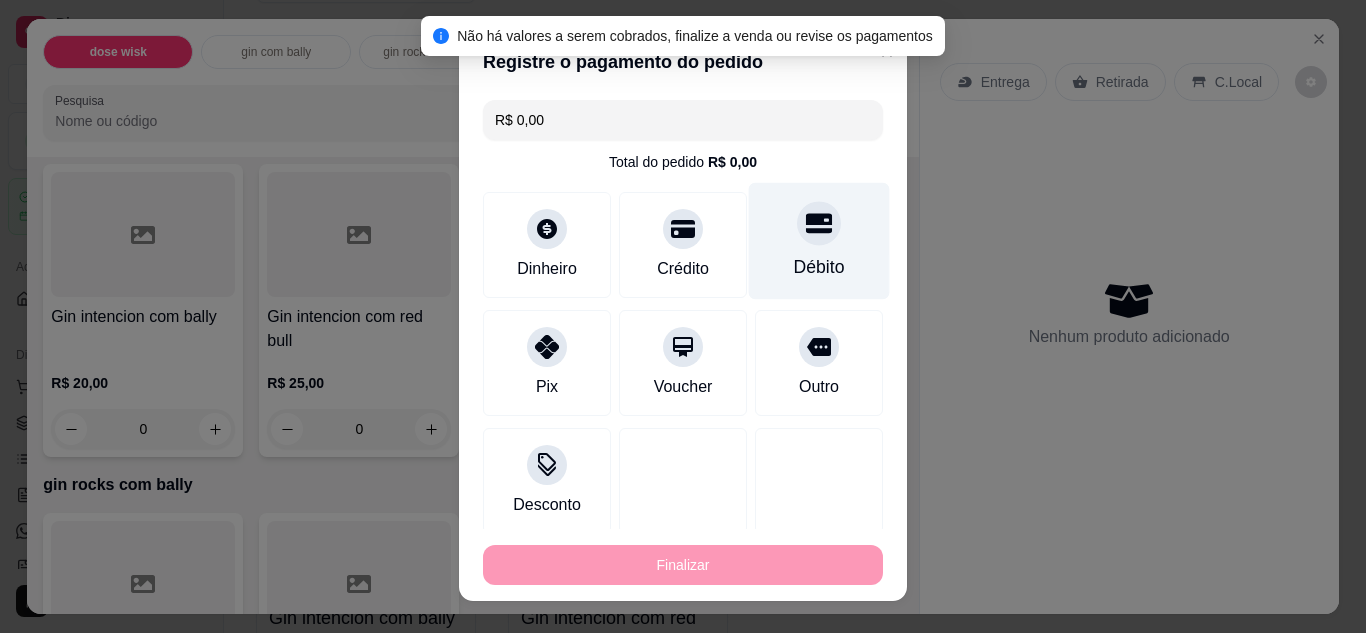 type on "-R$ 20,00" 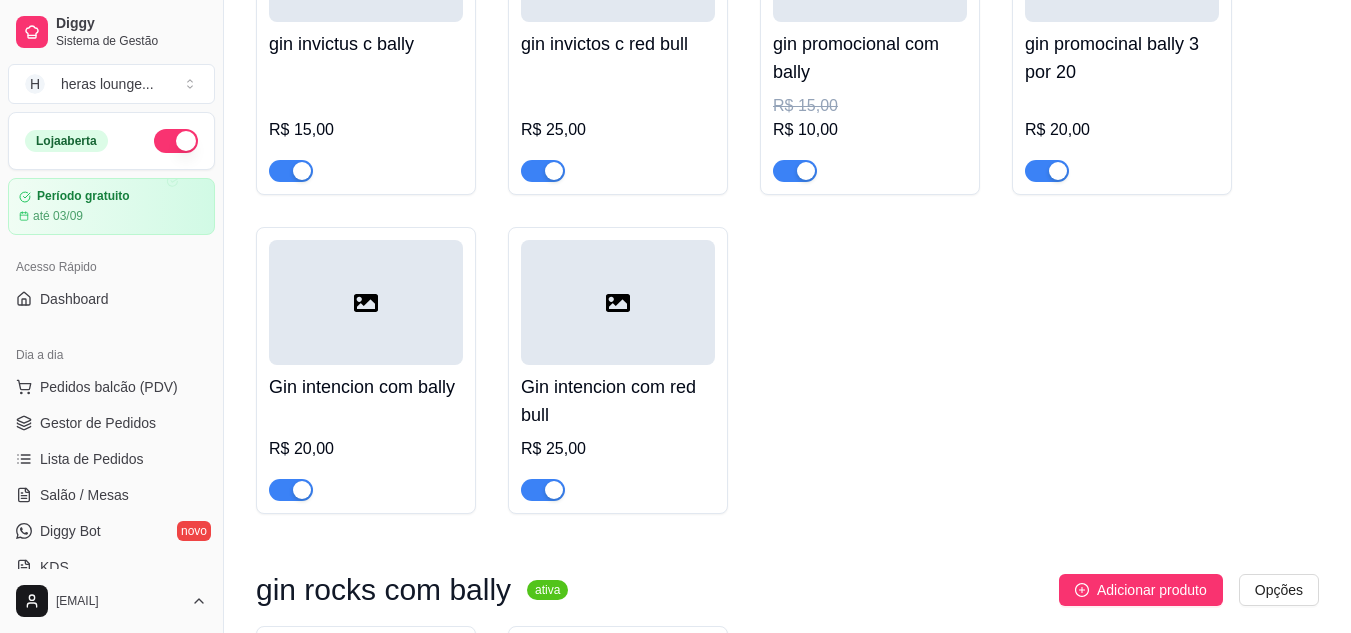 scroll, scrollTop: 1140, scrollLeft: 0, axis: vertical 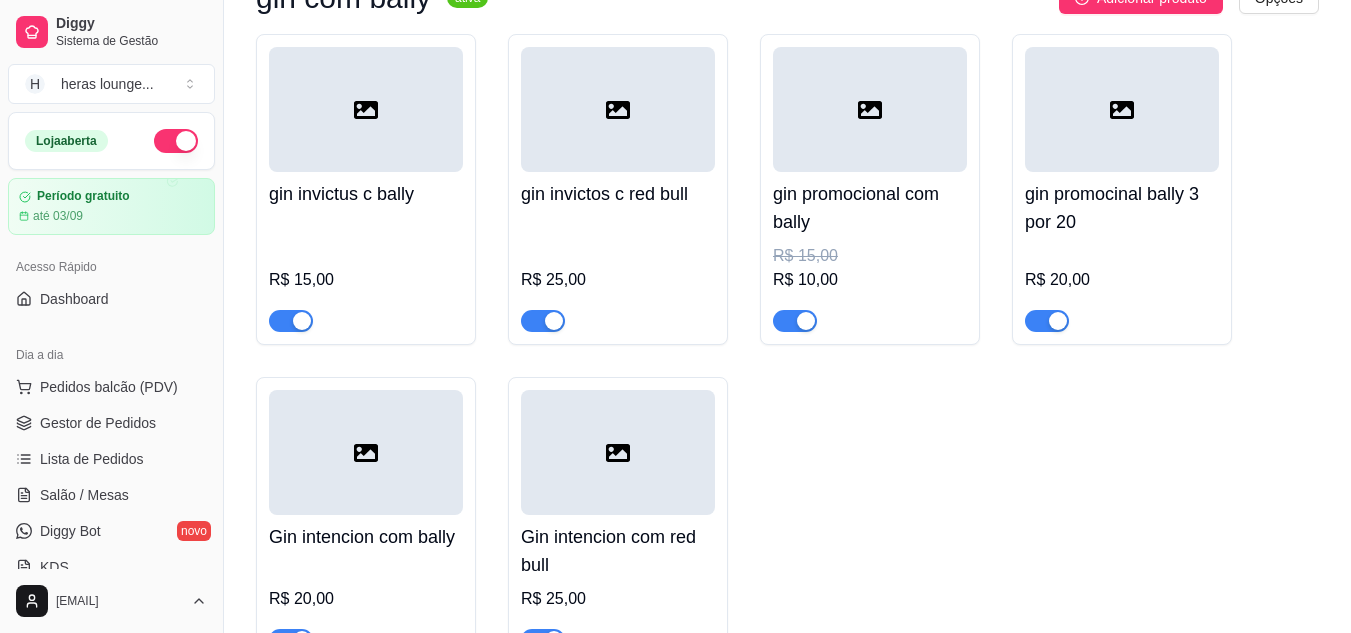 click on "gin invictus c bally   R$ 15,00 gin invictos c red bull   R$ 25,00 gin promocional com bally   R$ 15,00 R$ 10,00 gin promocinal bally 3 por 20   R$ 20,00 Gin intencion com bally   R$ 20,00 Gin intencion com red bull   R$ 25,00" at bounding box center [787, 349] 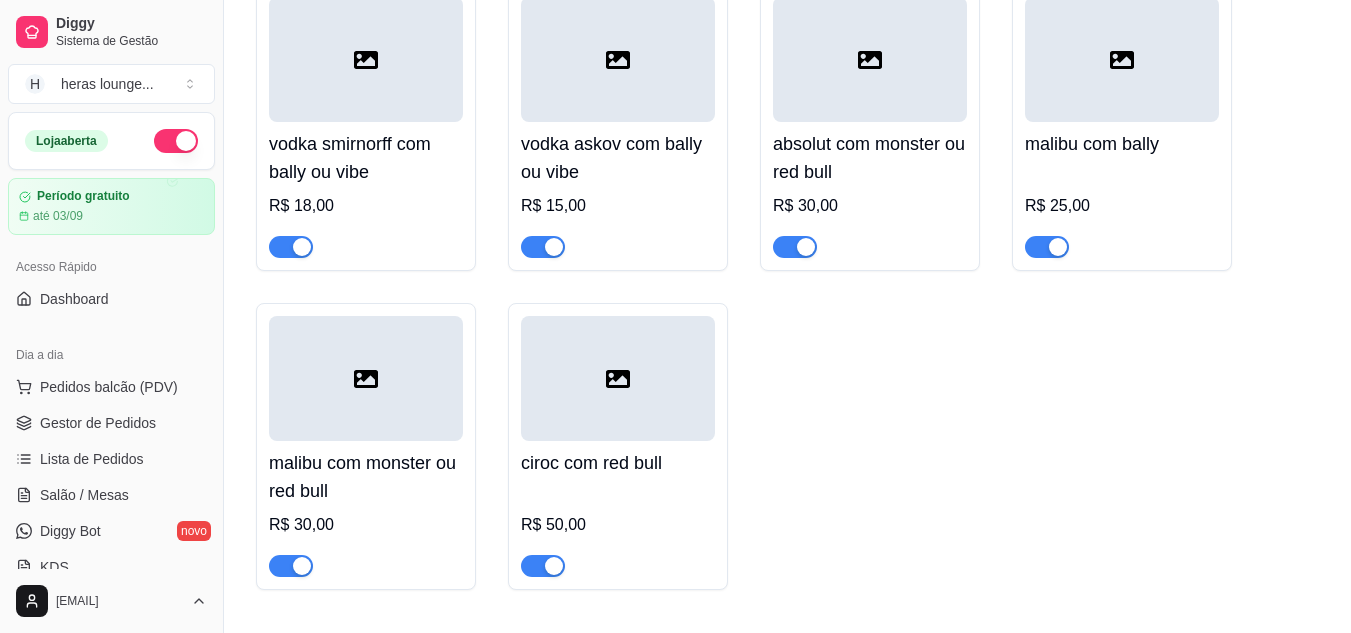 scroll, scrollTop: 2076, scrollLeft: 0, axis: vertical 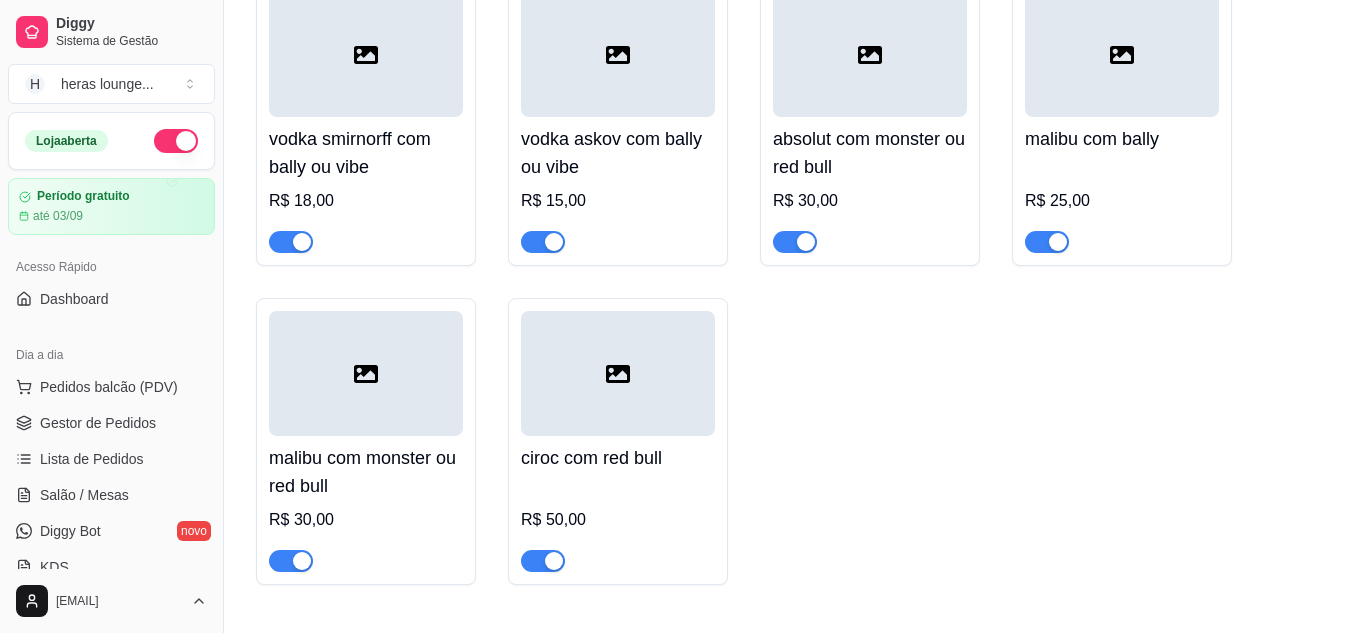click on "vodka smirnorff com bally ou vibe    R$ 18,00 vodka askov com bally ou vibe   R$ 15,00 absolut com monster ou red bull   R$ 30,00 malibu com bally    R$ 25,00 malibu com monster ou red bull   R$ 30,00 ciroc com red bull   R$ 50,00" at bounding box center (787, 282) 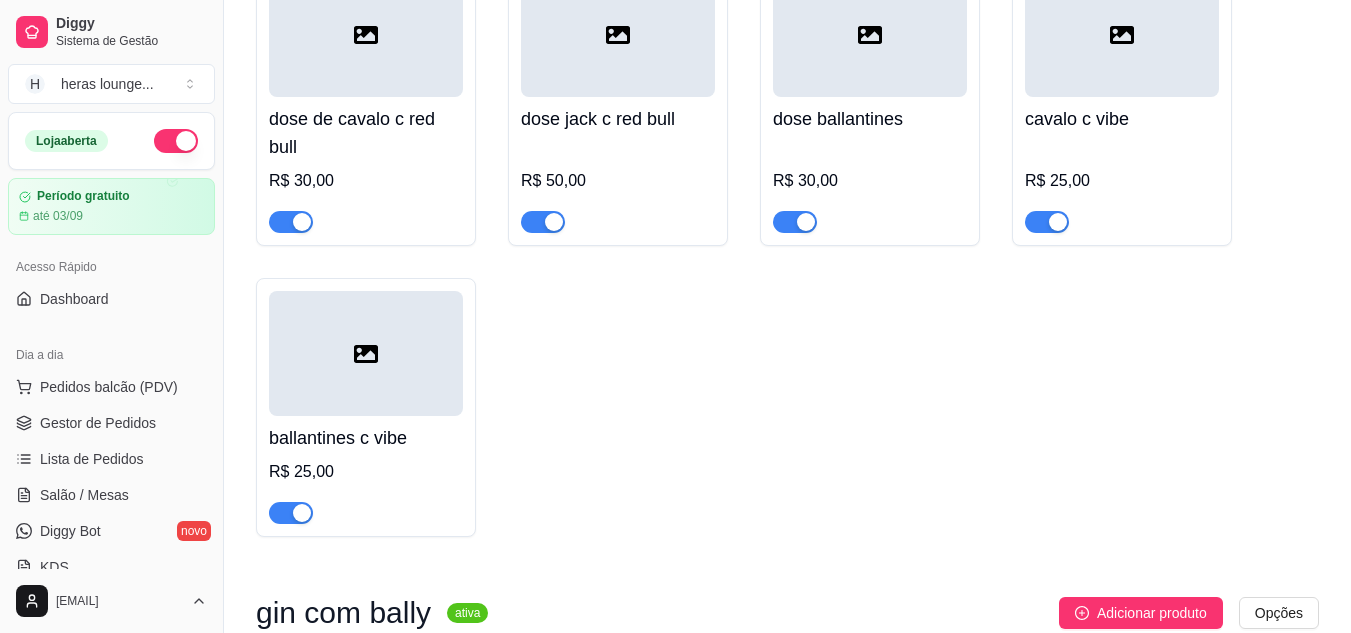 scroll, scrollTop: 75, scrollLeft: 0, axis: vertical 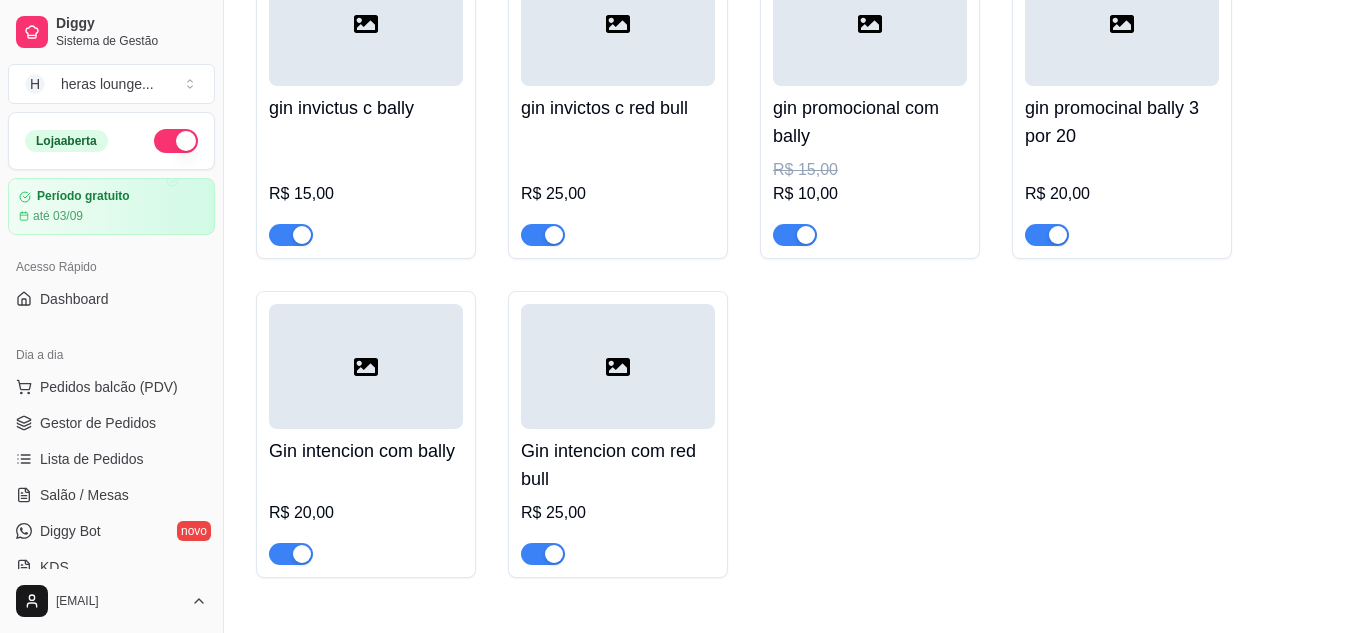 click on "R$ 25,00" at bounding box center [618, 188] 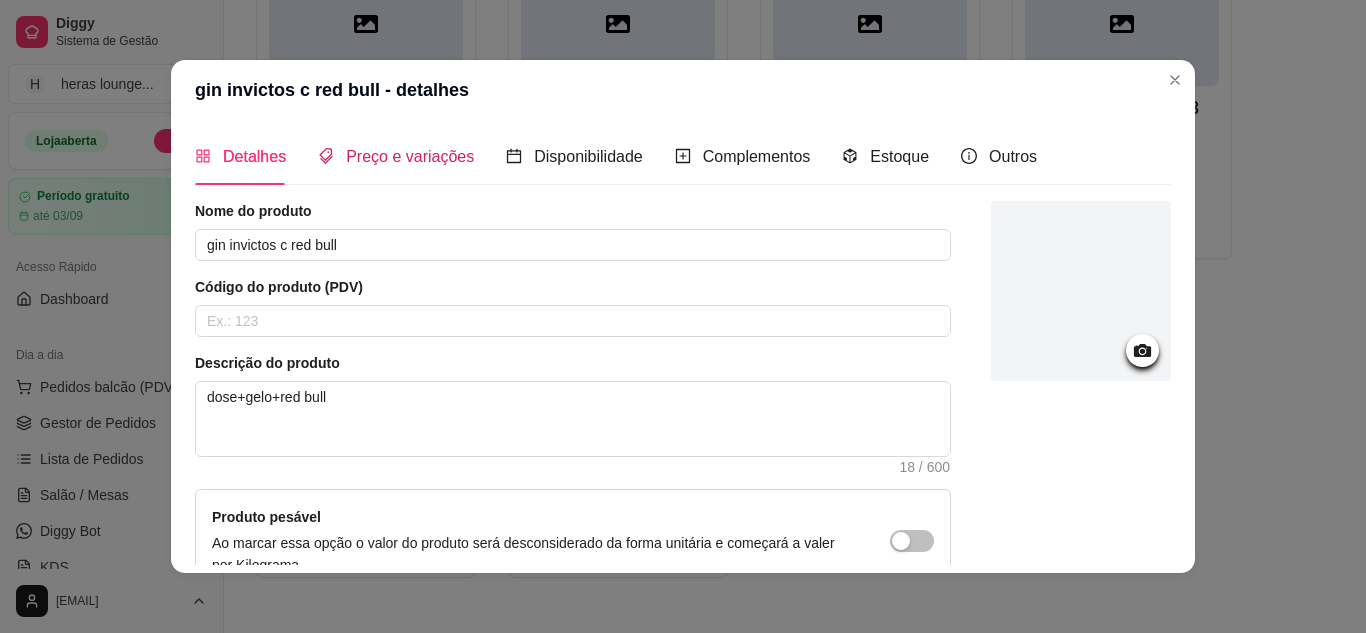 click on "Preço e variações" at bounding box center [410, 156] 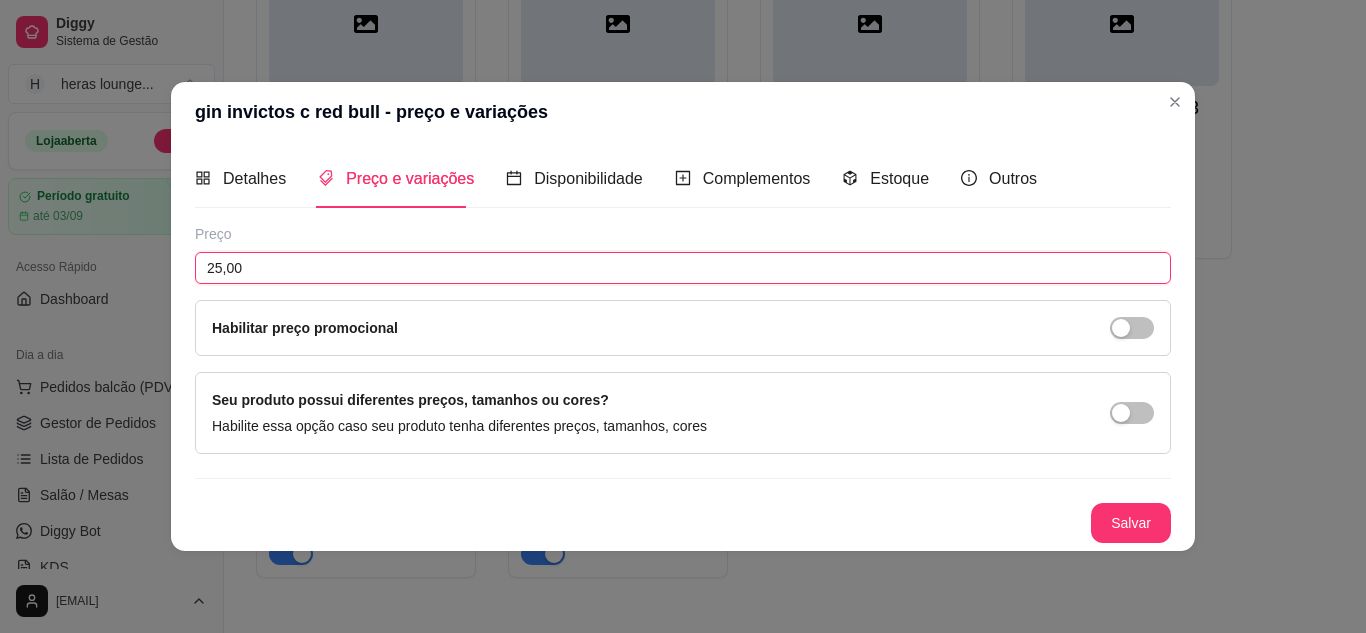 click on "25,00" at bounding box center (683, 268) 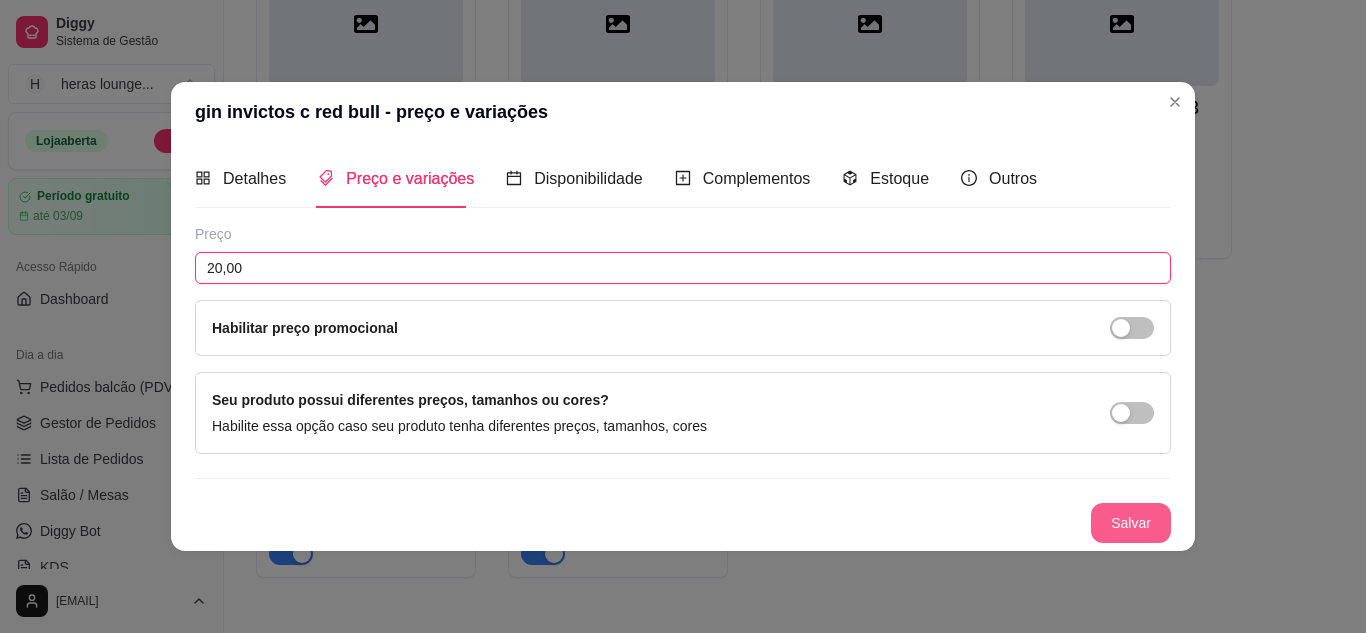 type on "20,00" 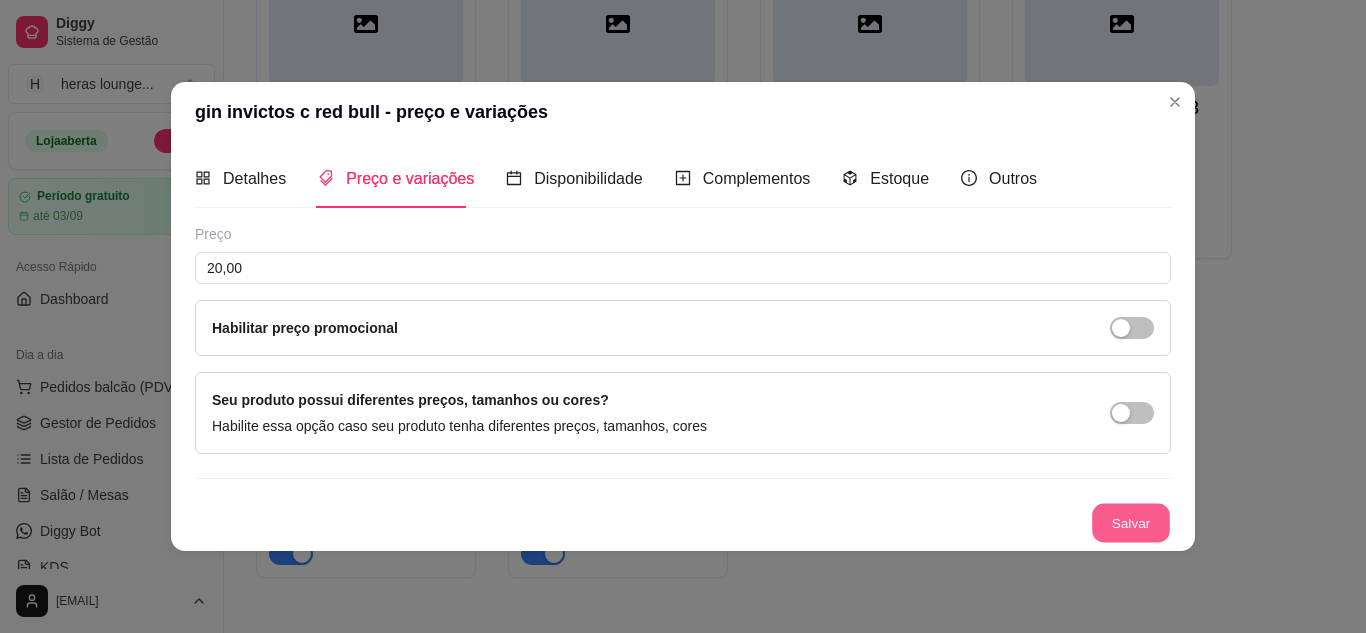 click on "Salvar" at bounding box center [1131, 522] 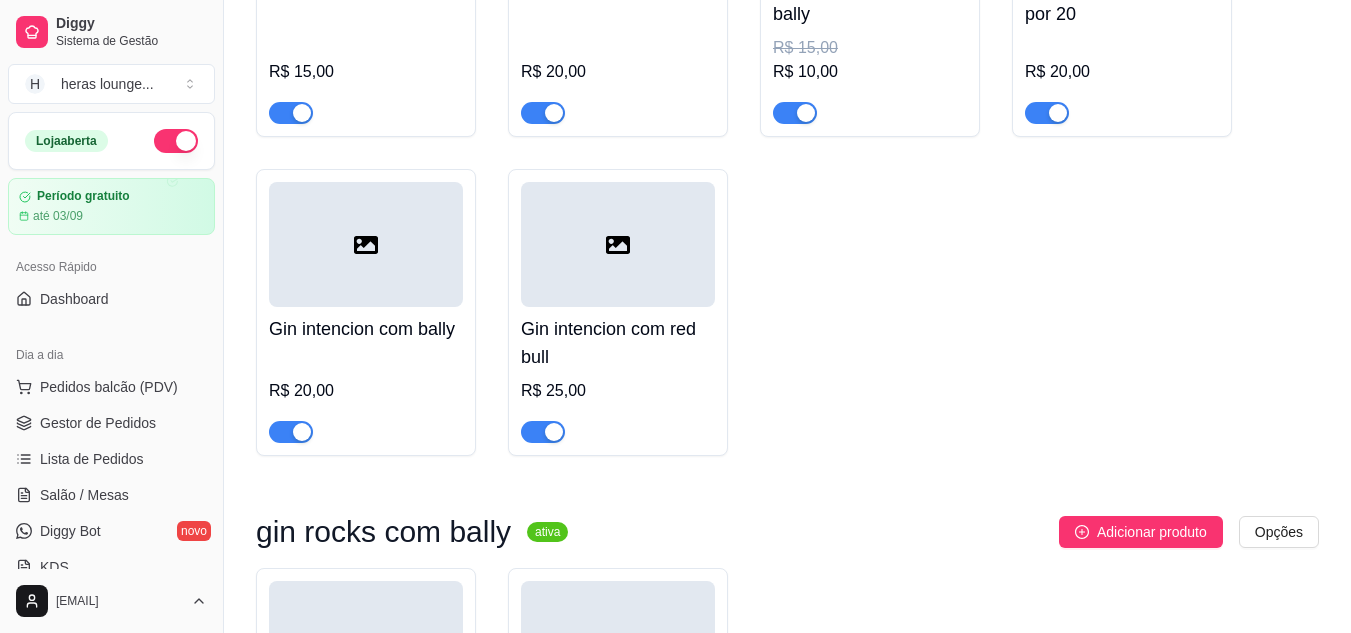 scroll, scrollTop: 1143, scrollLeft: 0, axis: vertical 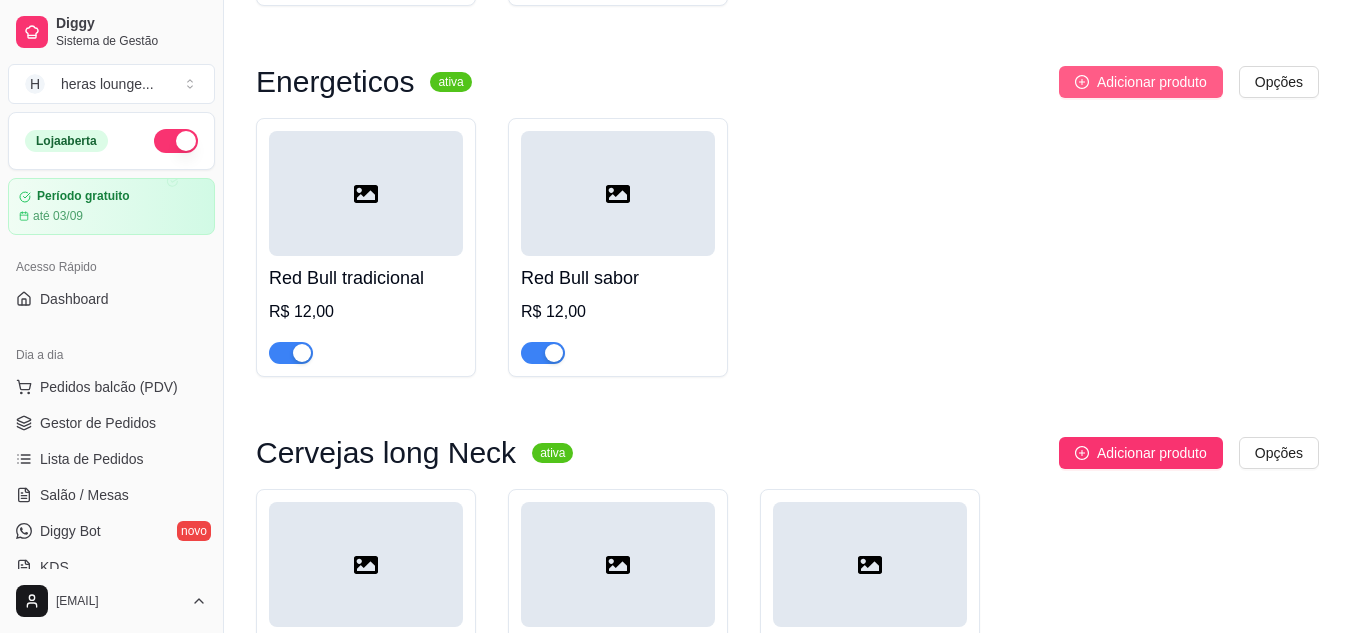 click on "Adicionar produto" at bounding box center (1152, 82) 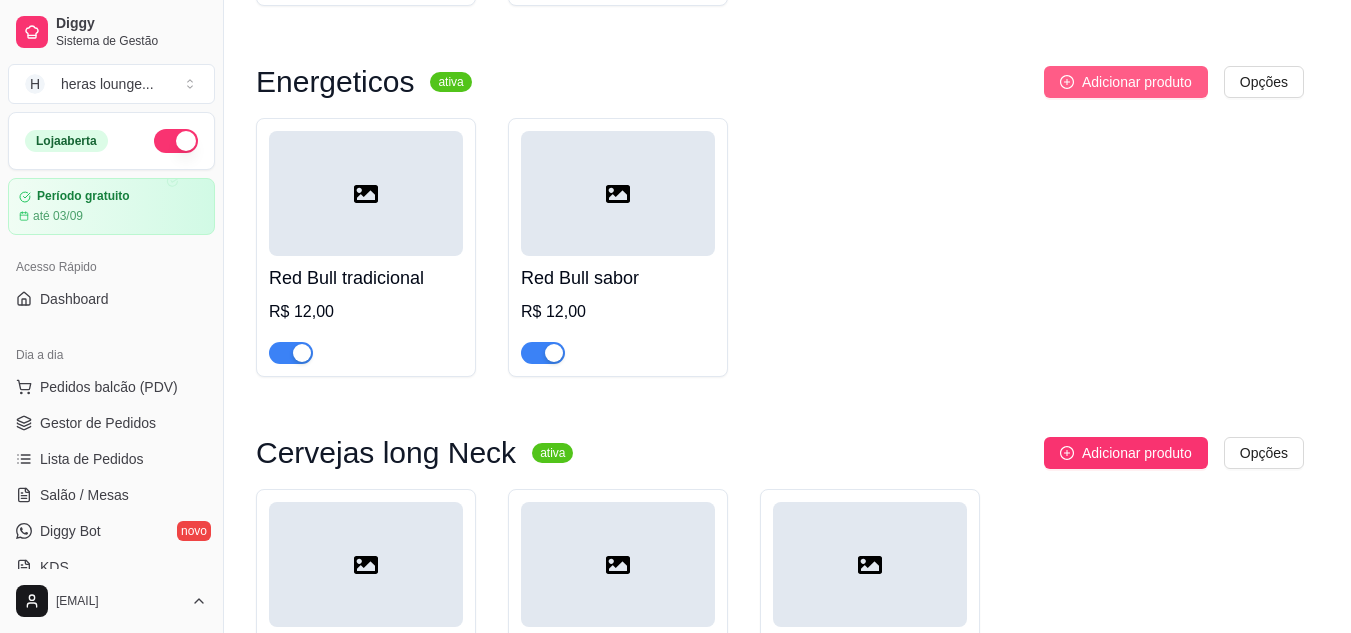 type 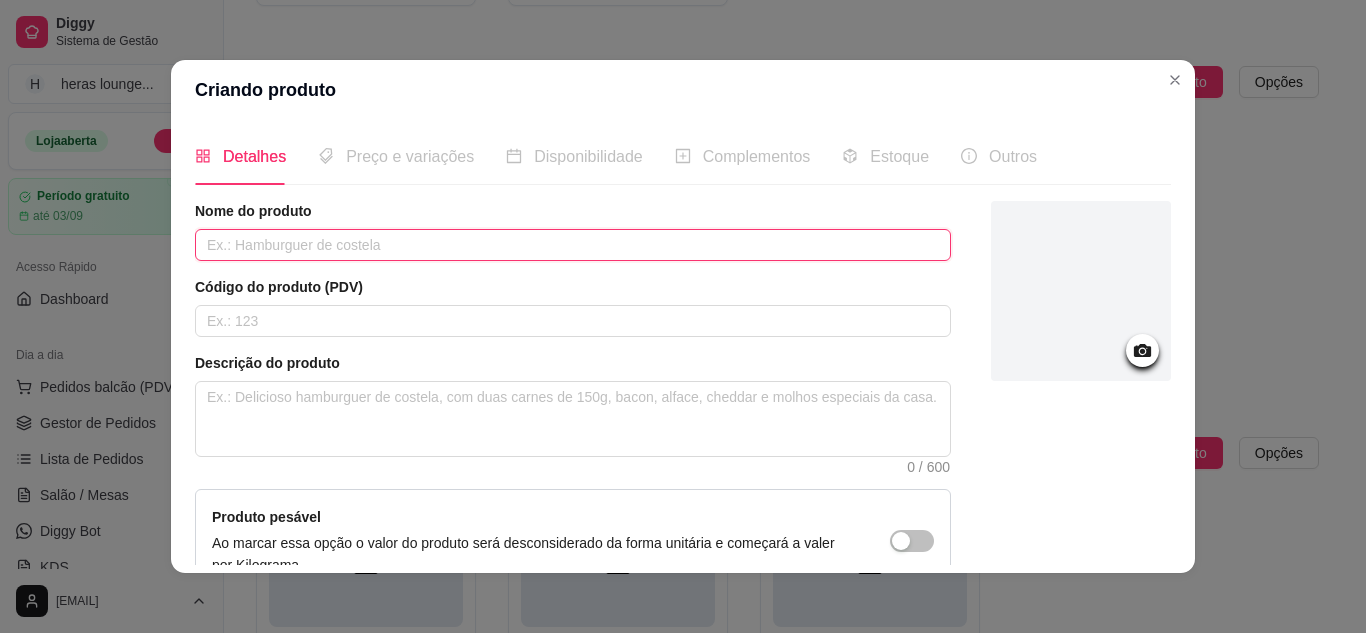 click at bounding box center (573, 245) 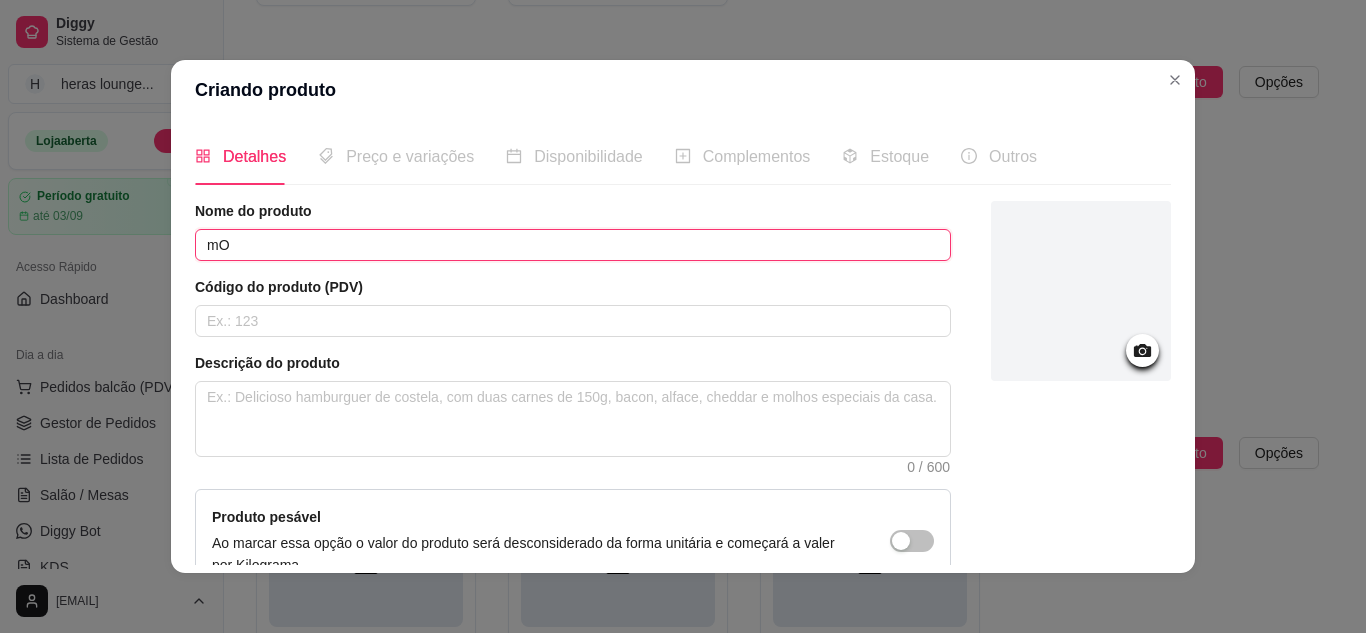 type on "m" 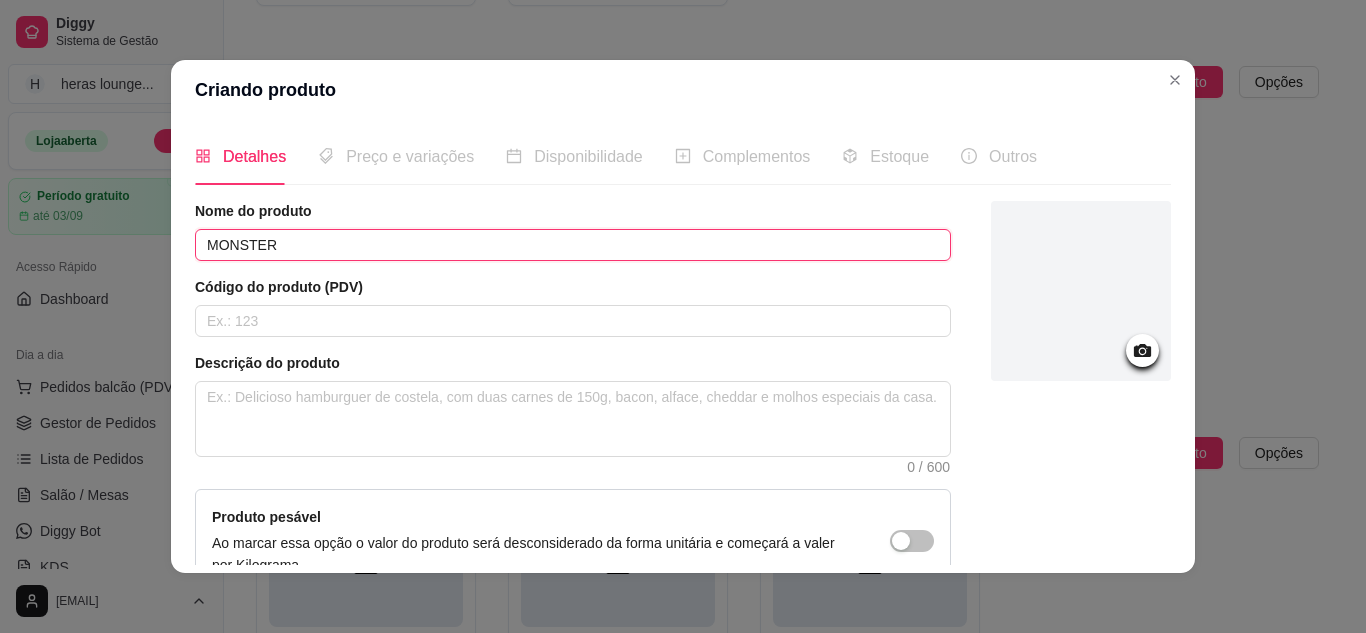 type on "MONSTER" 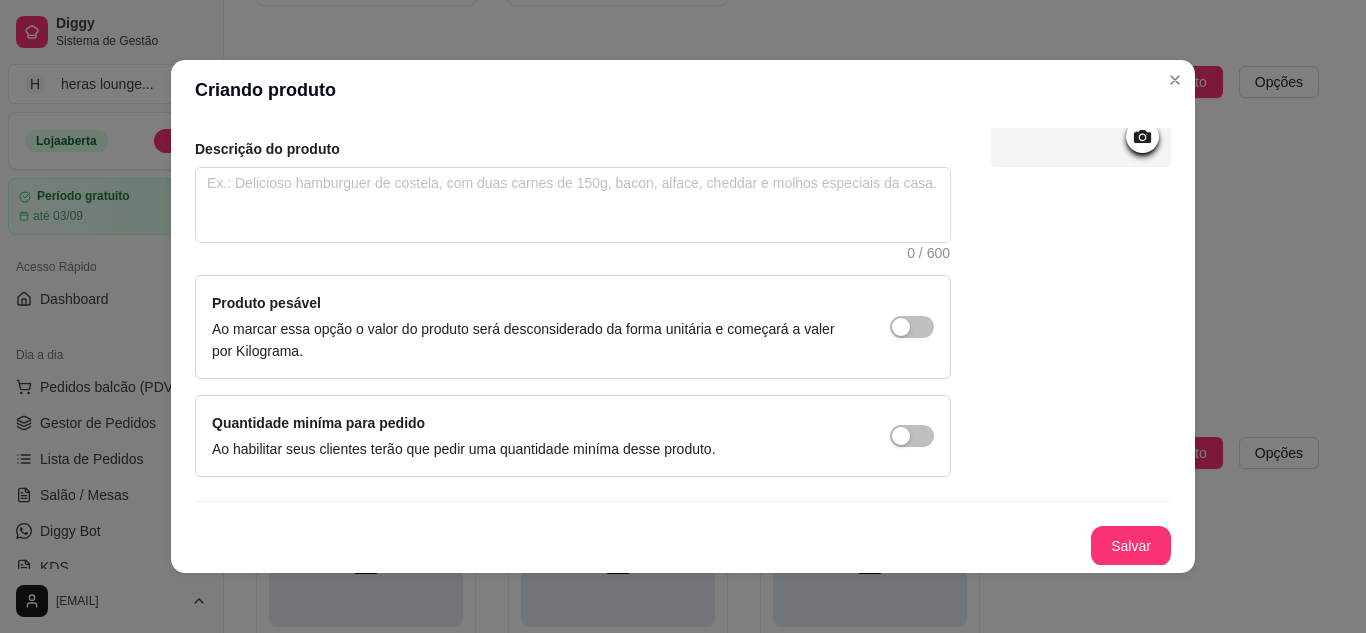 scroll, scrollTop: 215, scrollLeft: 0, axis: vertical 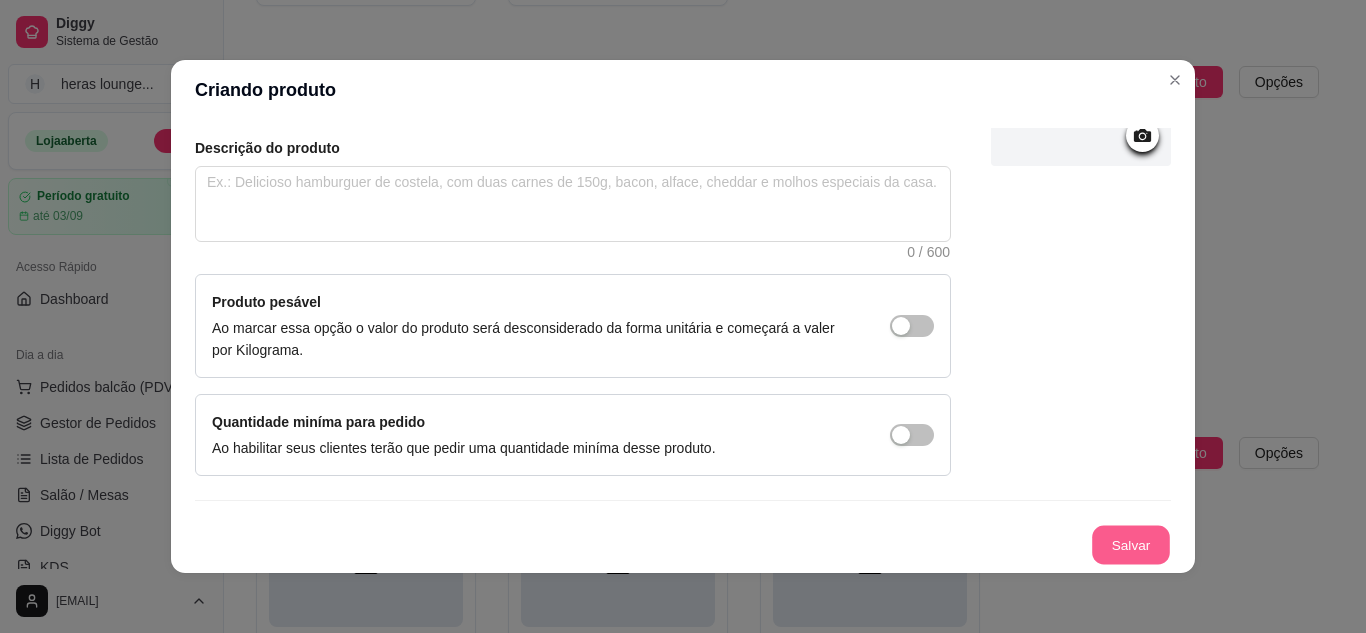 click on "Salvar" at bounding box center [1131, 545] 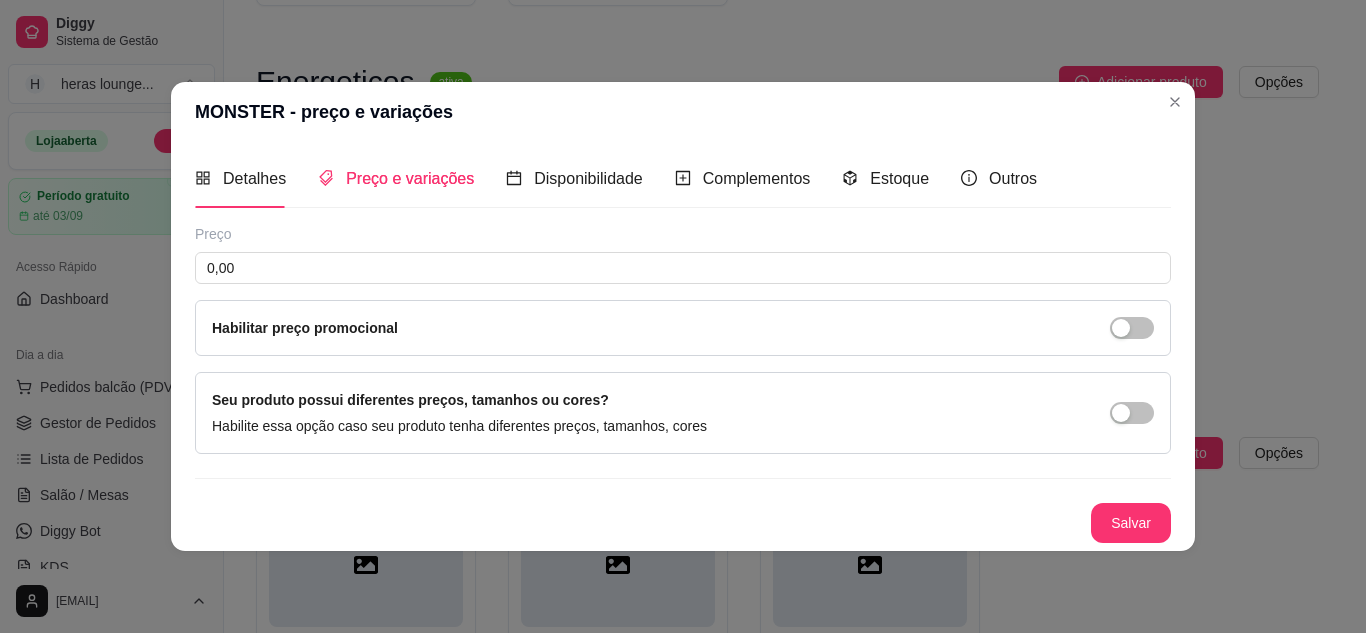 type 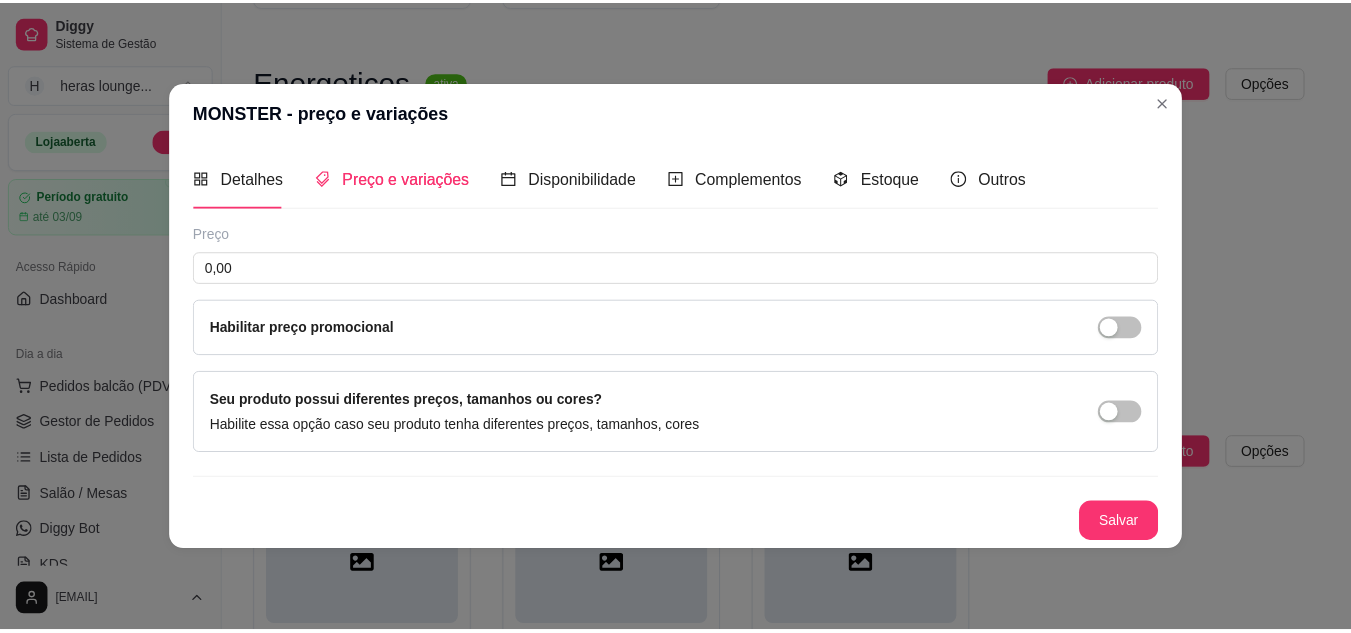 scroll, scrollTop: 0, scrollLeft: 0, axis: both 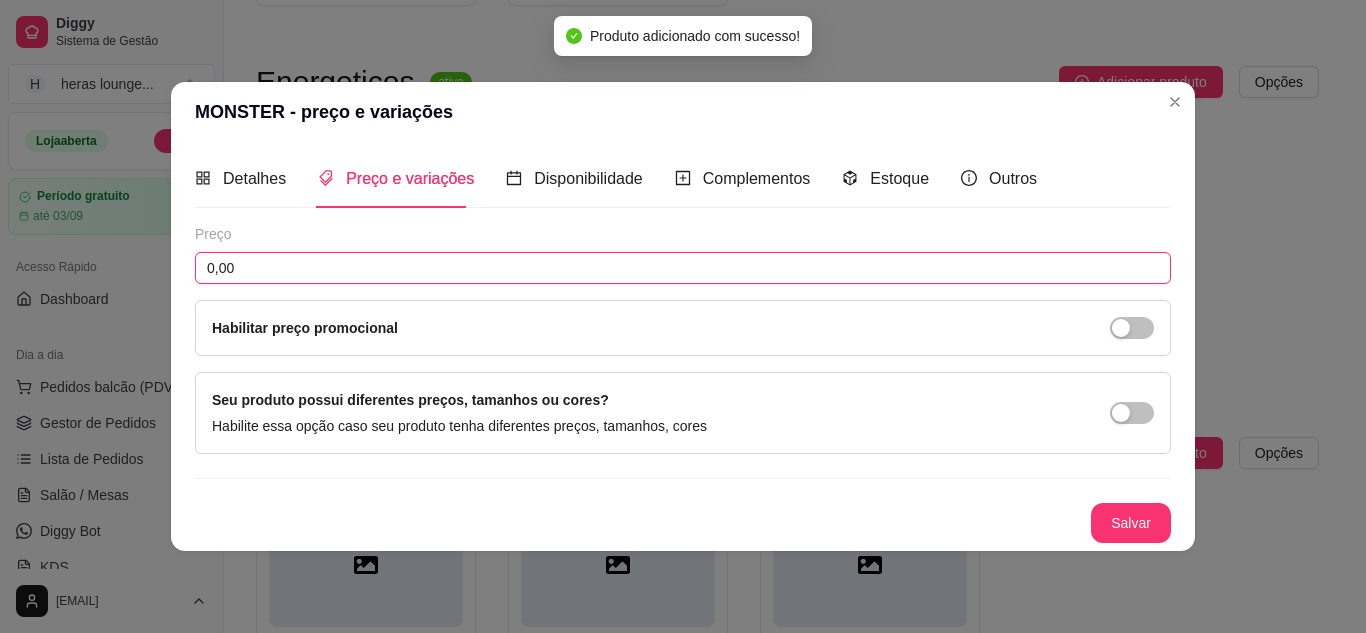 click on "0,00" at bounding box center (683, 268) 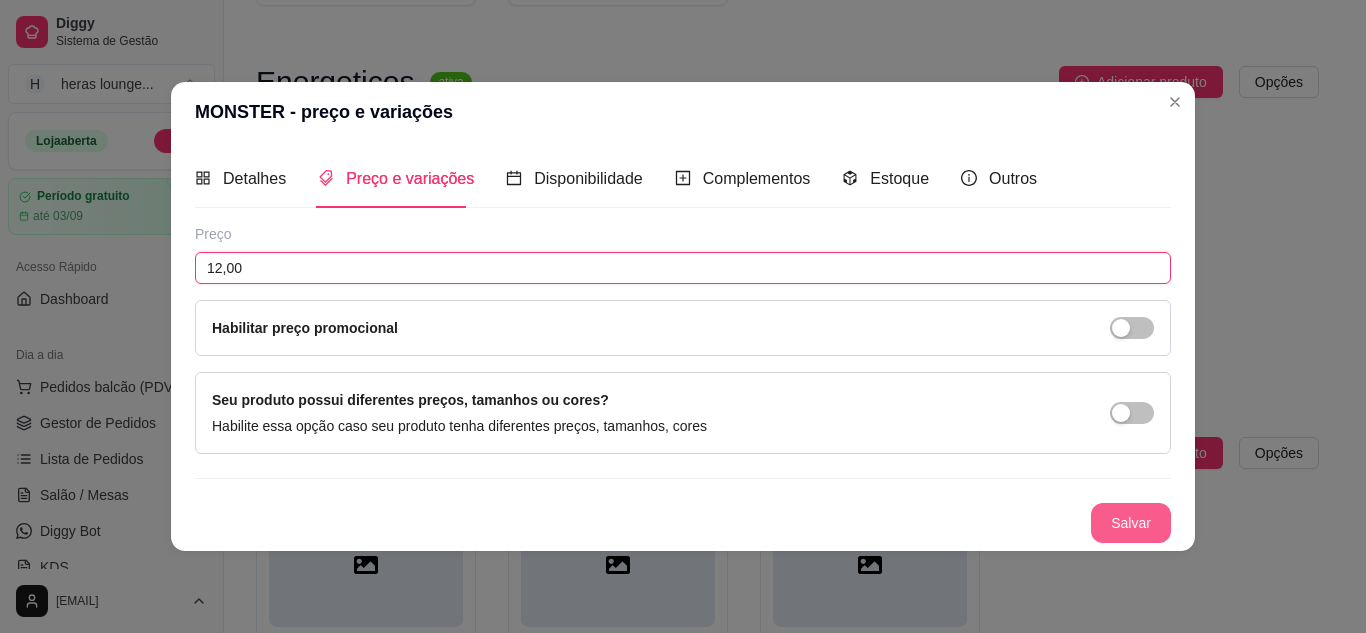 type on "12,00" 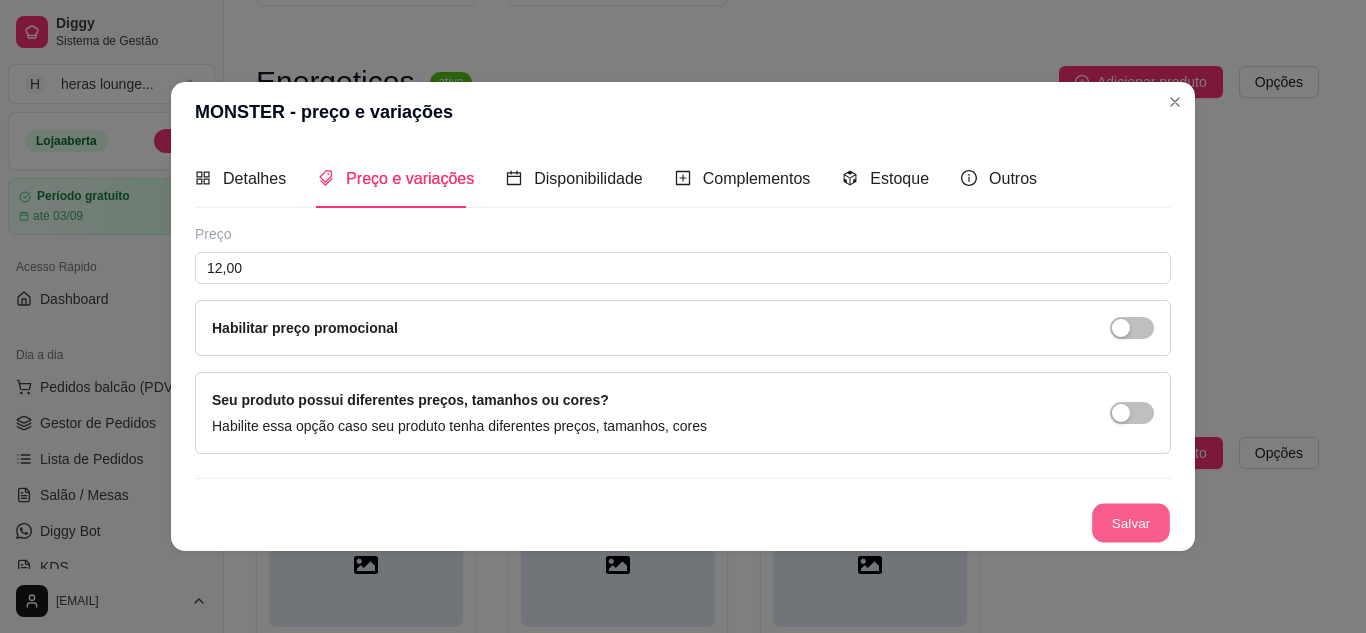click on "Salvar" at bounding box center [1131, 522] 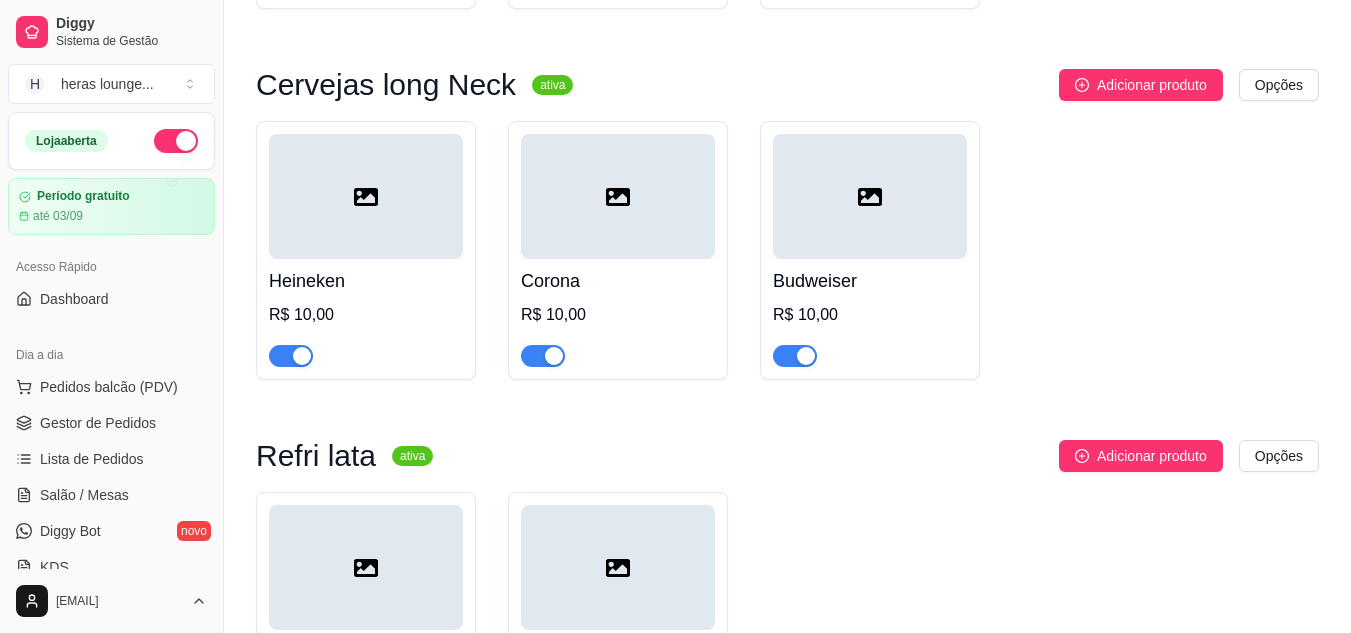 scroll, scrollTop: 5975, scrollLeft: 0, axis: vertical 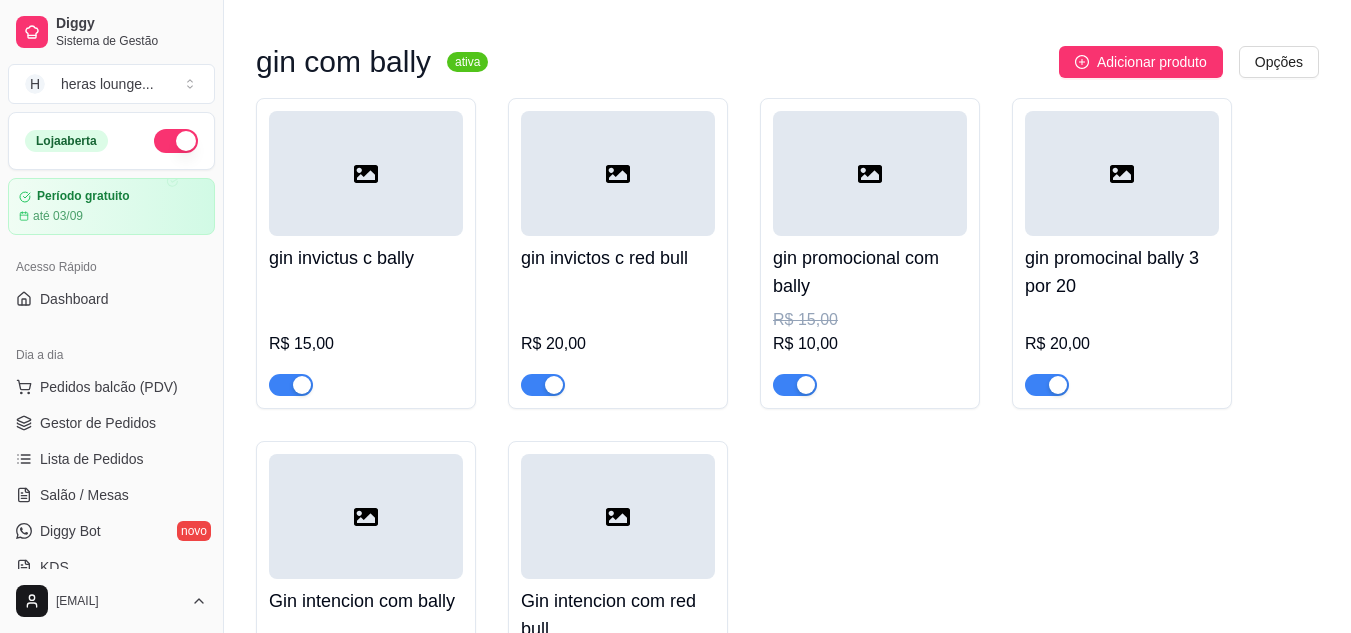 click on "gin invictus c bally   R$ 15,00 gin invictos c red bull   R$ 20,00 gin promocional com bally   R$ 15,00 R$ 10,00 gin promocinal bally 3 por 20   R$ 20,00 Gin intencion com bally   R$ 20,00 Gin intencion com red bull   R$ 25,00" at bounding box center (787, 413) 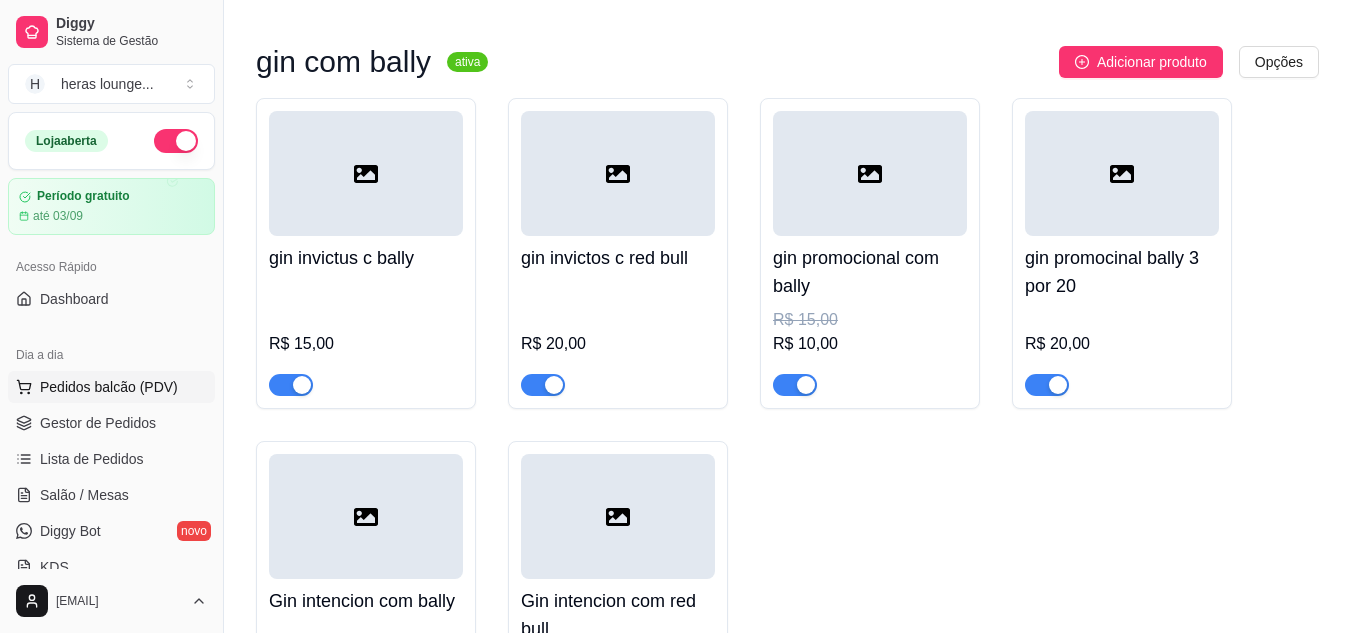click on "Pedidos balcão (PDV)" at bounding box center (109, 387) 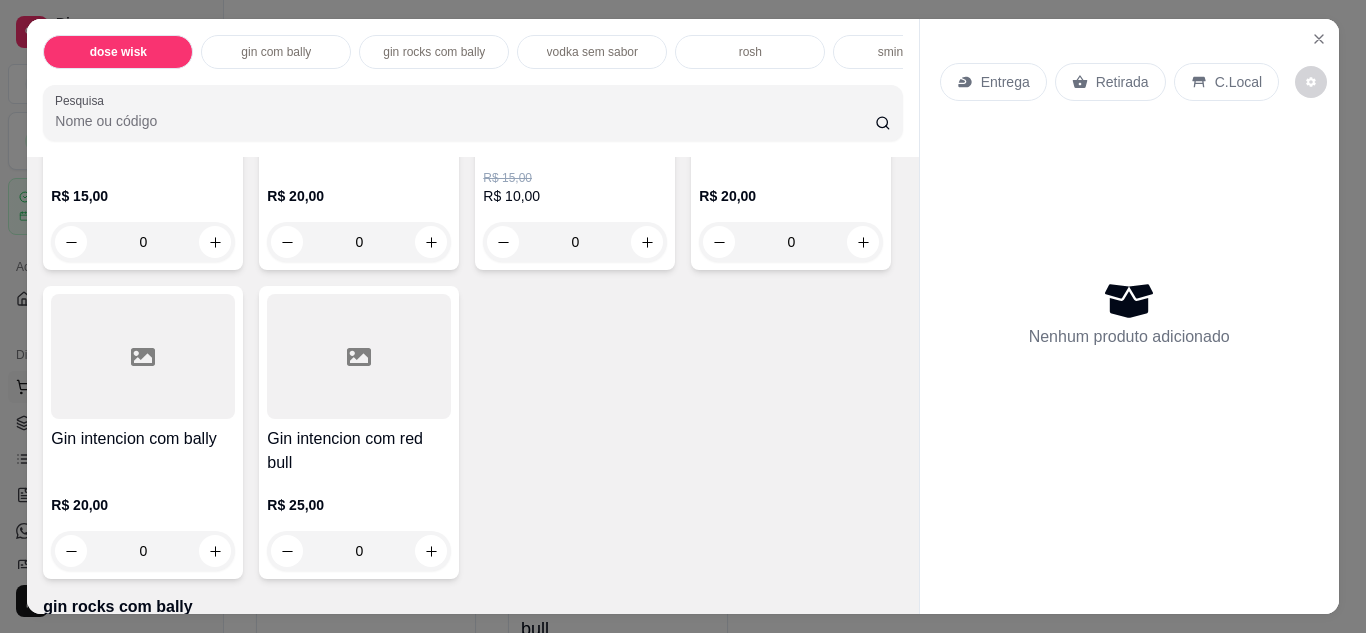 scroll, scrollTop: 935, scrollLeft: 0, axis: vertical 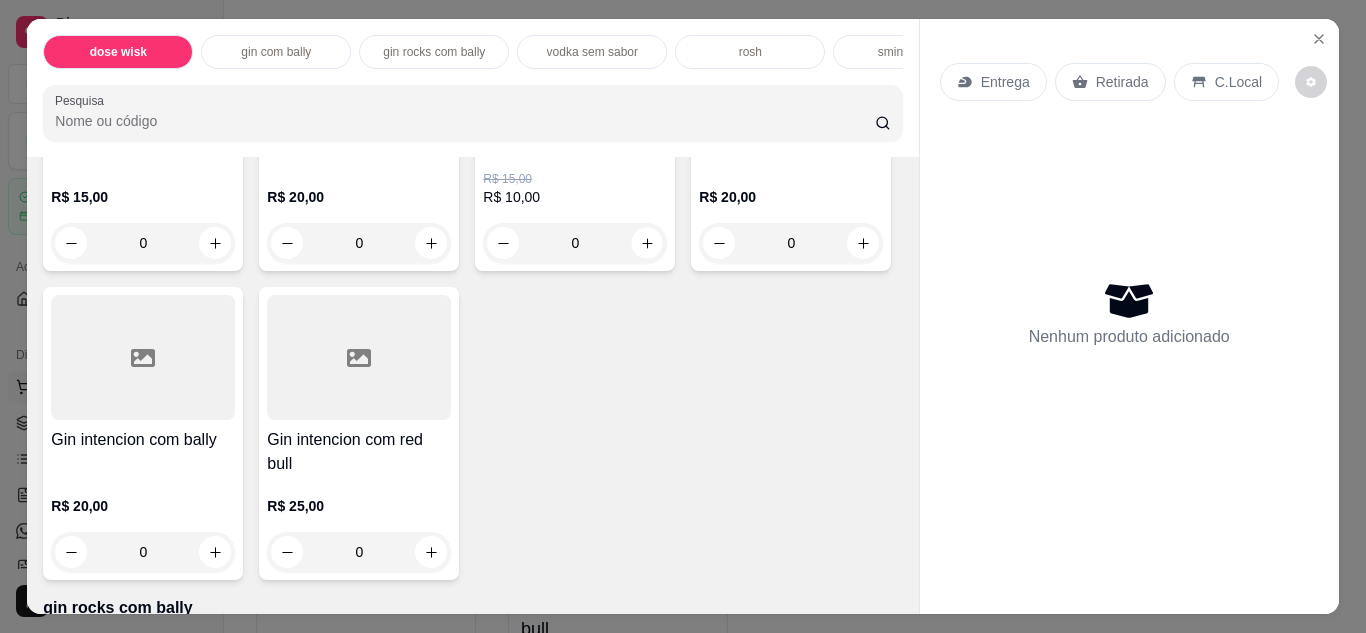 click 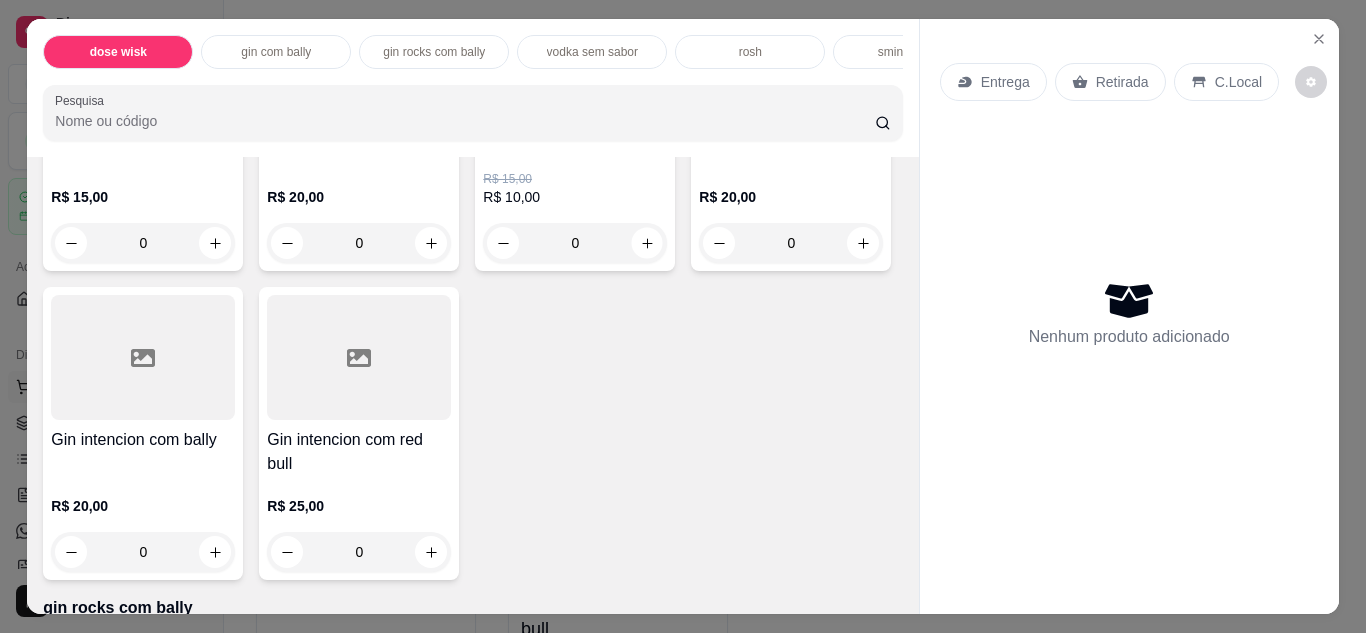 type on "1" 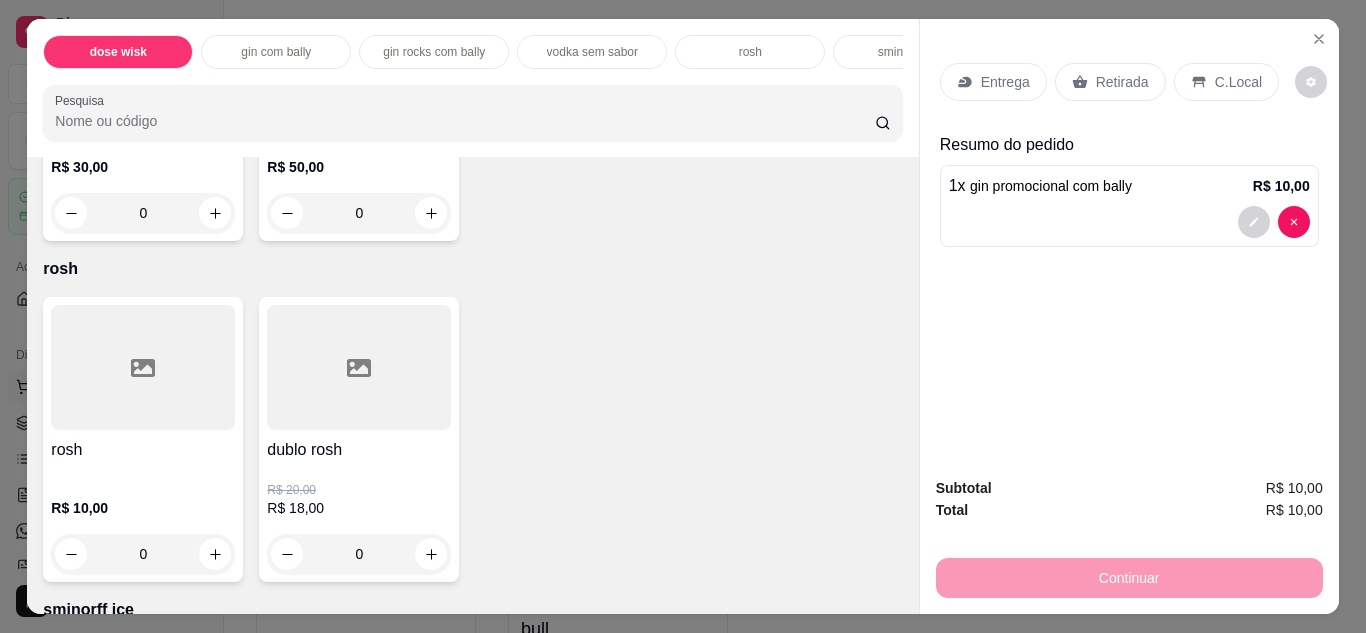 scroll, scrollTop: 2374, scrollLeft: 0, axis: vertical 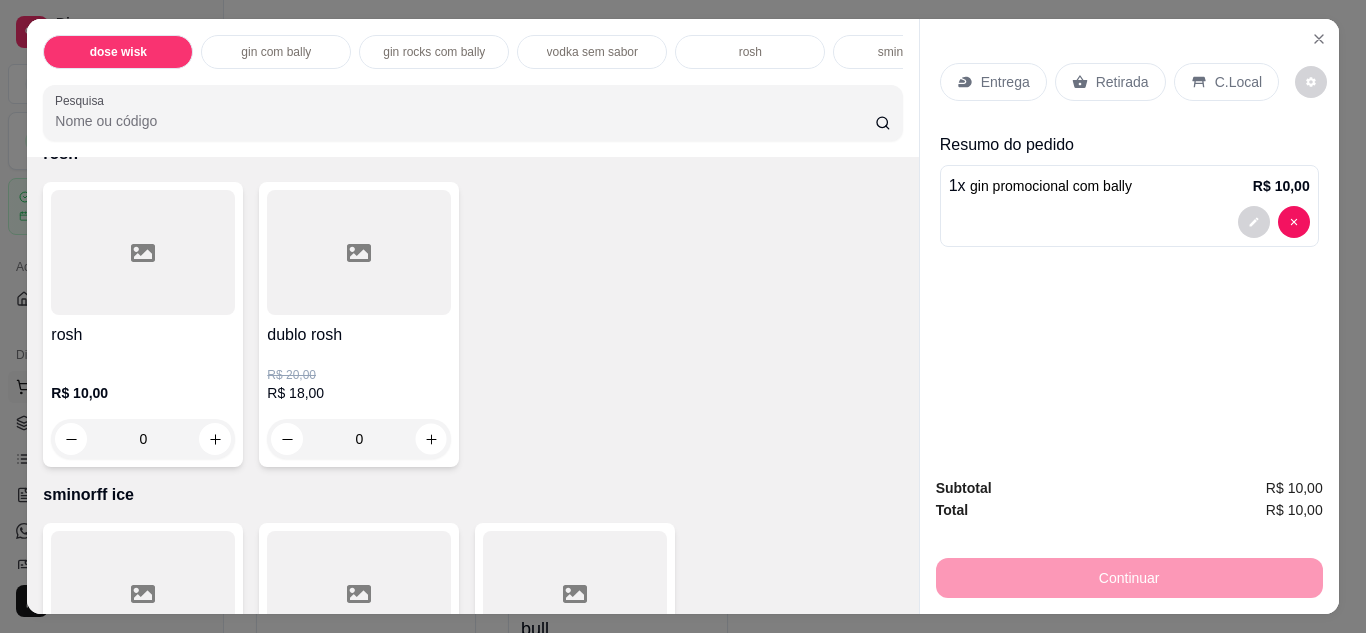 click at bounding box center (431, 438) 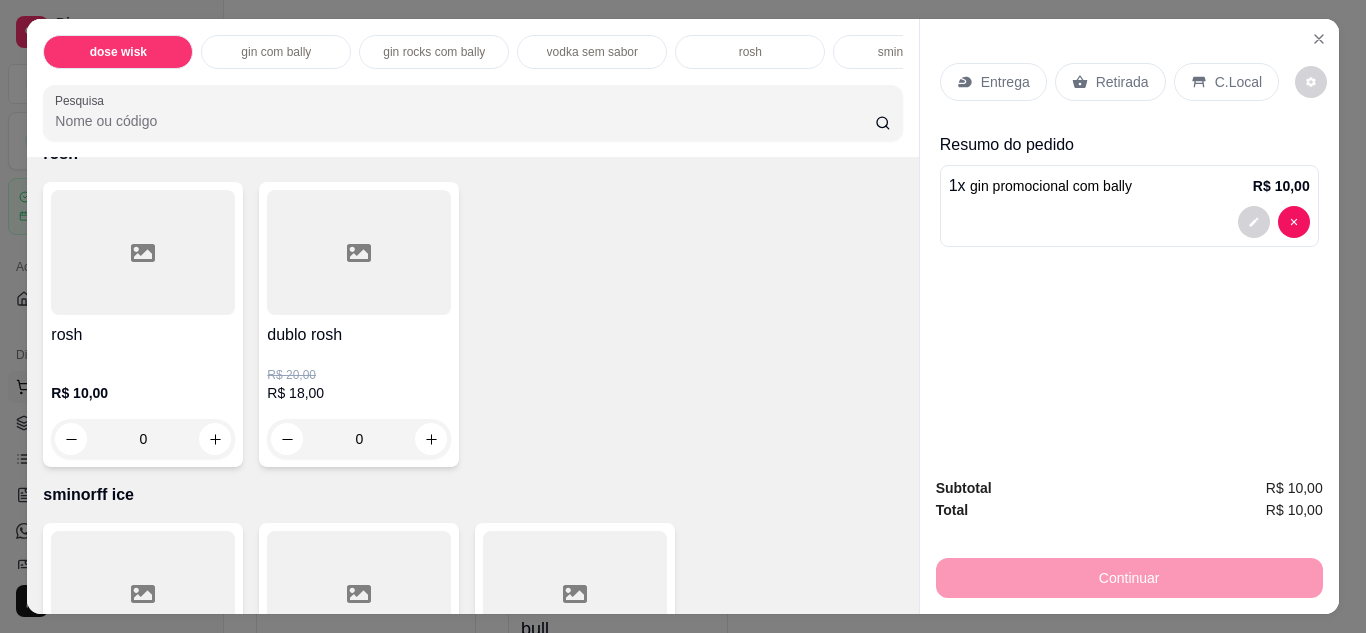 click at bounding box center (431, 439) 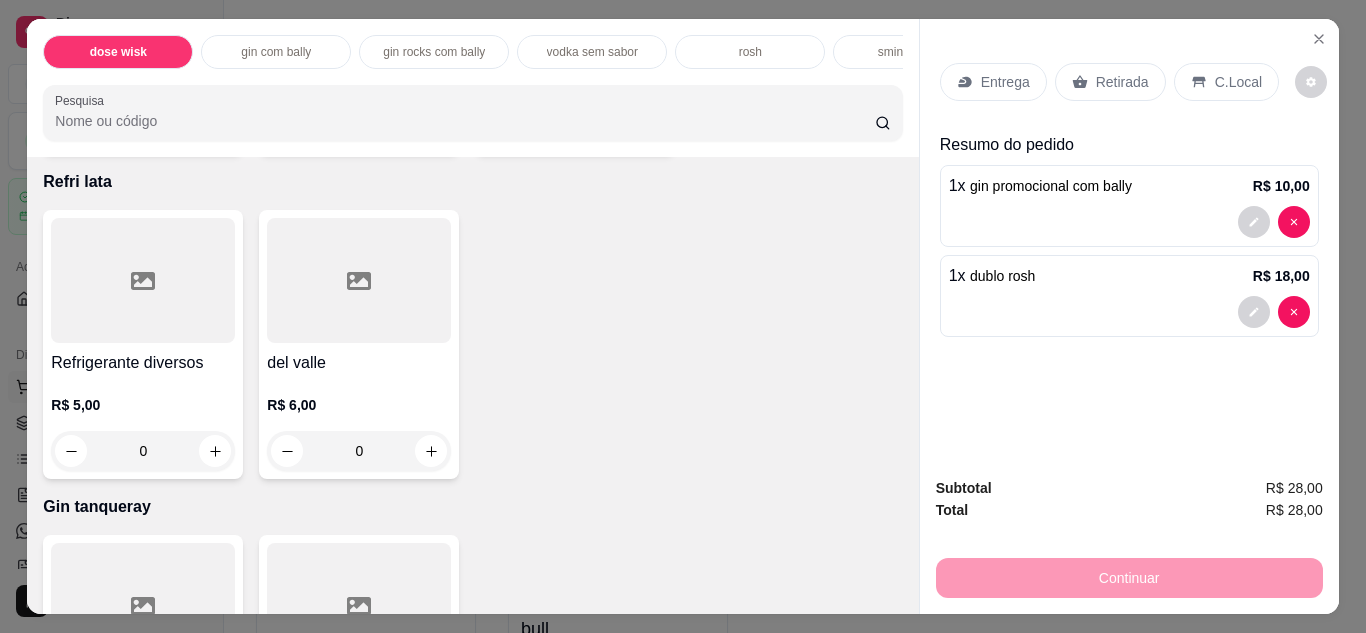 scroll, scrollTop: 5588, scrollLeft: 0, axis: vertical 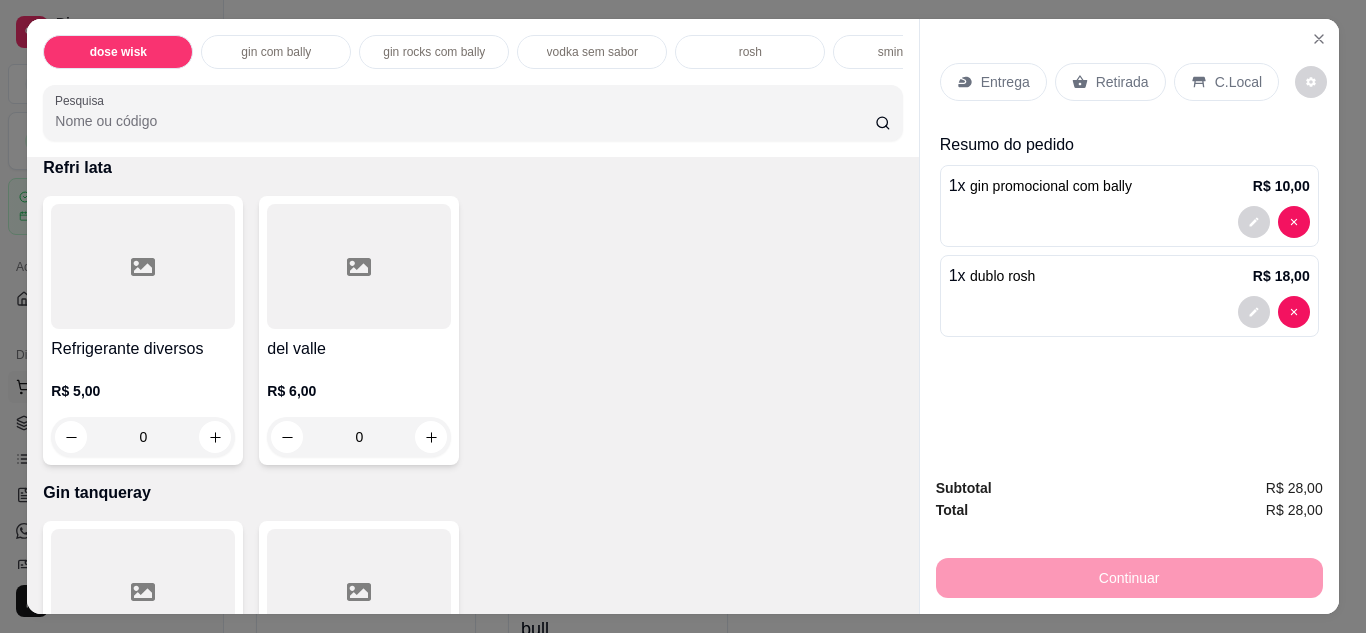 click 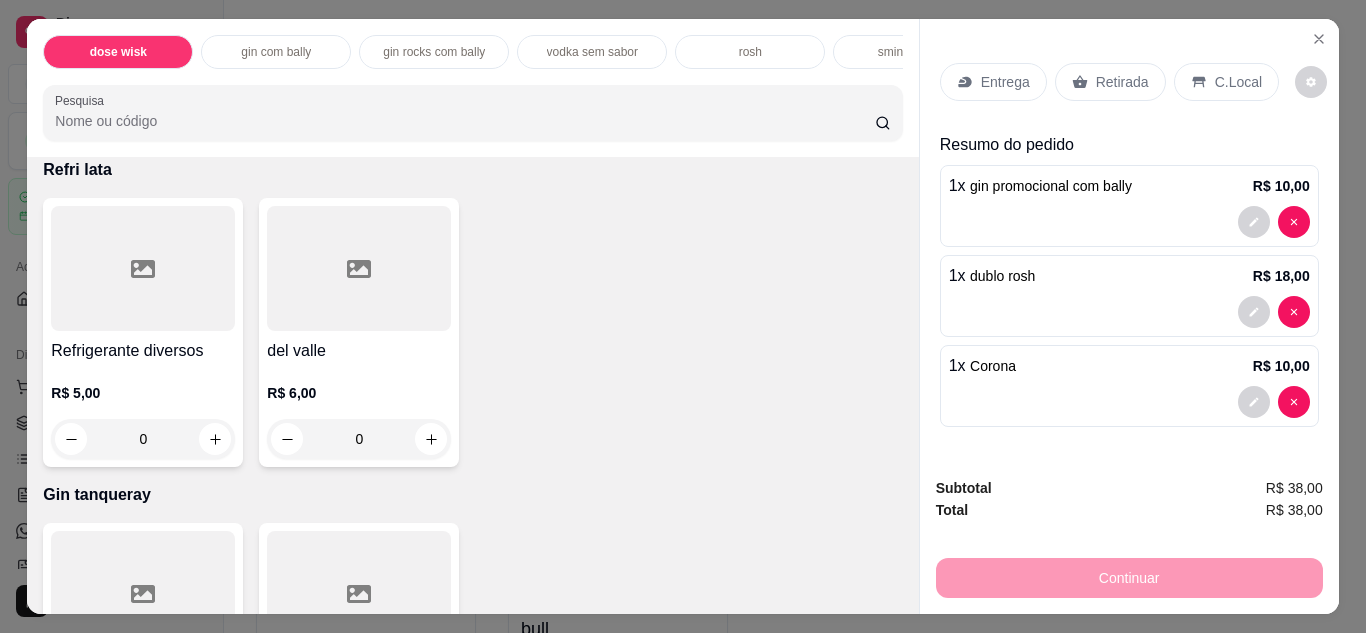click on "Retirada" at bounding box center [1122, 82] 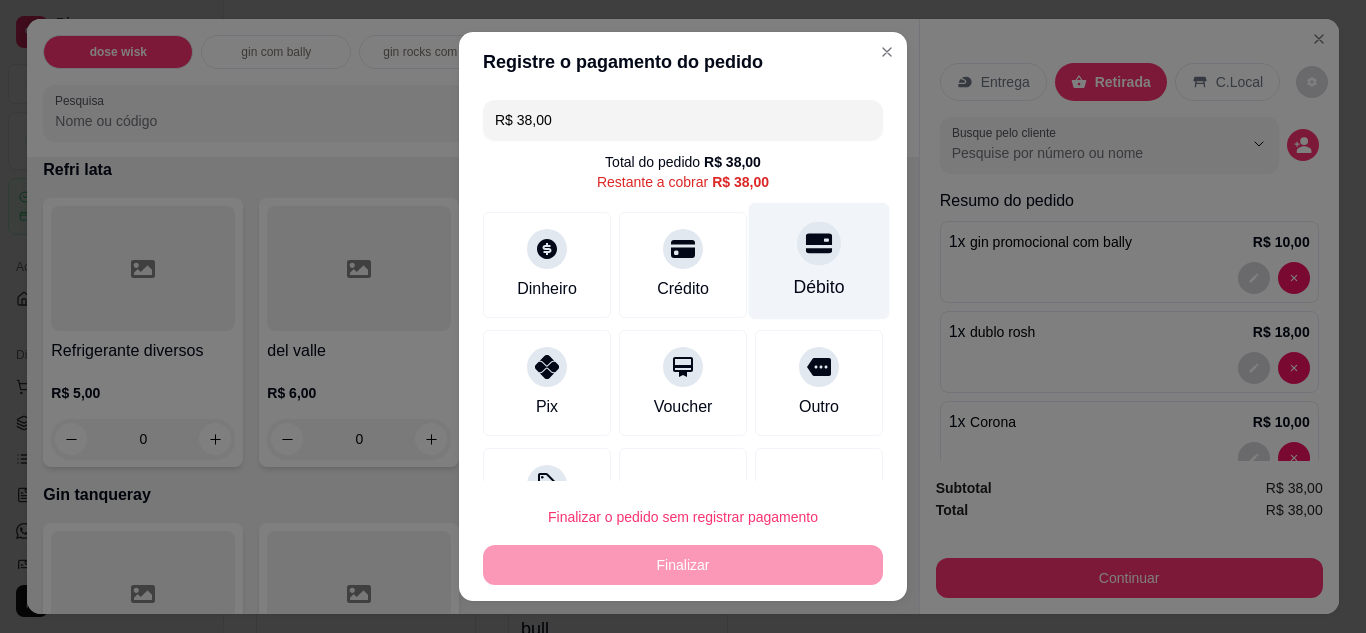click at bounding box center [819, 243] 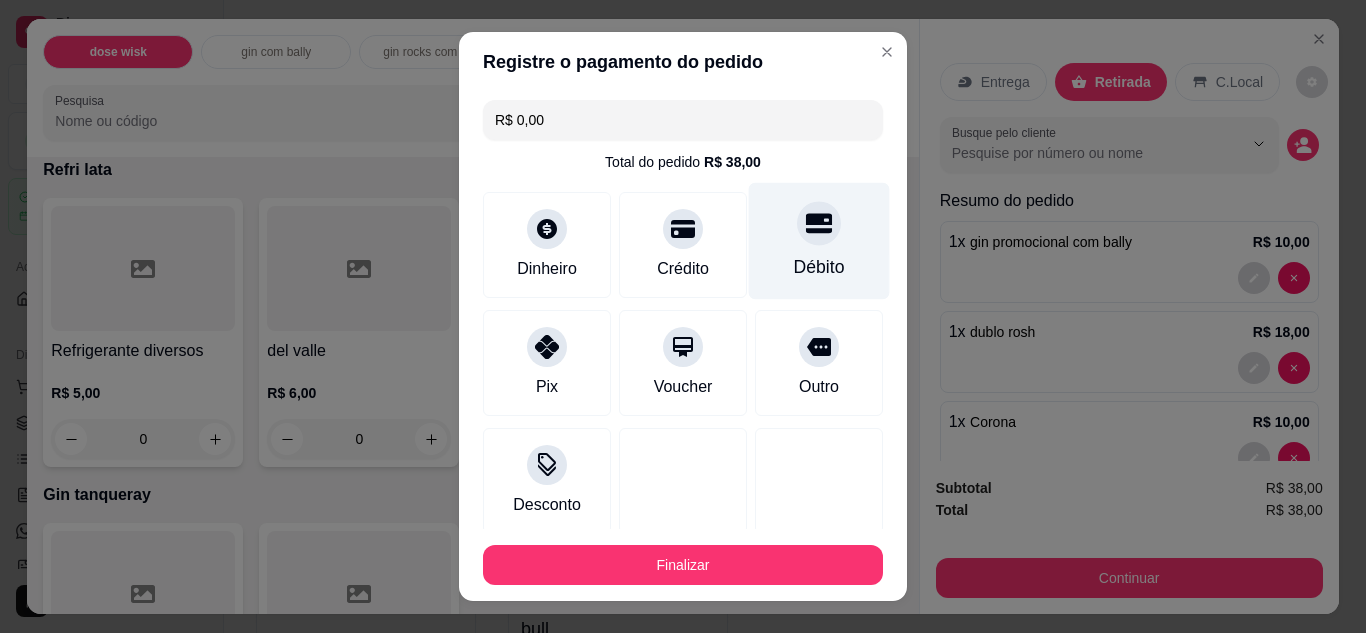 type on "R$ 0,00" 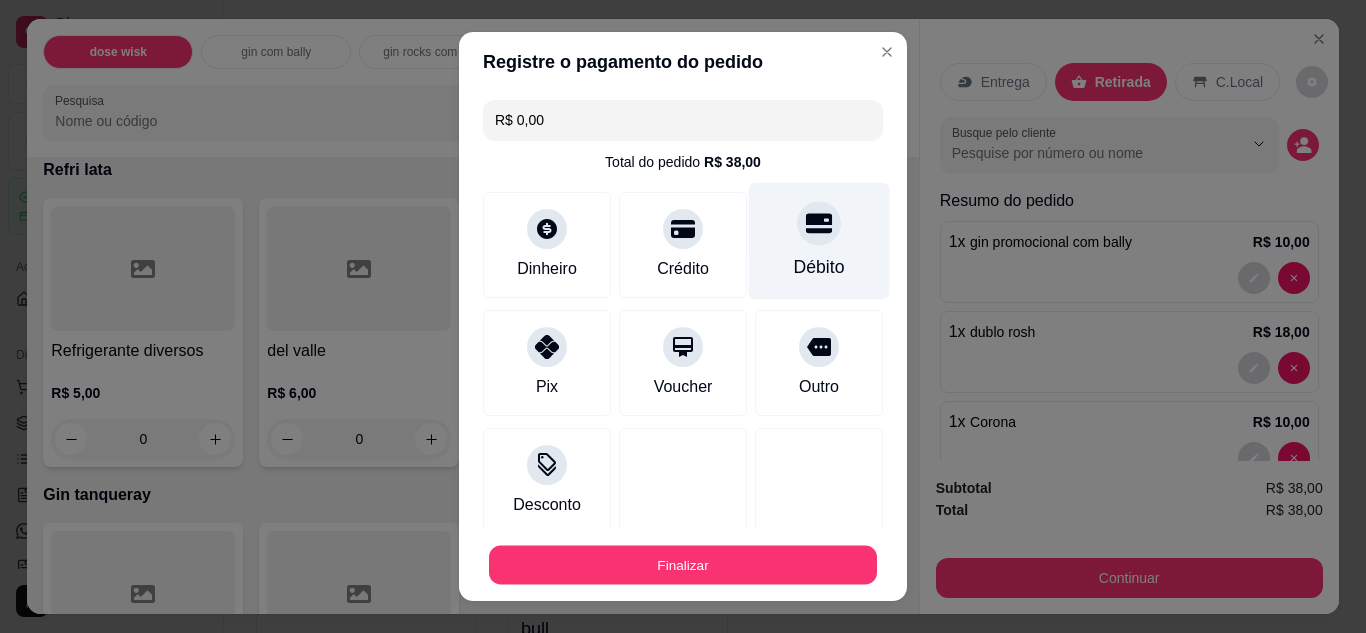 click on "Finalizar" at bounding box center [683, 565] 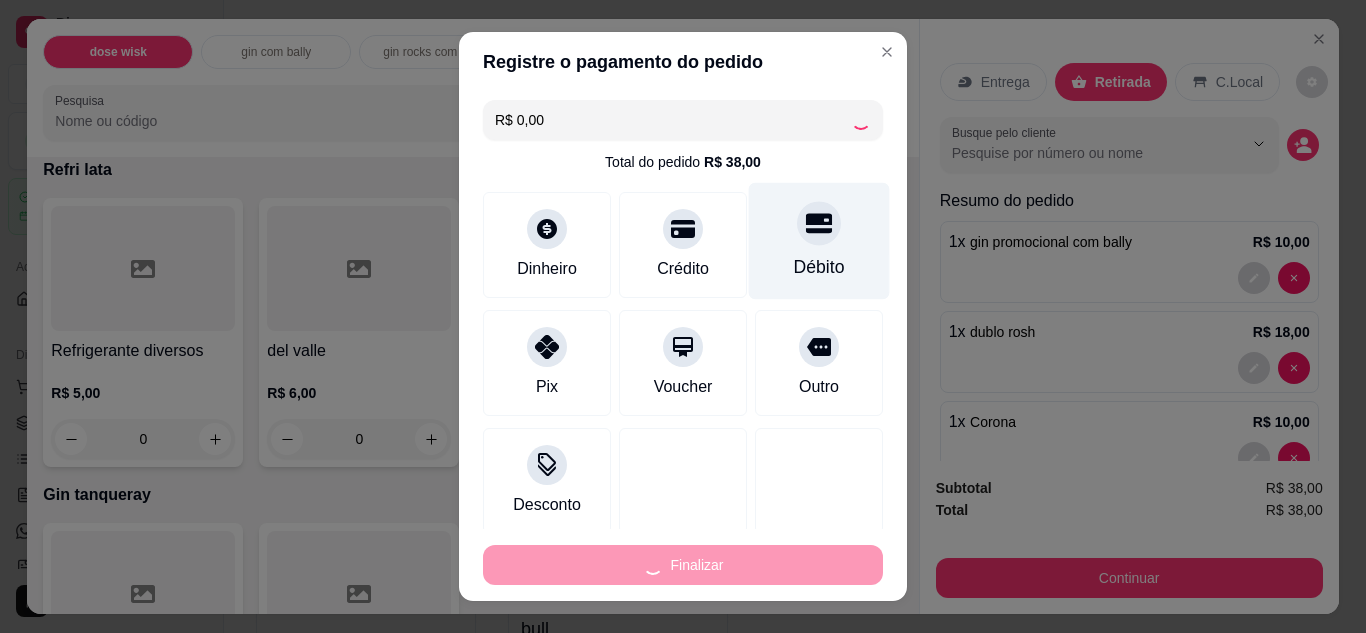 type on "0" 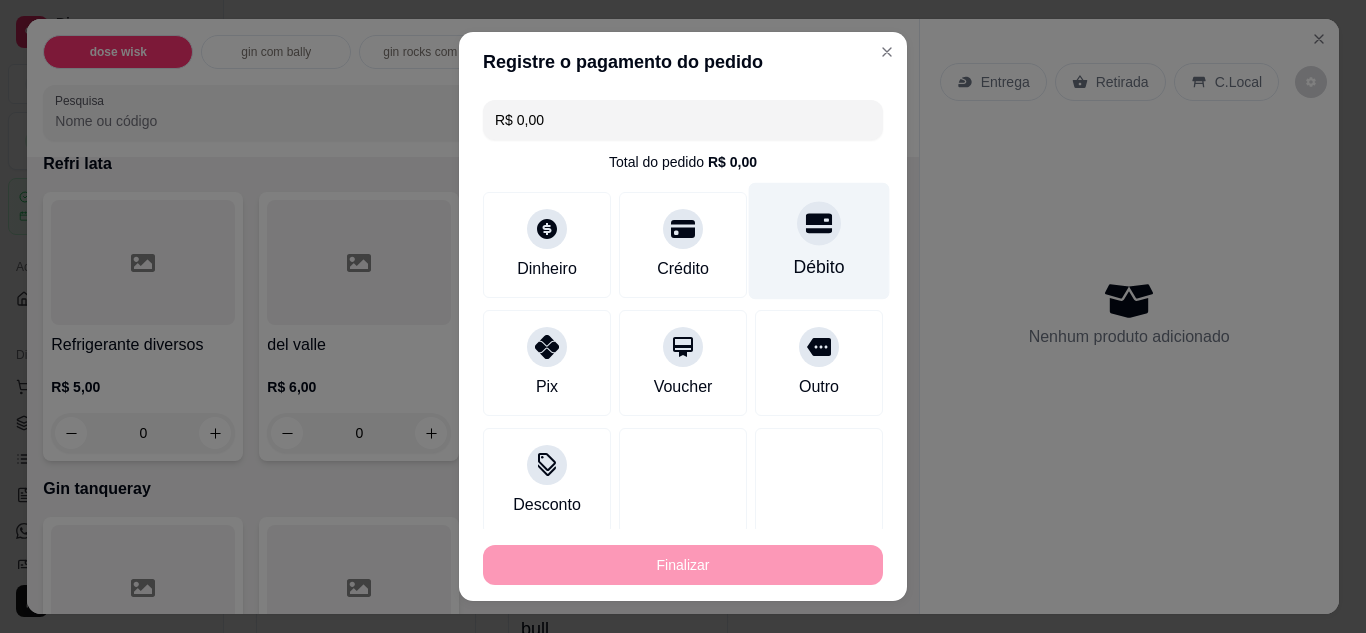type on "-R$ 38,00" 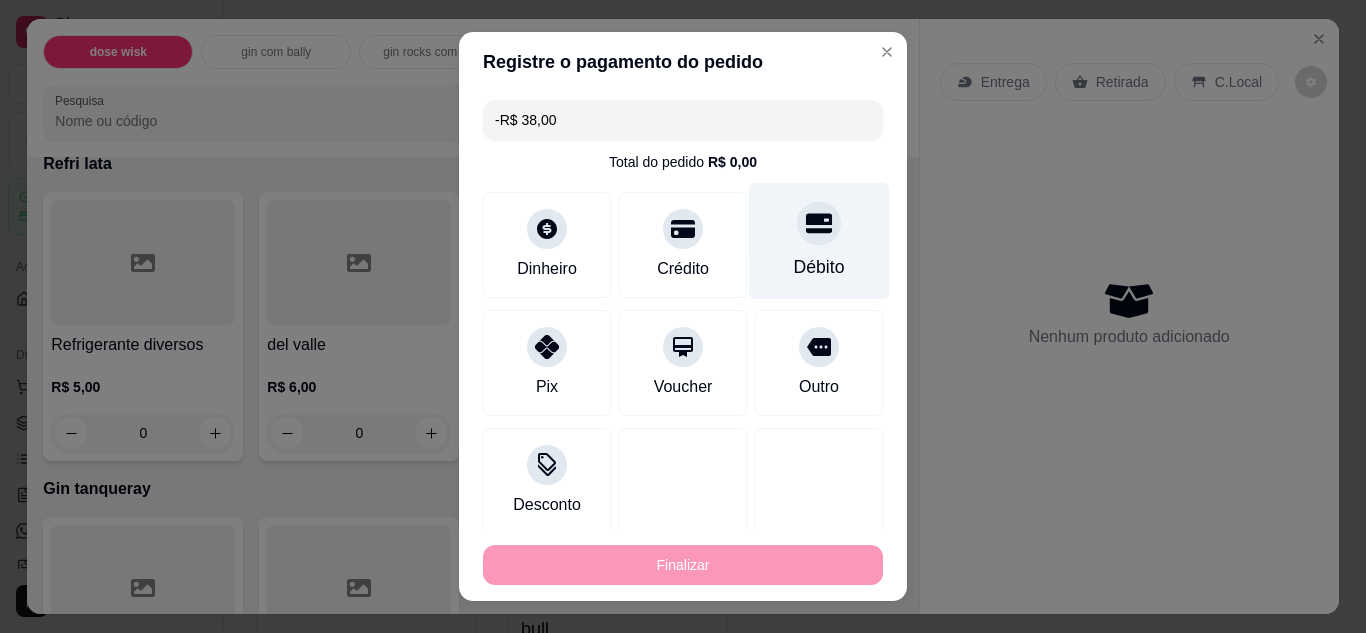 scroll, scrollTop: 5584, scrollLeft: 0, axis: vertical 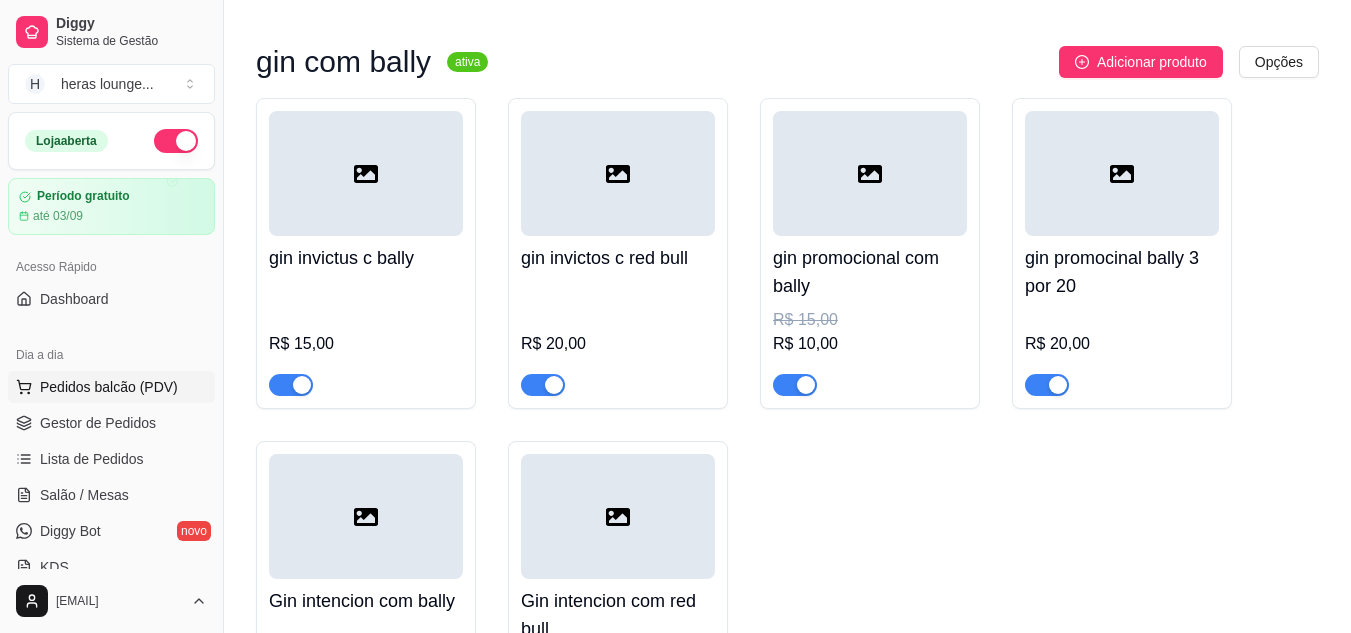 click on "Pedidos balcão (PDV)" at bounding box center [109, 387] 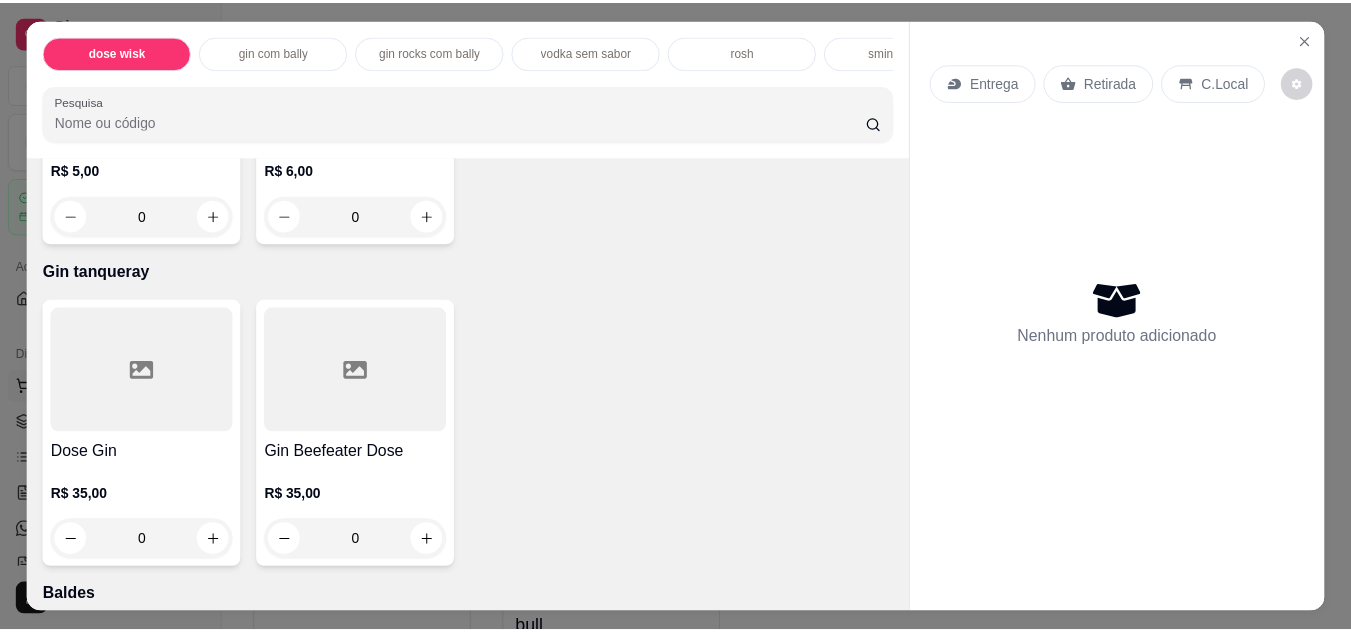 scroll, scrollTop: 5828, scrollLeft: 0, axis: vertical 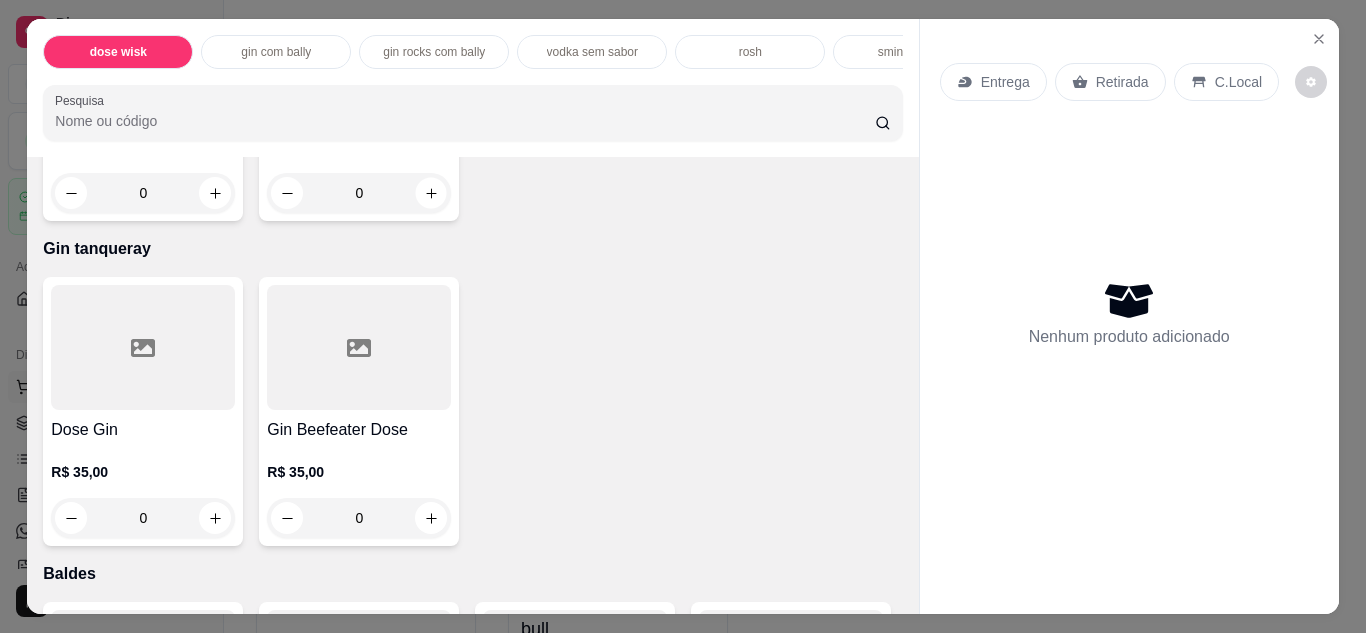 click 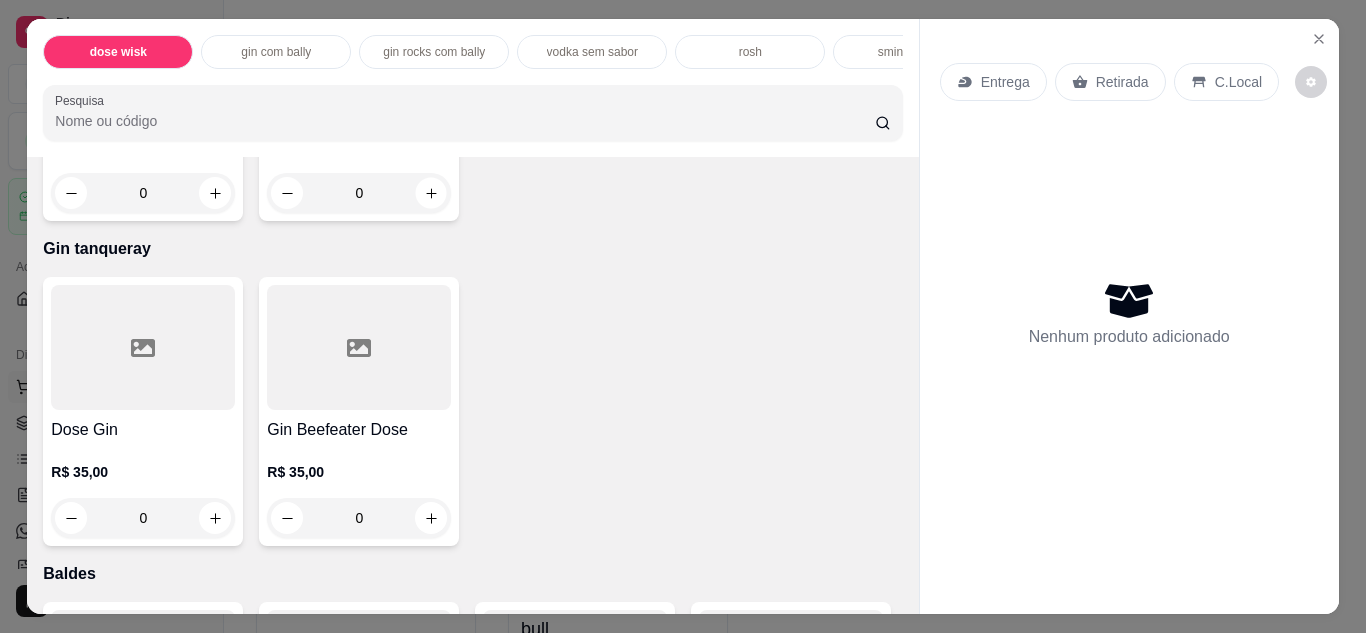 type on "1" 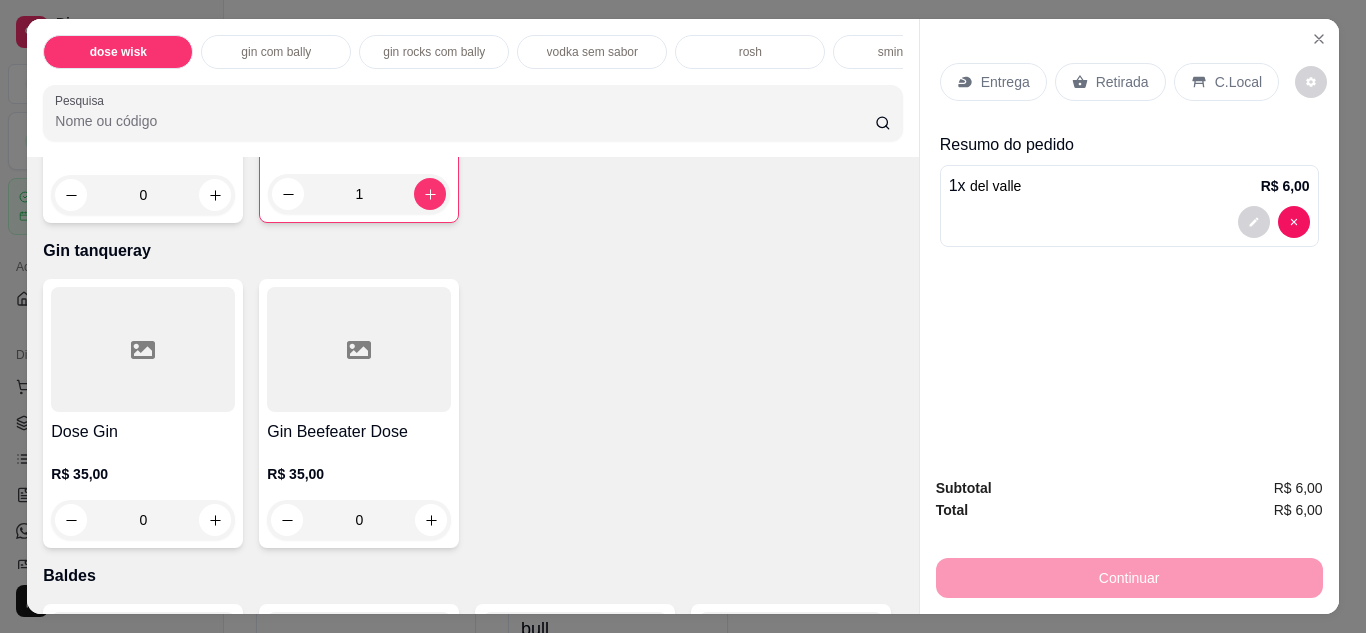 click on "C.Local" at bounding box center (1238, 82) 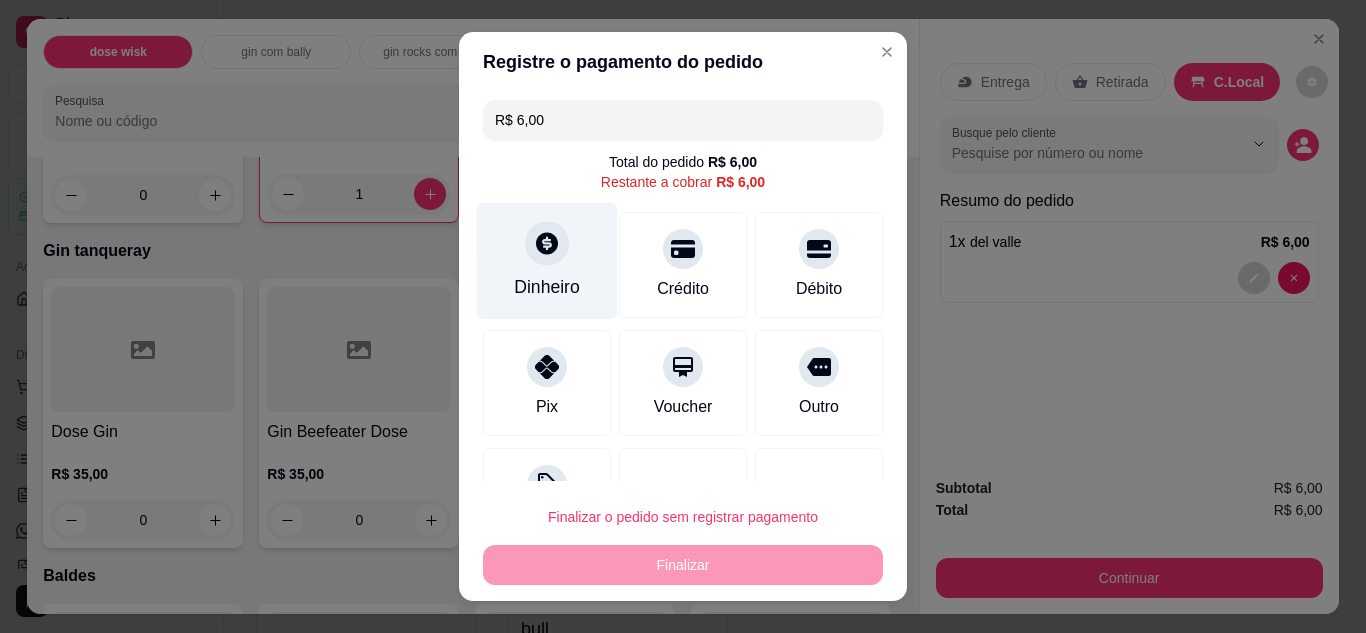 click at bounding box center (547, 243) 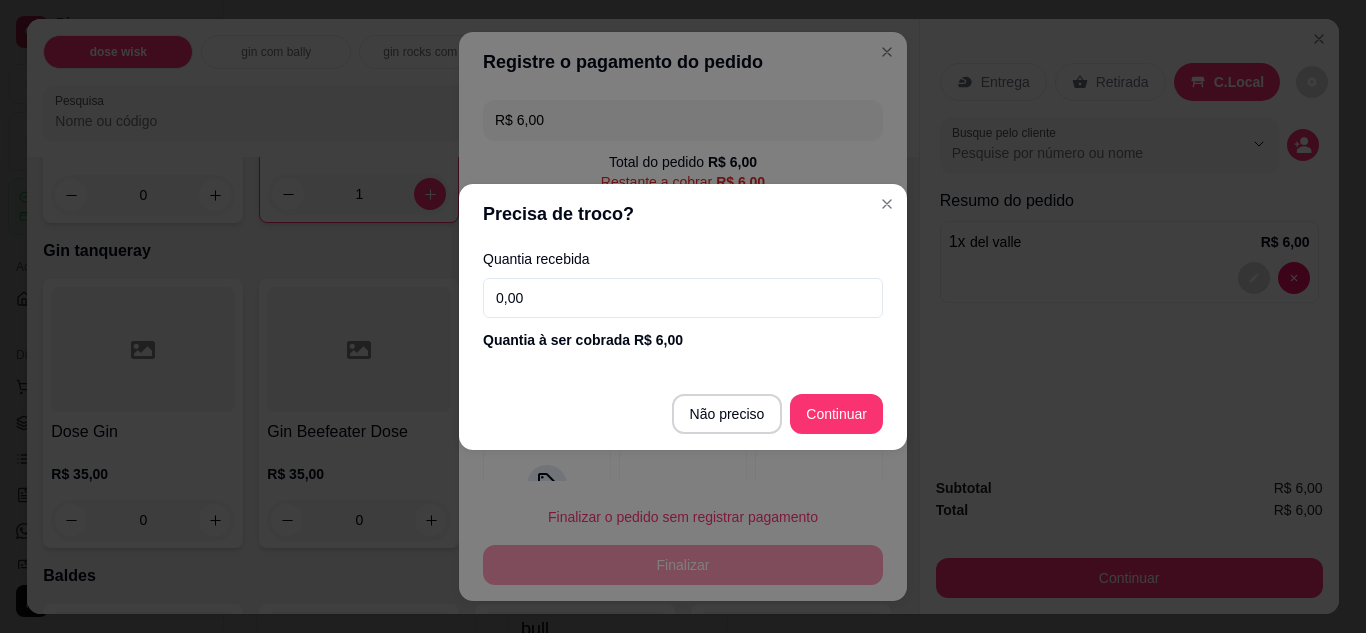 click on "Finalizar o pedido sem registrar pagamento Finalizar" at bounding box center [683, 541] 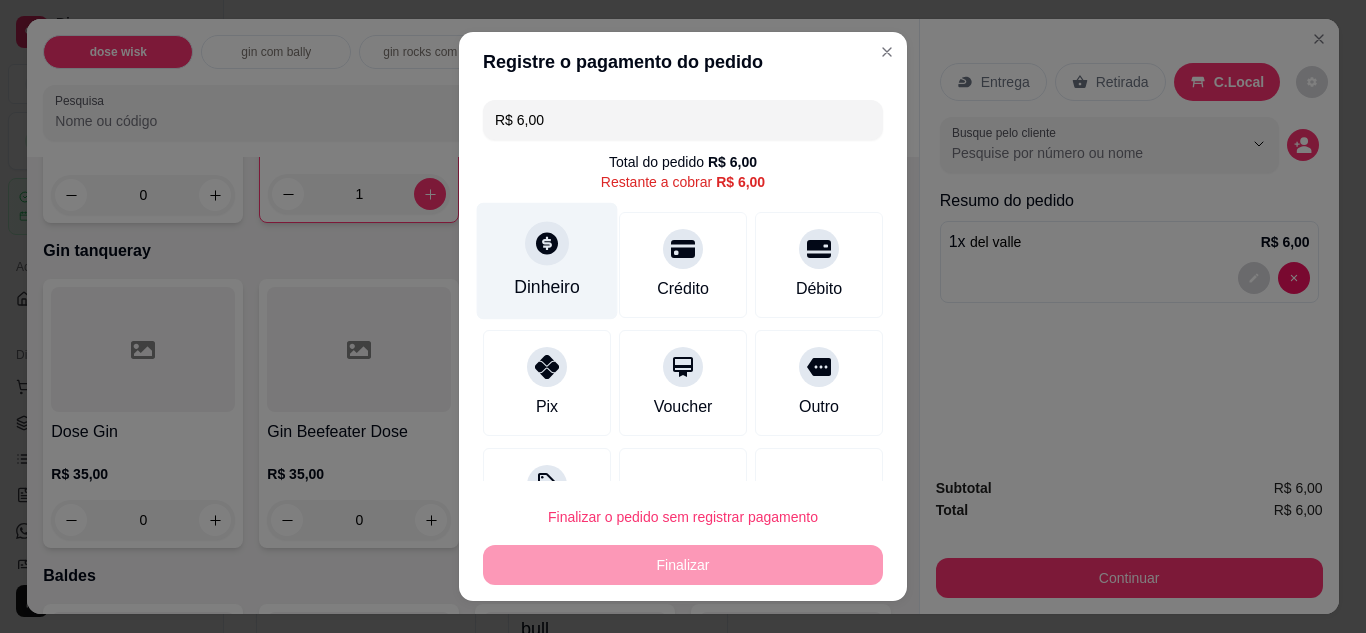 click on "Dinheiro" at bounding box center (547, 260) 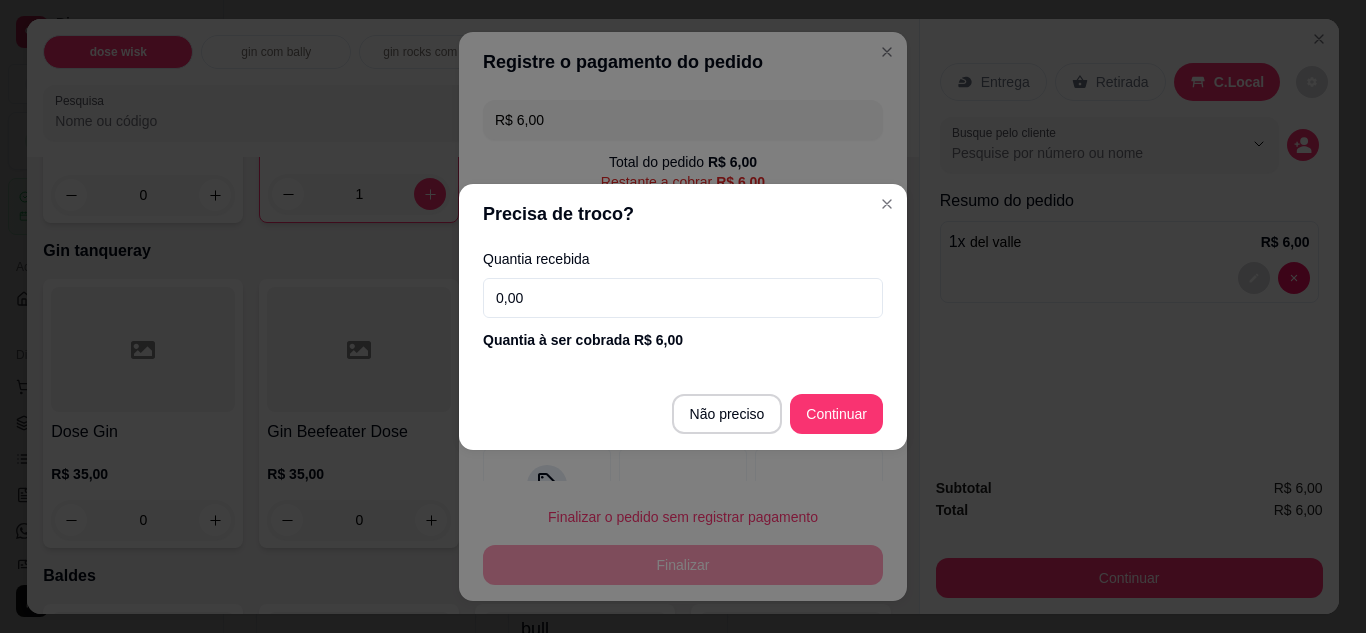 click on "0,00" at bounding box center [683, 298] 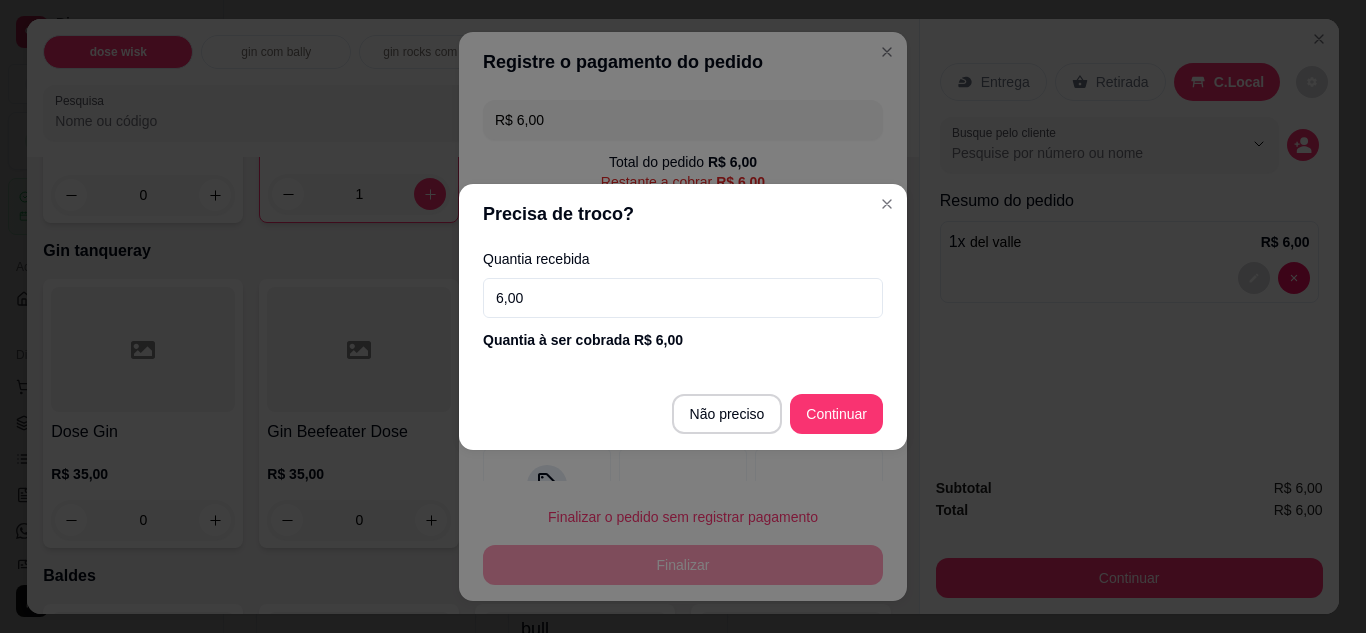 type on "6,00" 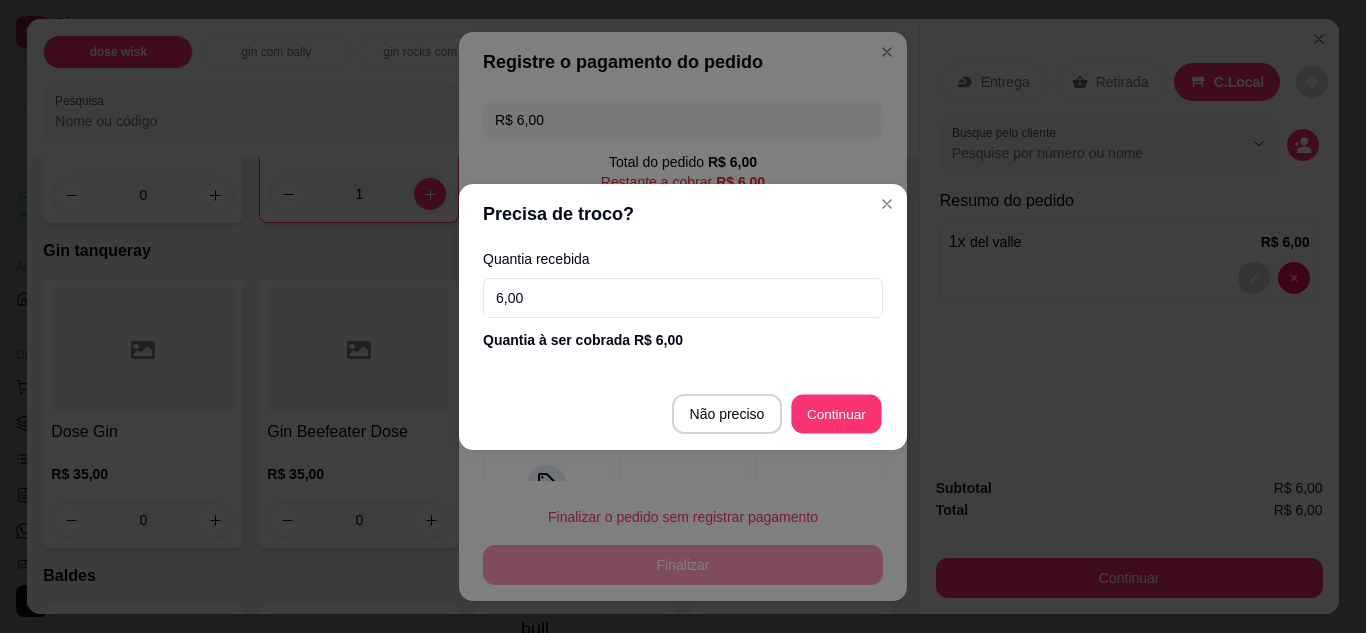 click on "Outro" at bounding box center (819, 383) 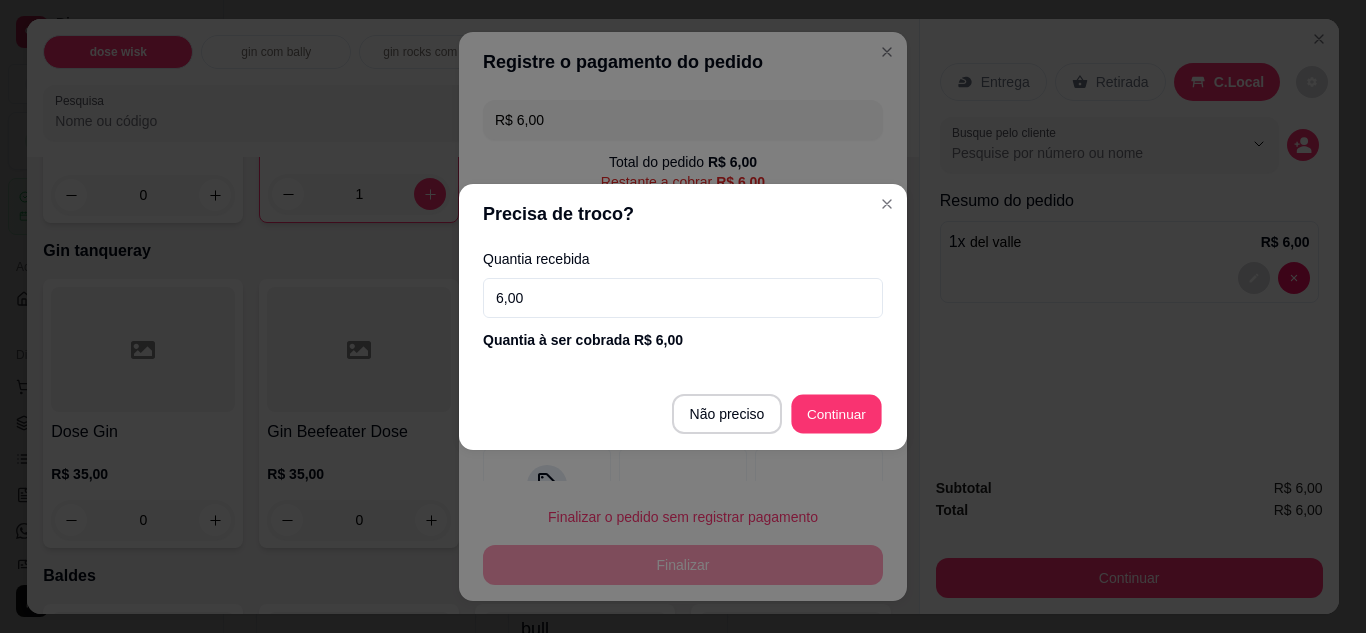 type on "R$ 0,00" 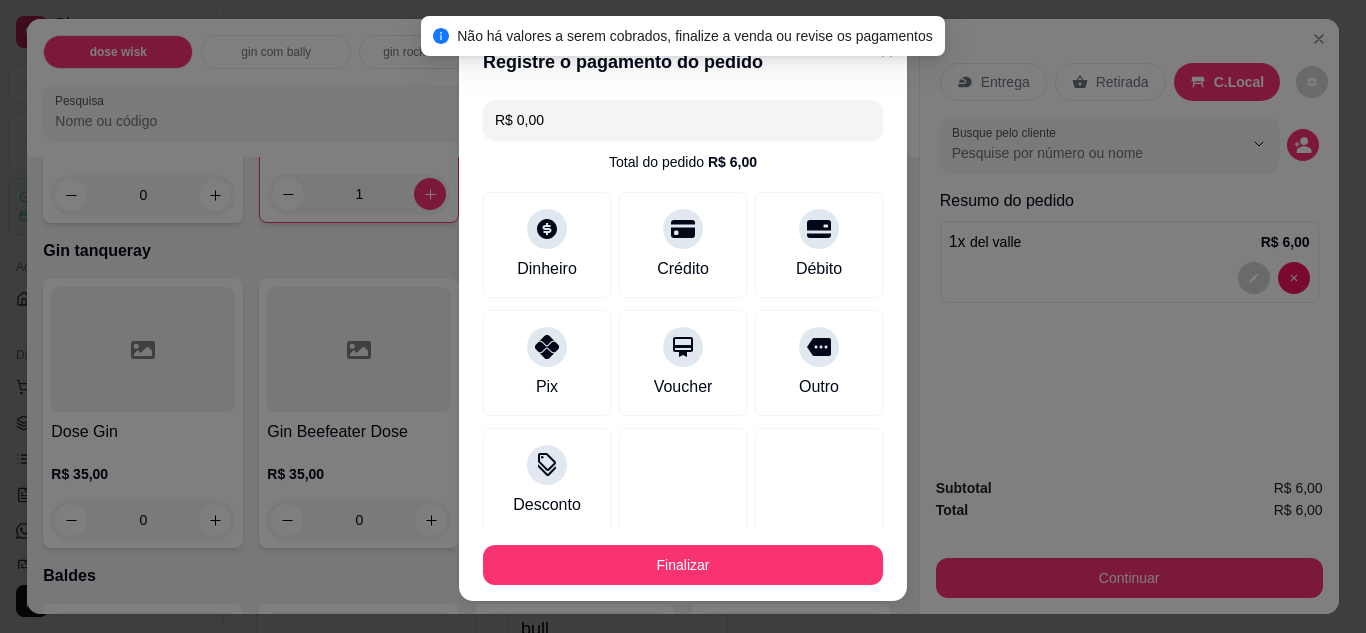 click on "Finalizar" at bounding box center [683, 565] 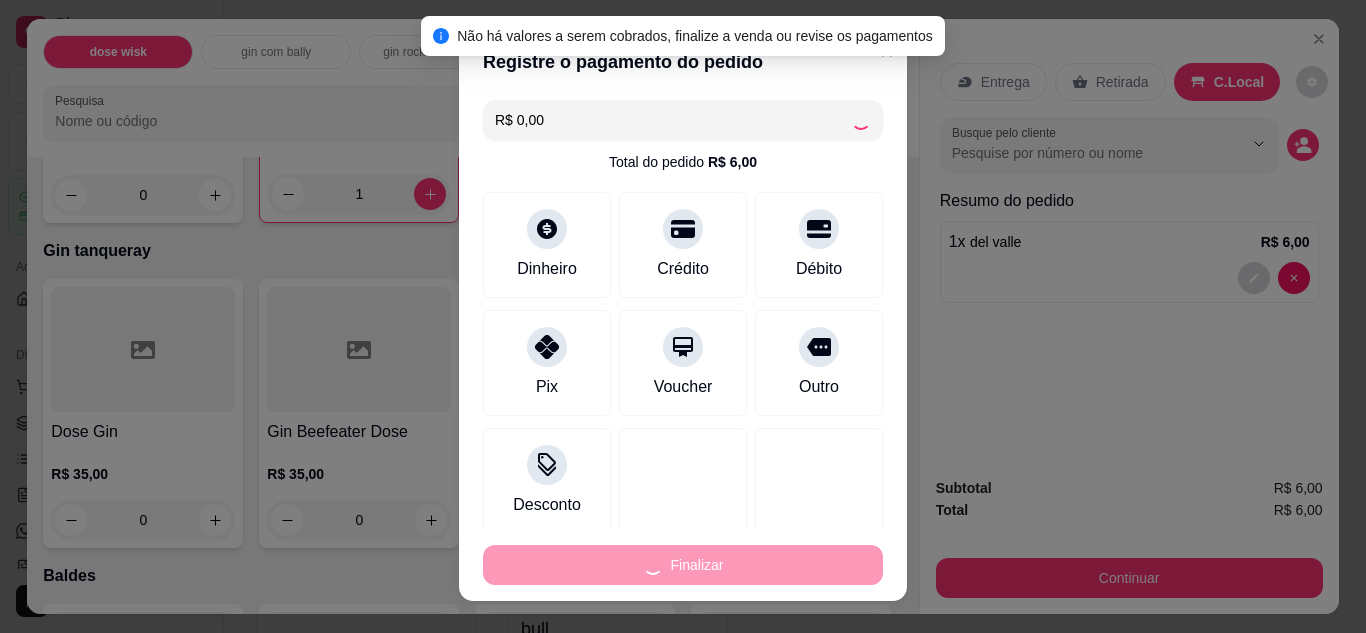type on "0" 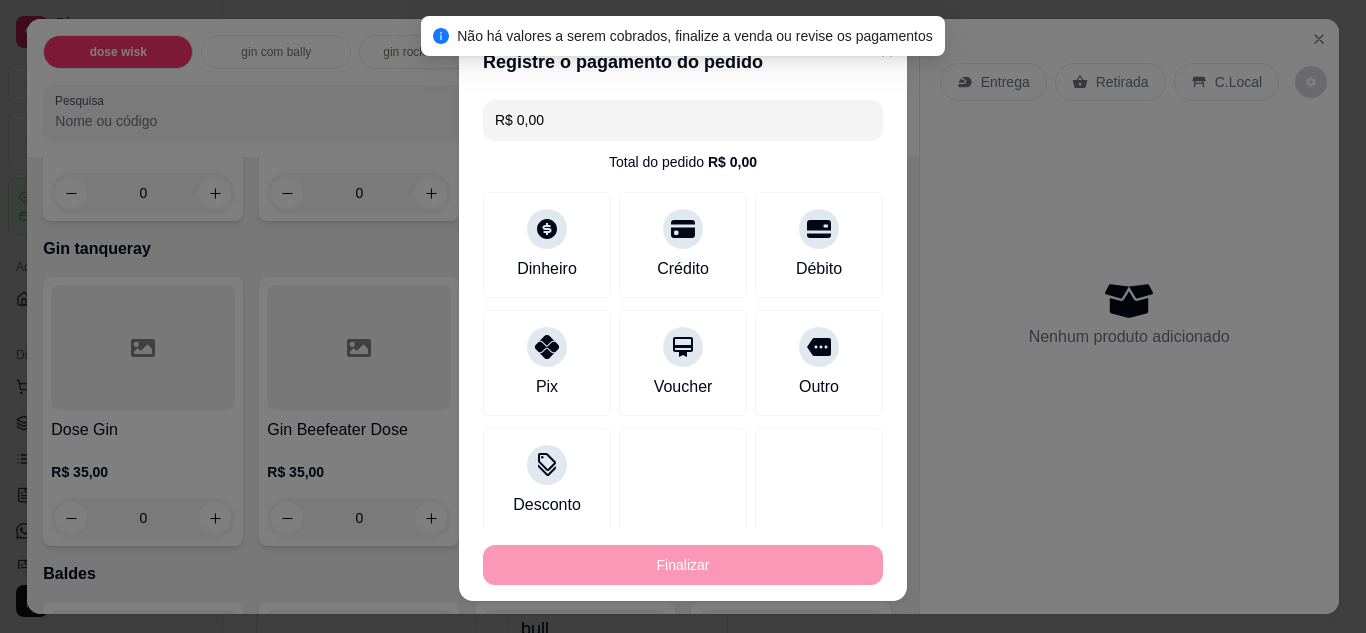 type on "-R$ 6,00" 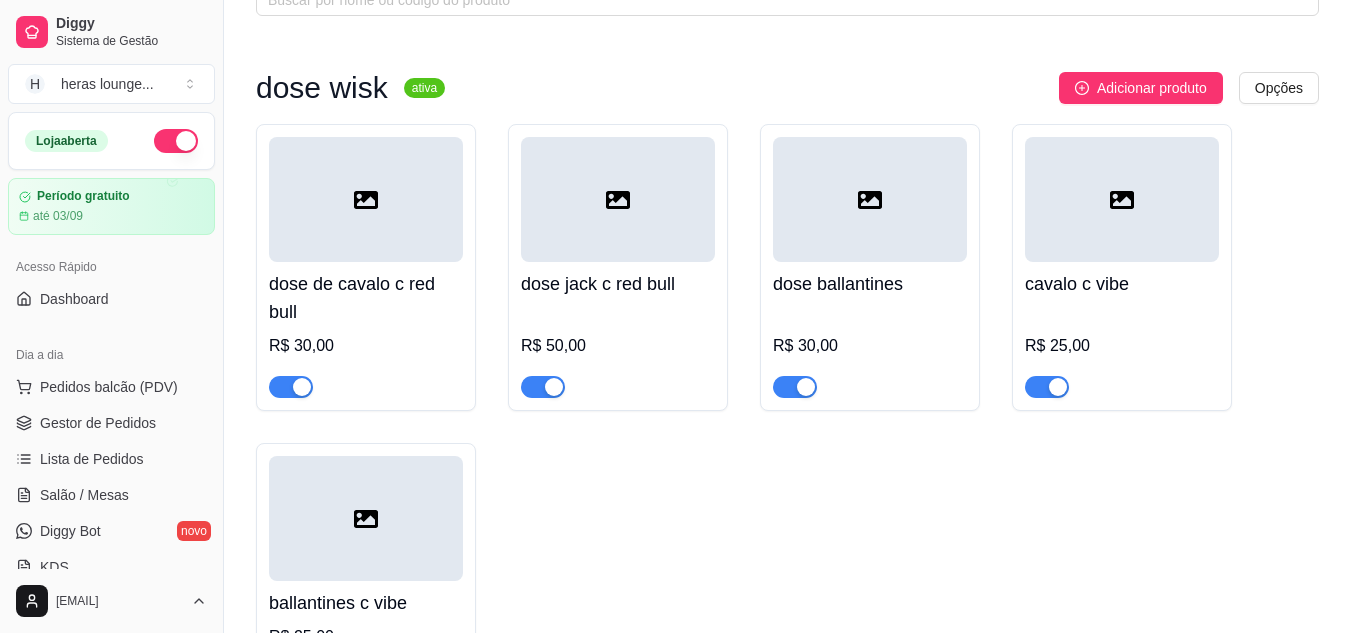 scroll, scrollTop: 0, scrollLeft: 0, axis: both 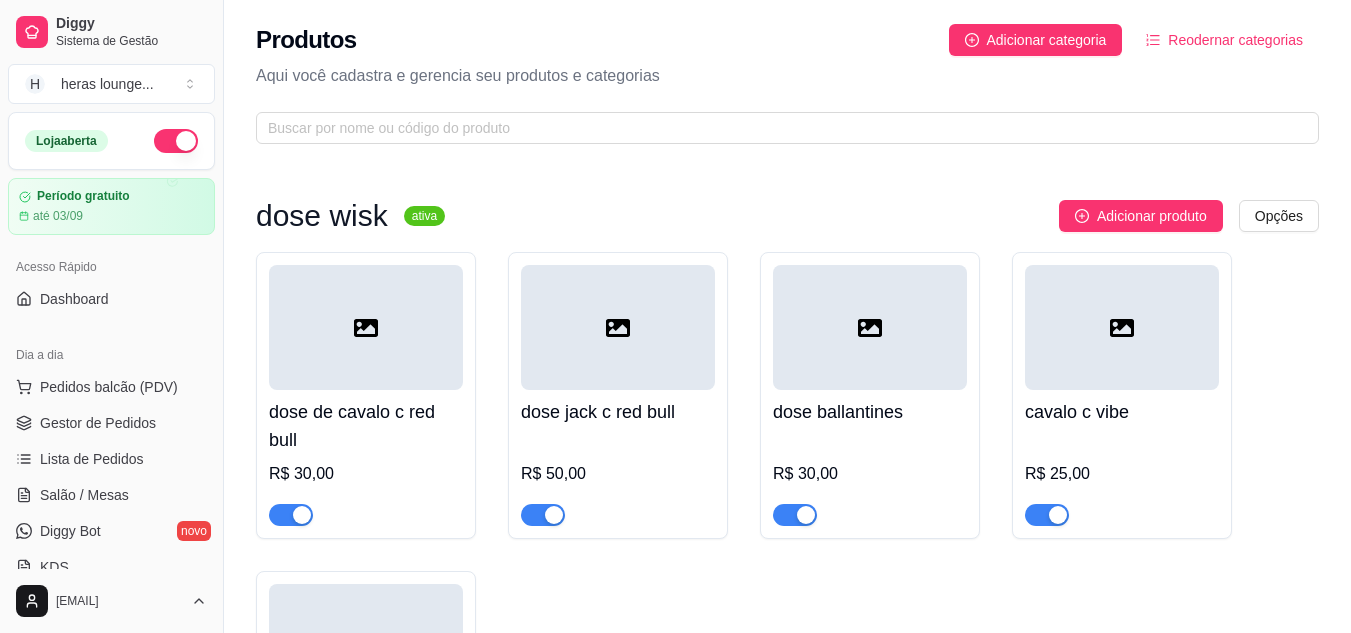 click on "Adicionar produto Opções" at bounding box center (890, 216) 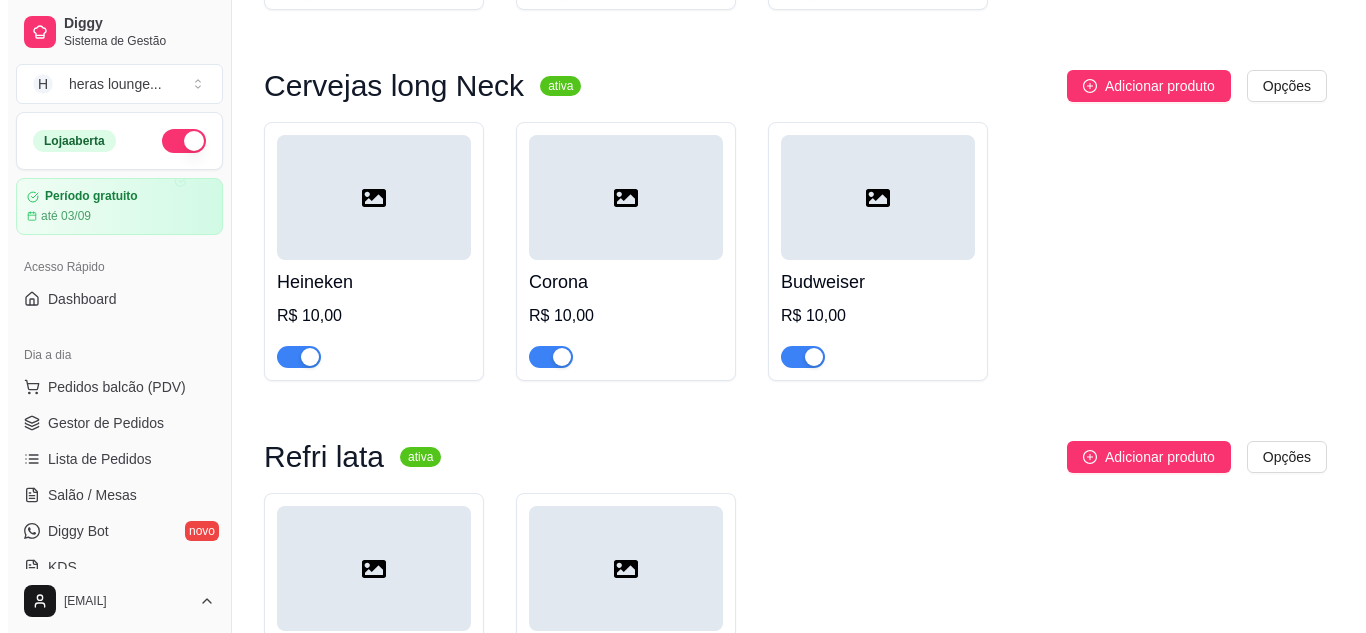 scroll, scrollTop: 5935, scrollLeft: 0, axis: vertical 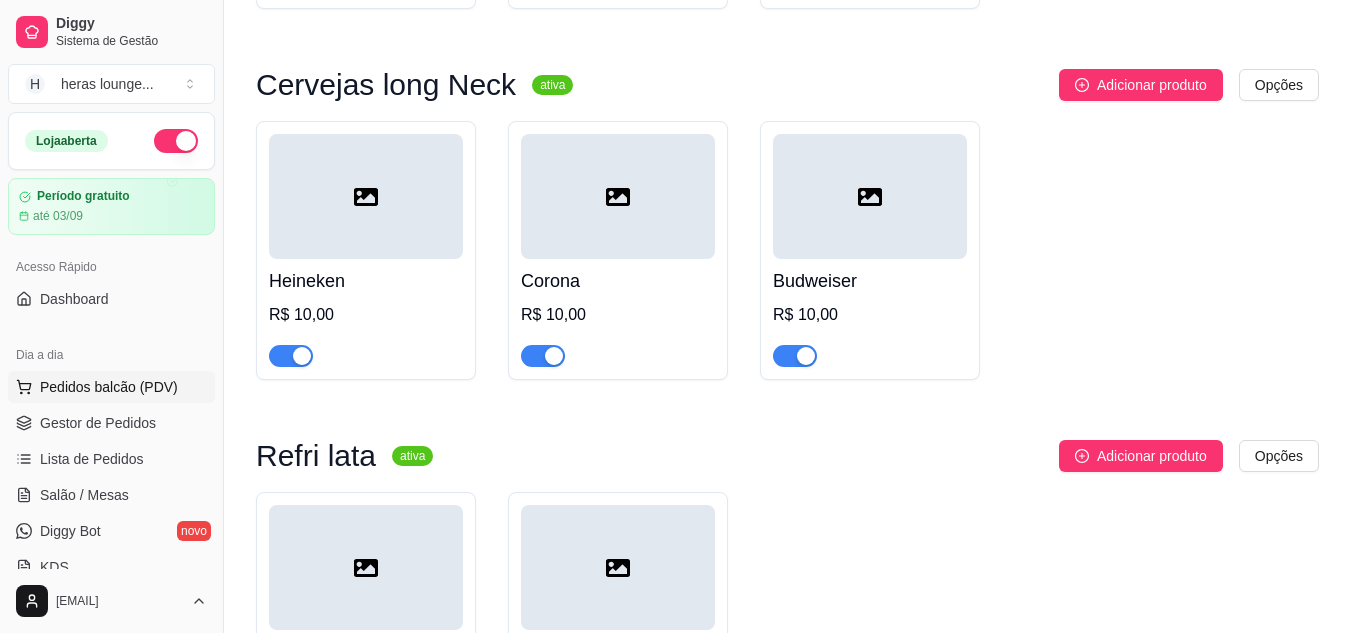 click on "Pedidos balcão (PDV)" at bounding box center (109, 387) 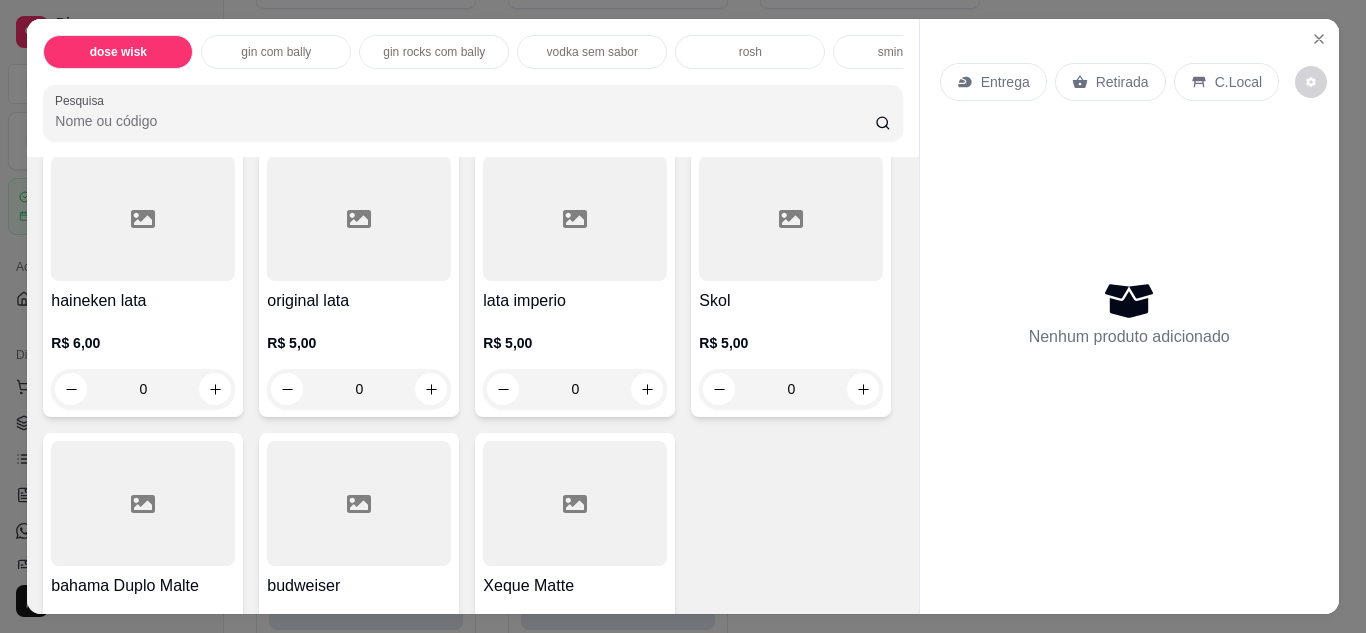click on "R$ 5,00 0" at bounding box center [575, 361] 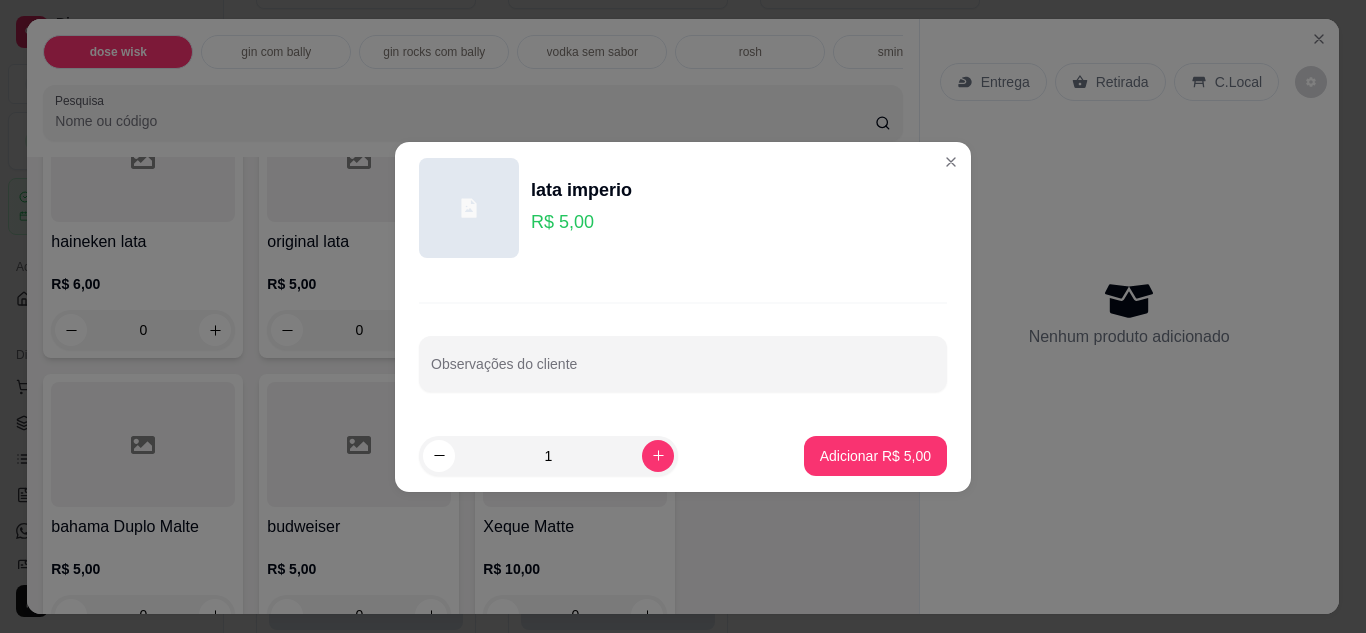 click on "lata imperio R$ 5,00" at bounding box center (683, 208) 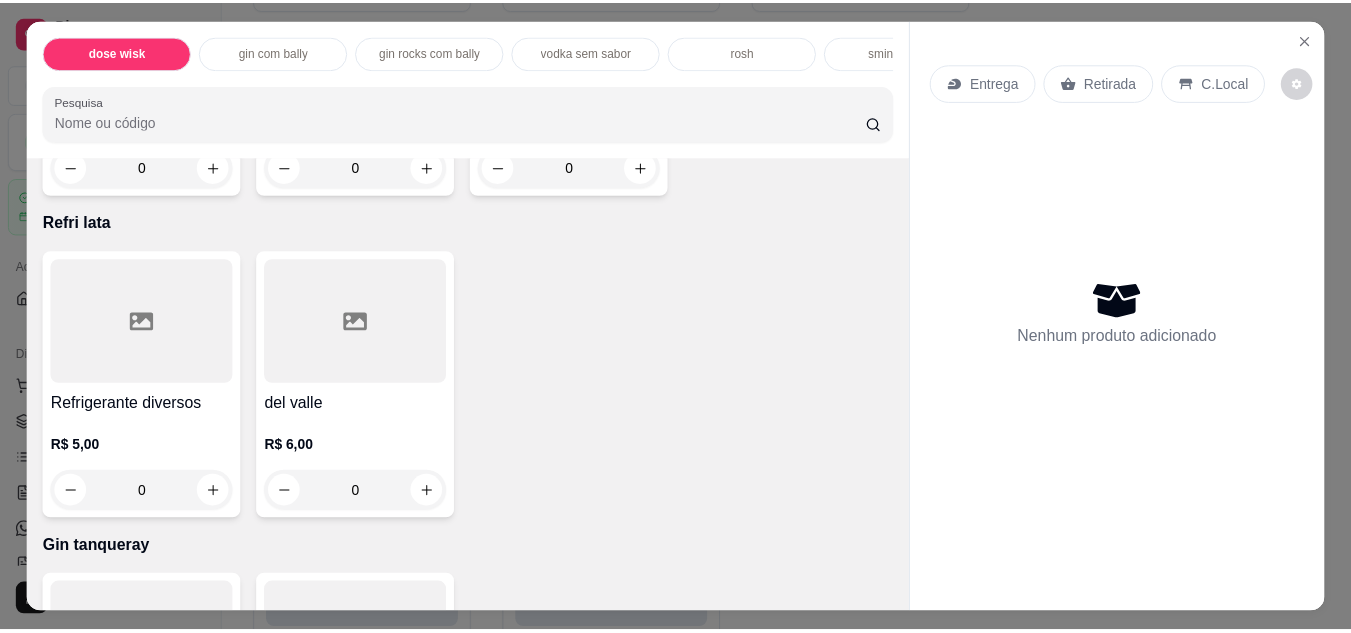 scroll, scrollTop: 5540, scrollLeft: 0, axis: vertical 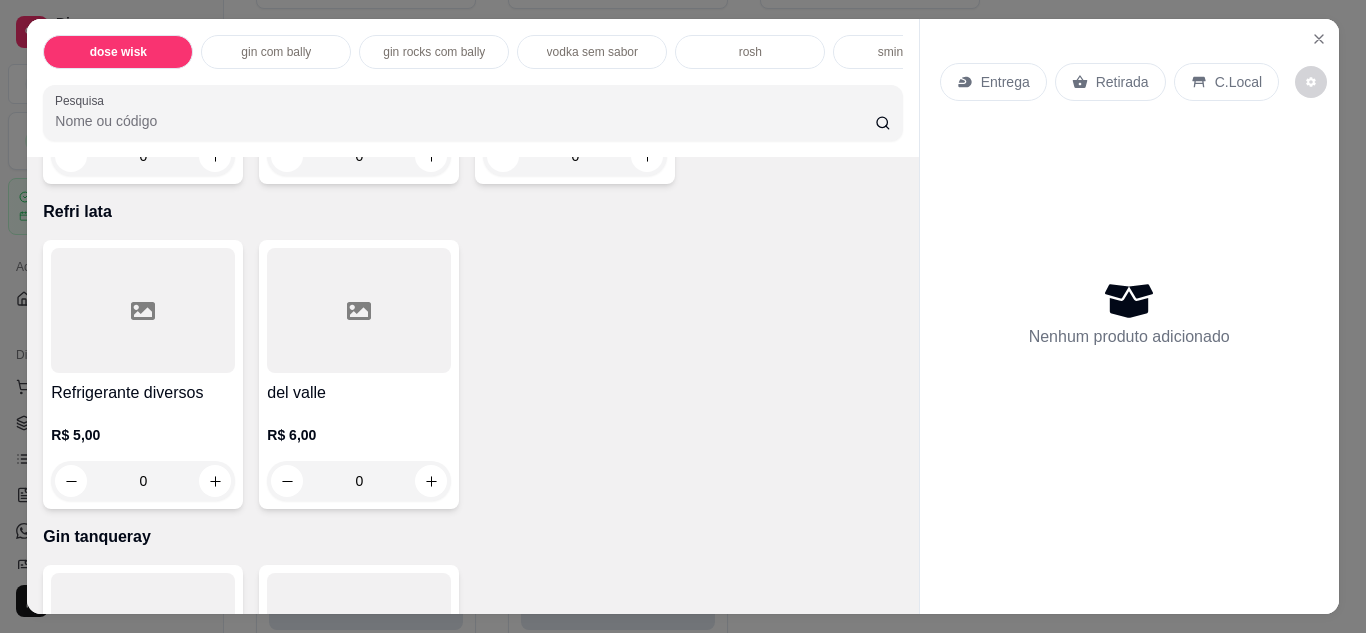 click 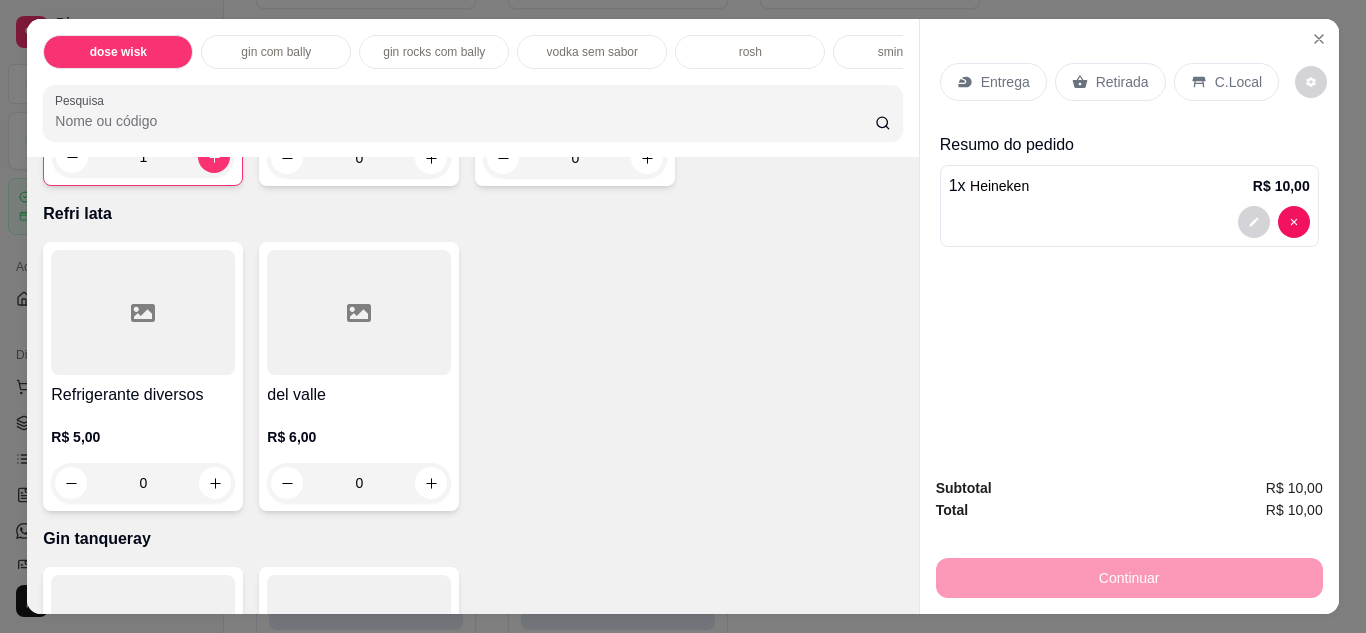 click on "C.Local" at bounding box center [1226, 82] 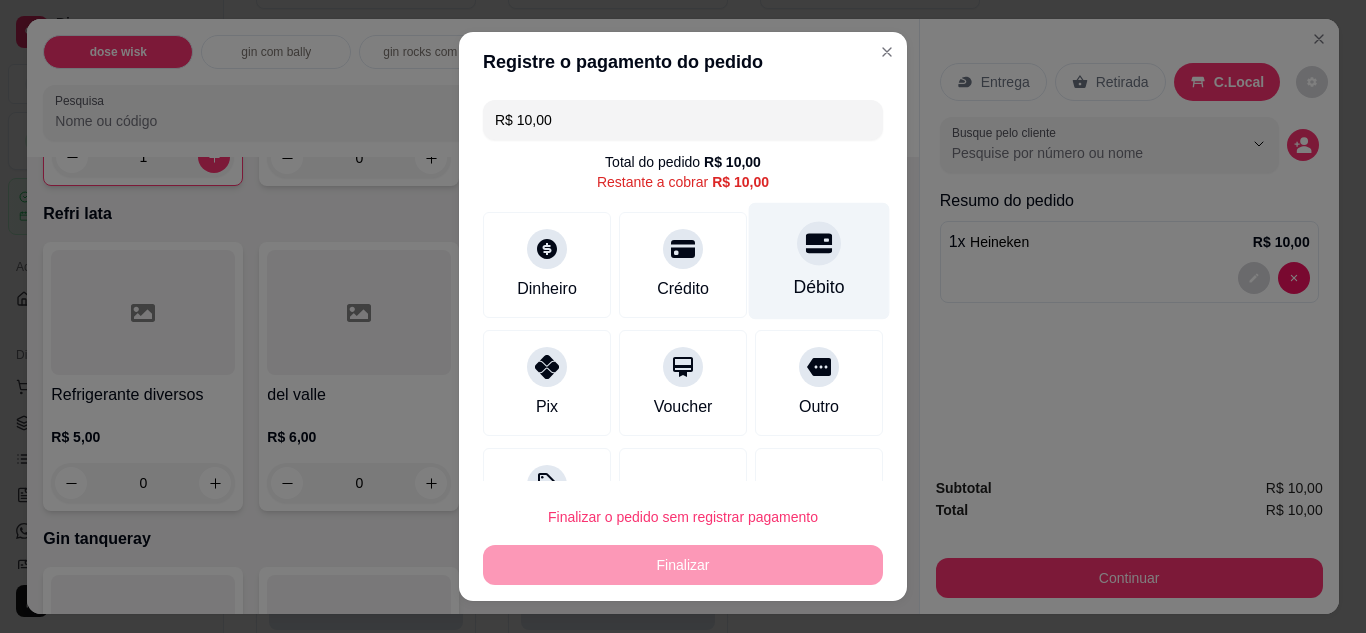 click on "Débito" at bounding box center [819, 287] 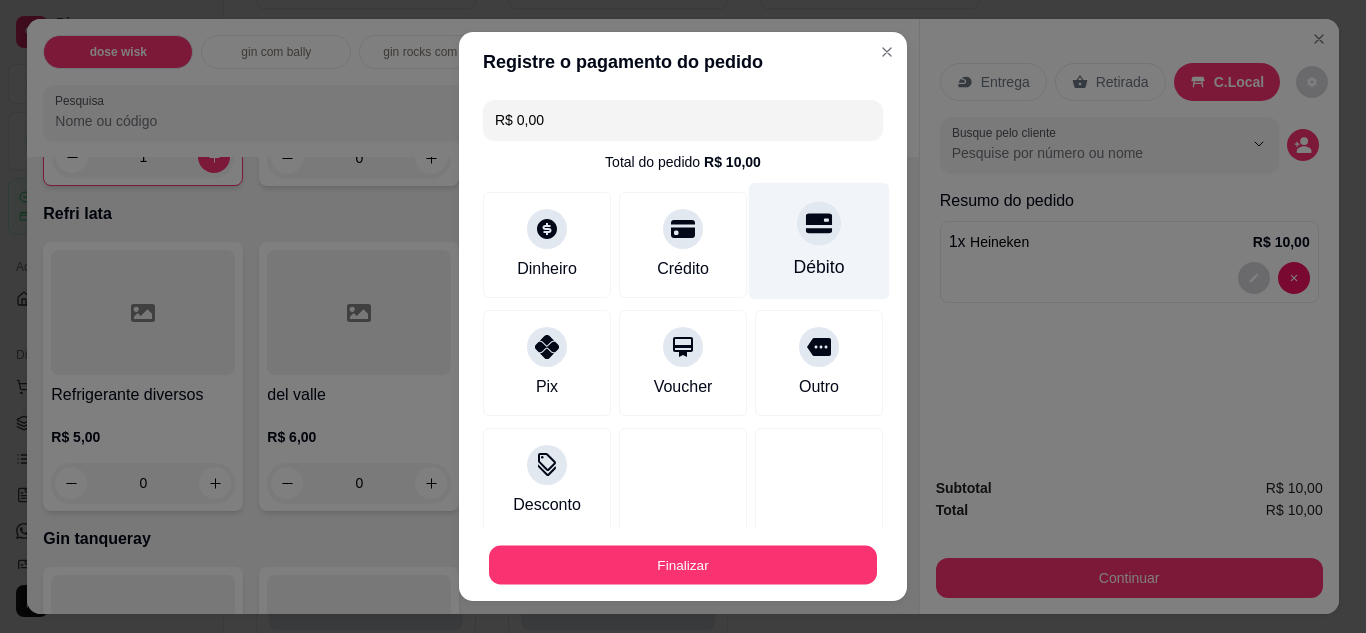 click on "Finalizar" at bounding box center (683, 565) 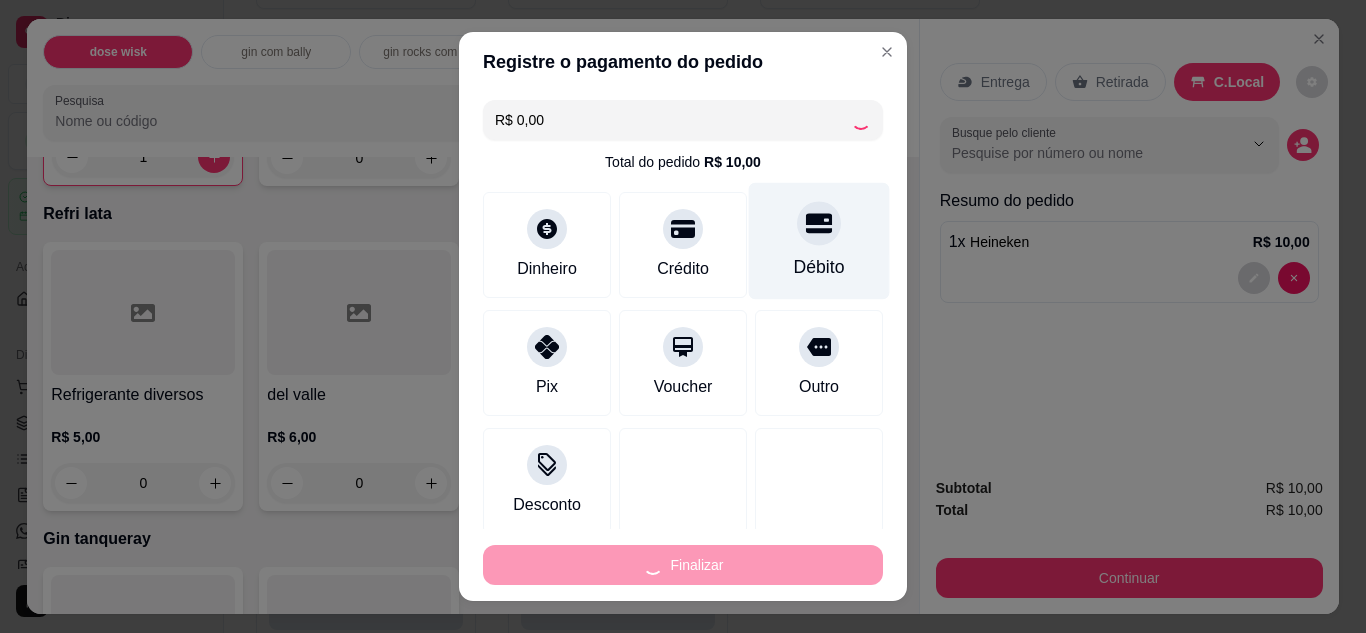 type on "0" 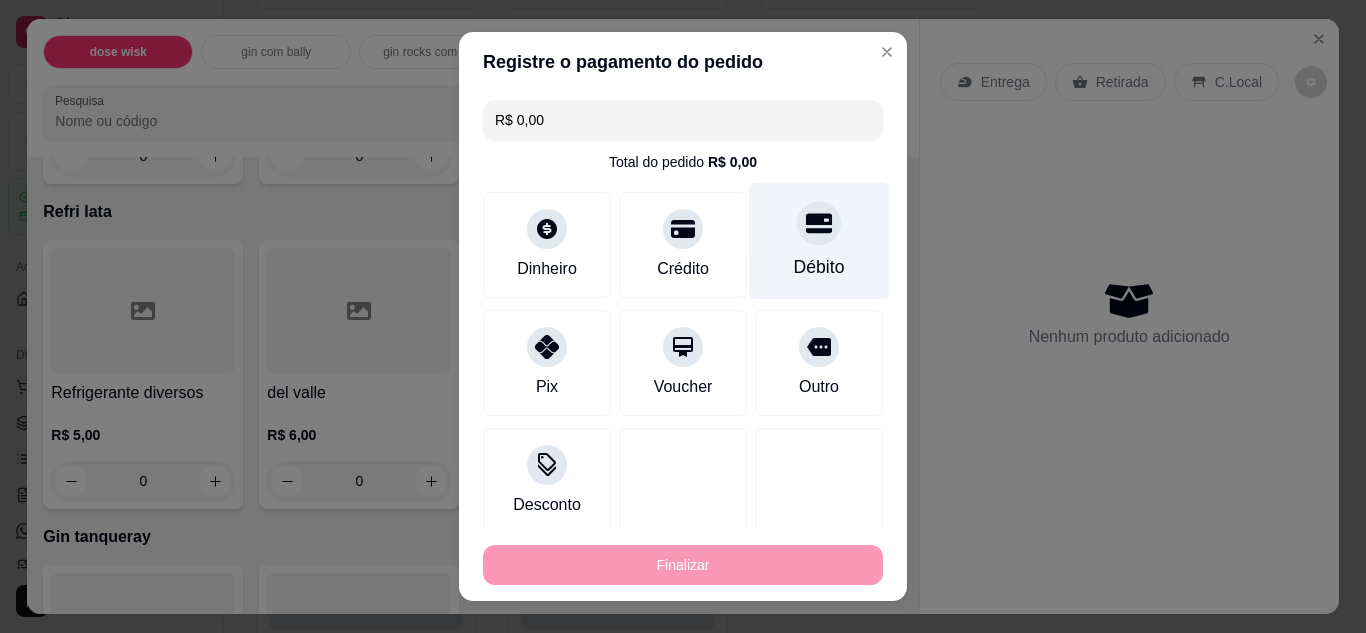 type on "-R$ 10,00" 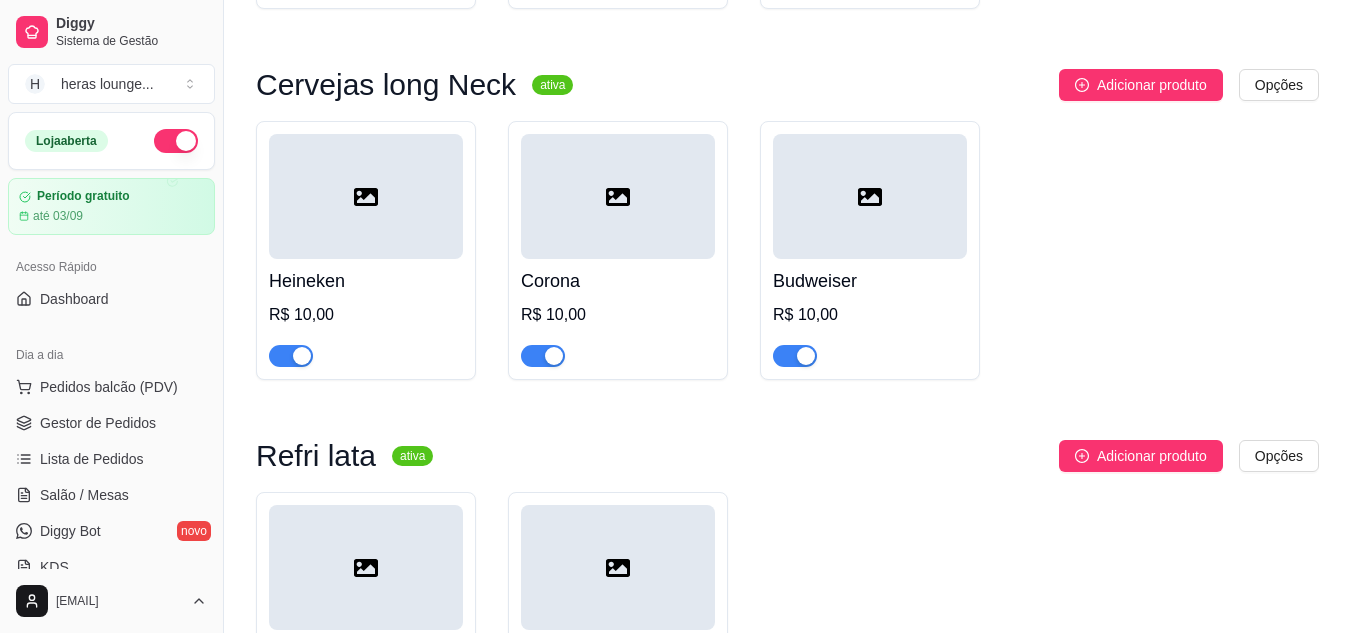 click on "Heineken    R$ 10,00 Corona    R$ 10,00 Budweiser    R$ 10,00" at bounding box center [787, 250] 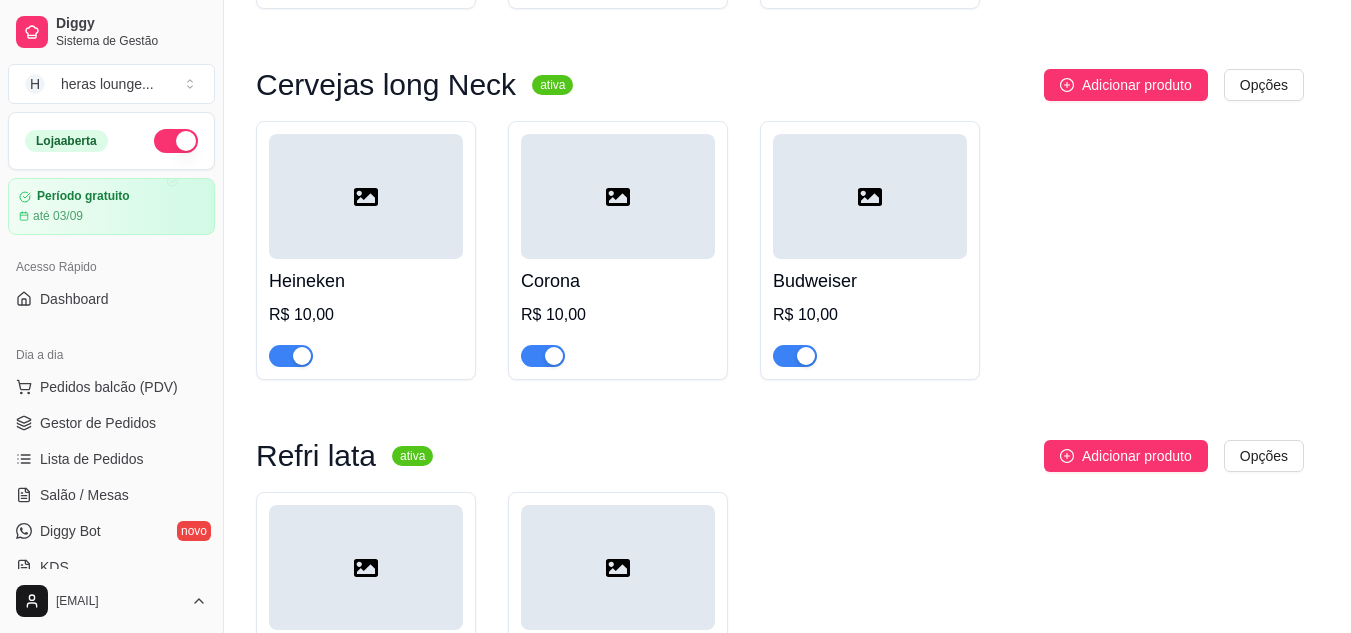 type 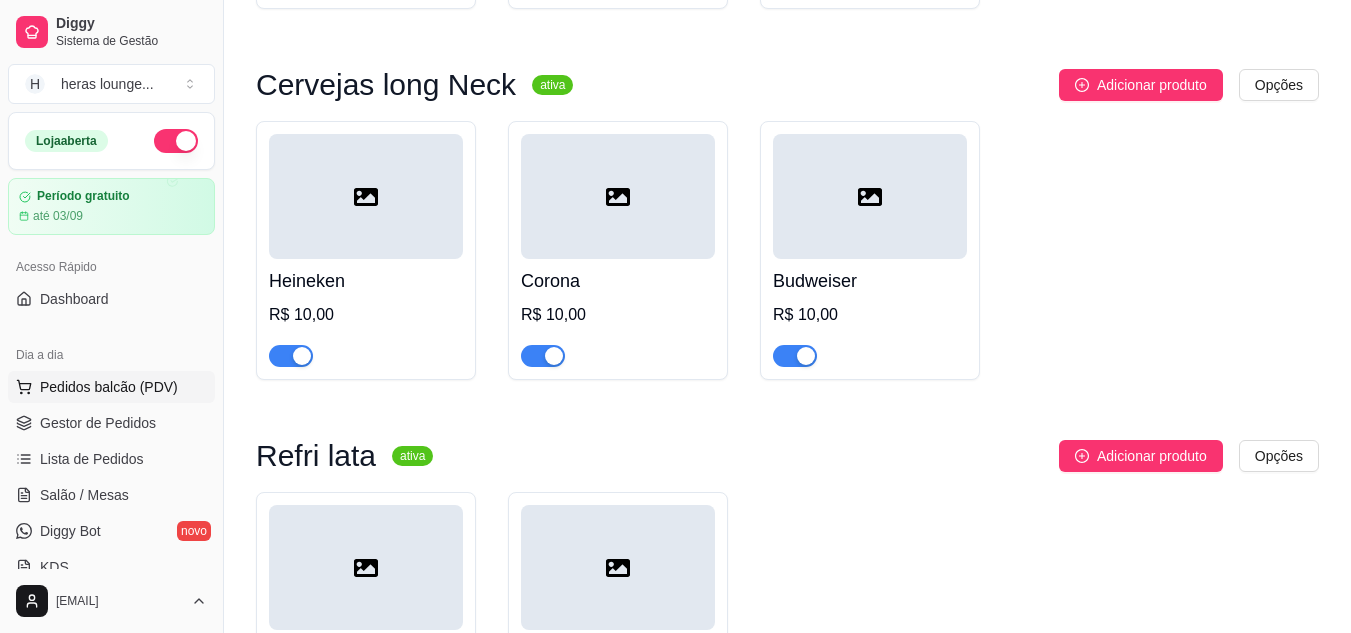 click on "Pedidos balcão (PDV)" at bounding box center (111, 387) 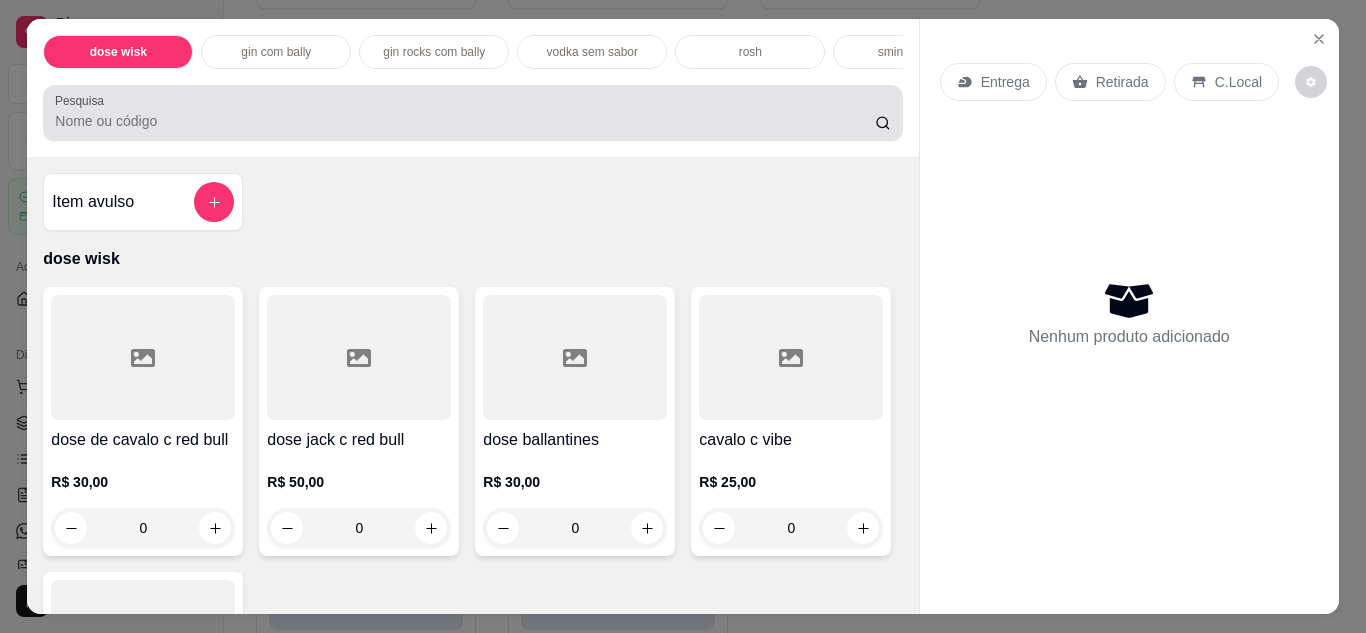 click on "Pesquisa" at bounding box center (465, 121) 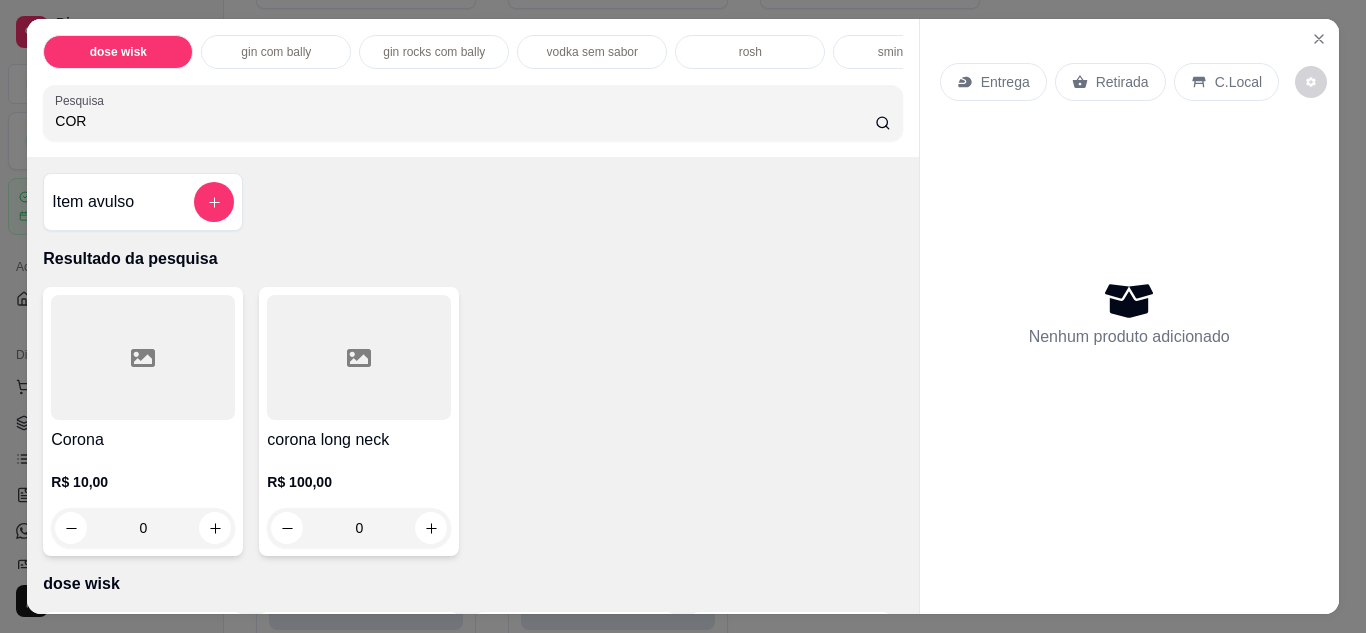 type on "COR" 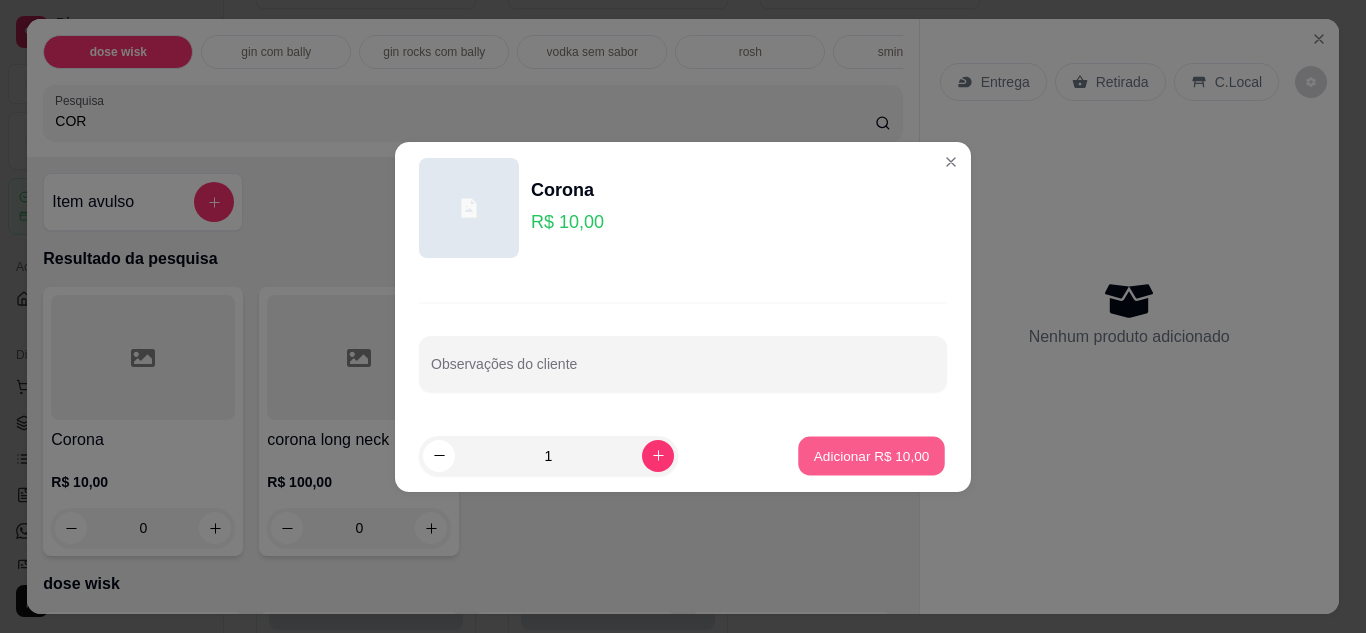 click on "Adicionar   R$ 10,00" at bounding box center (872, 455) 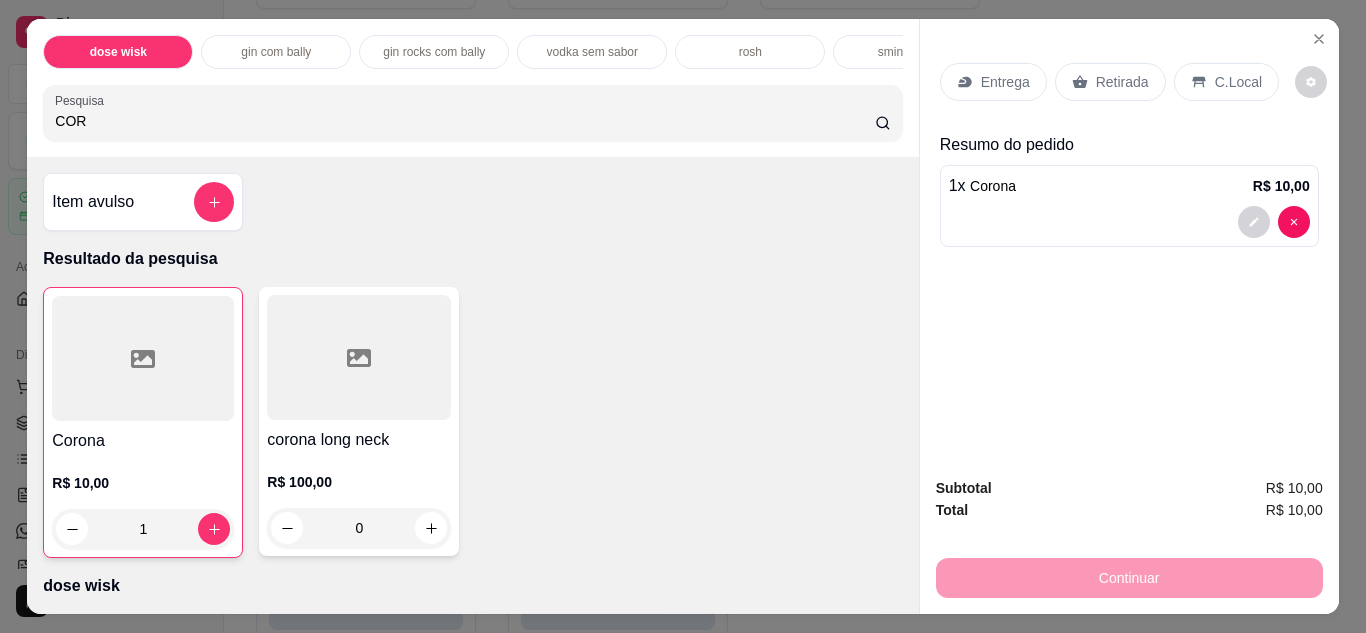 click 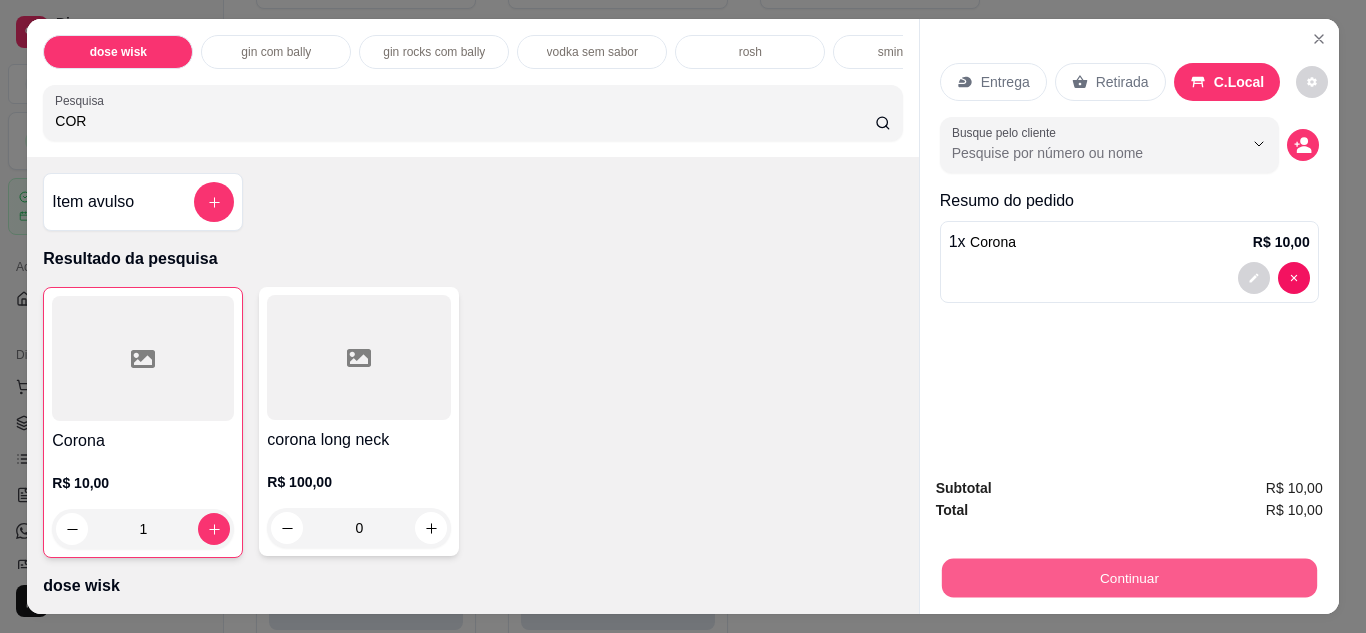 click on "Continuar" at bounding box center (1128, 578) 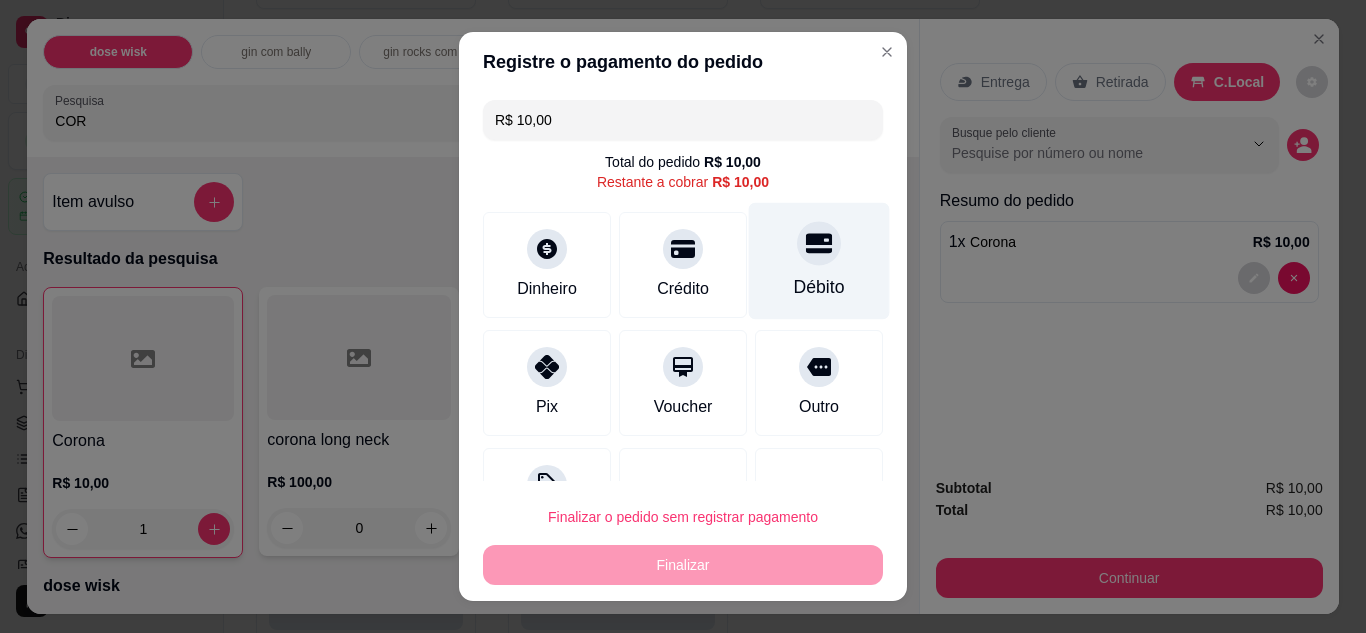 click on "Débito" at bounding box center [819, 287] 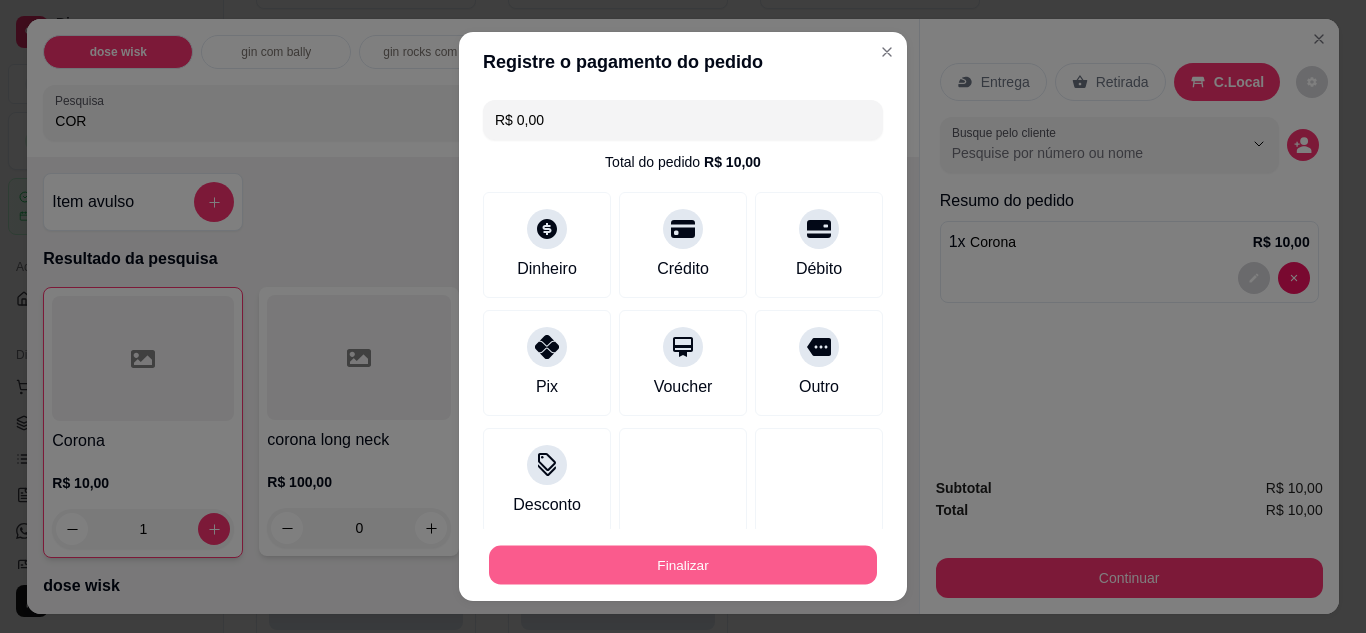 click on "Finalizar" at bounding box center [683, 565] 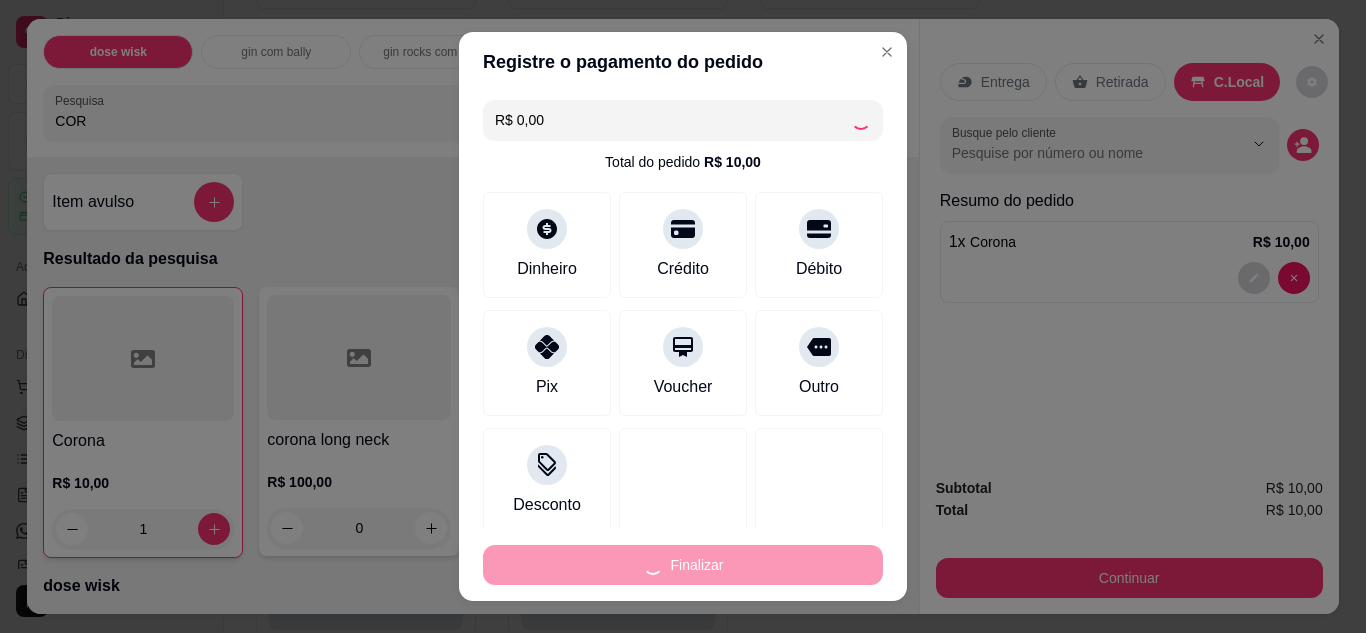 type on "0" 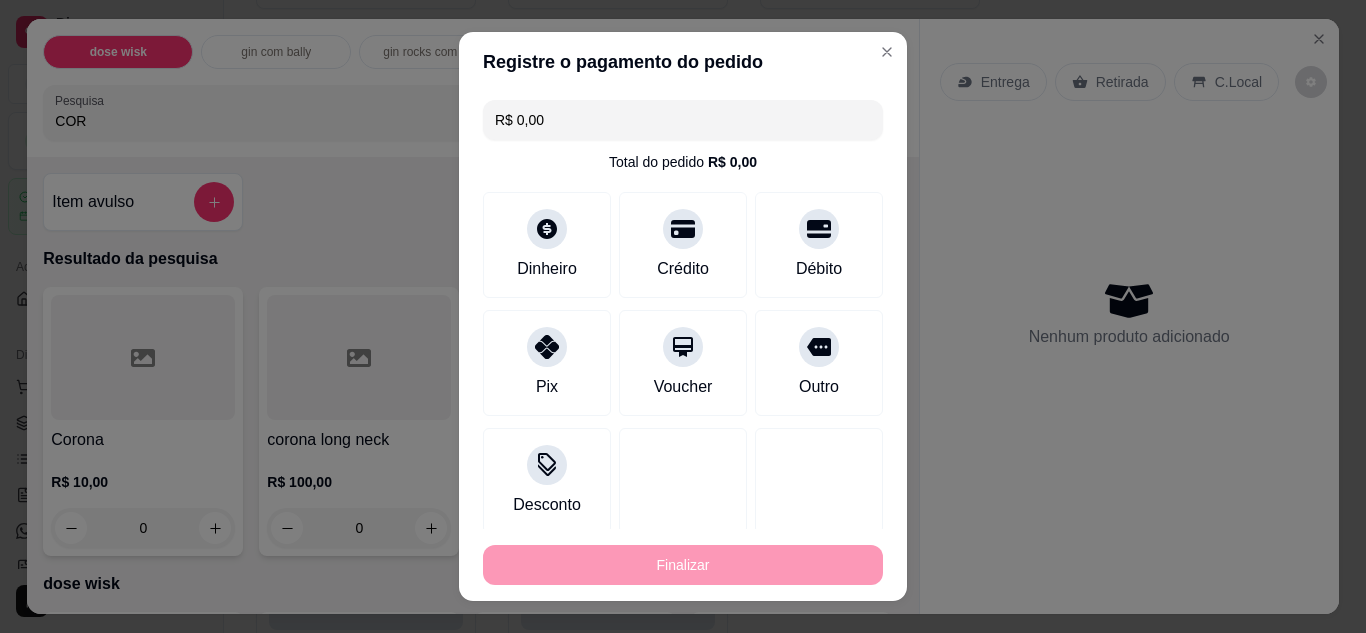 type on "-R$ 10,00" 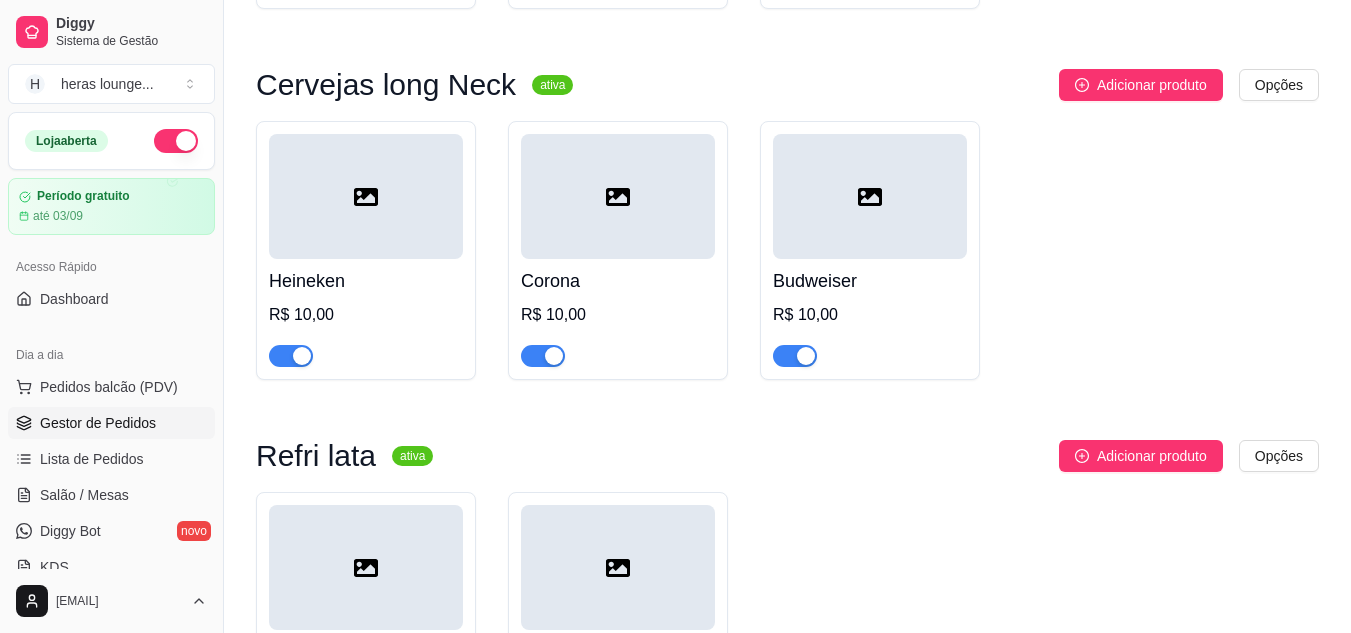 click on "Gestor de Pedidos" at bounding box center (98, 423) 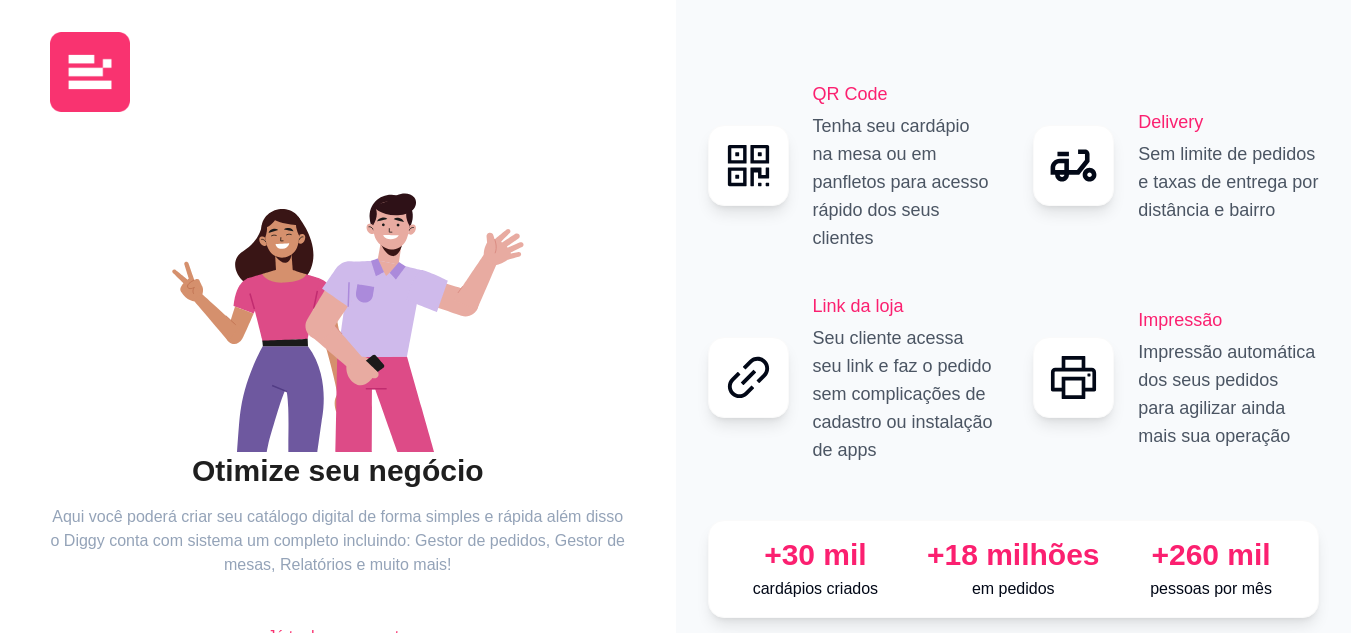 scroll, scrollTop: 0, scrollLeft: 0, axis: both 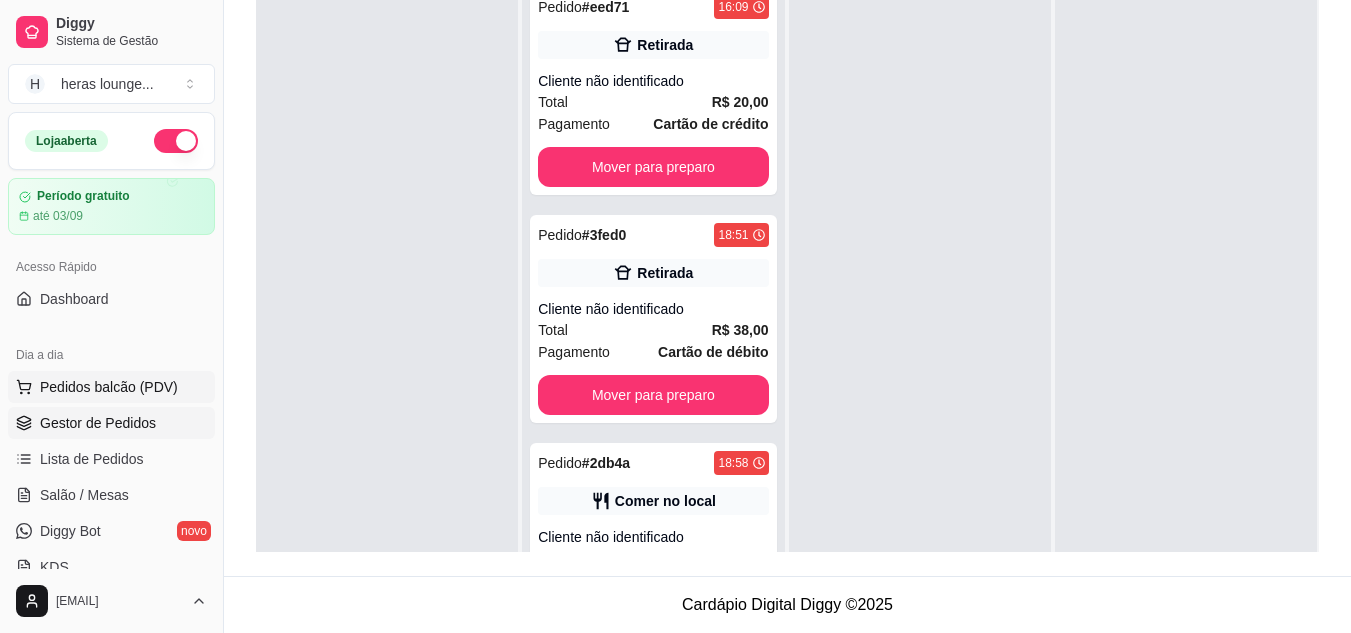 click on "Pedidos balcão (PDV)" at bounding box center (109, 387) 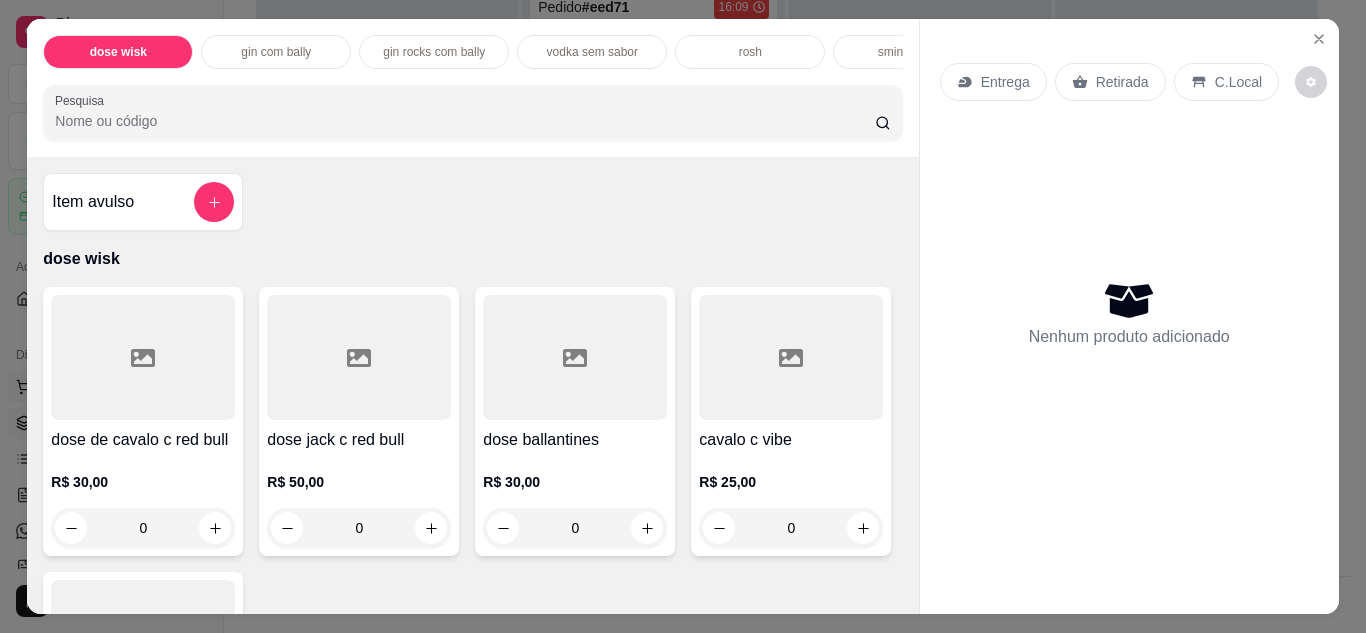 click 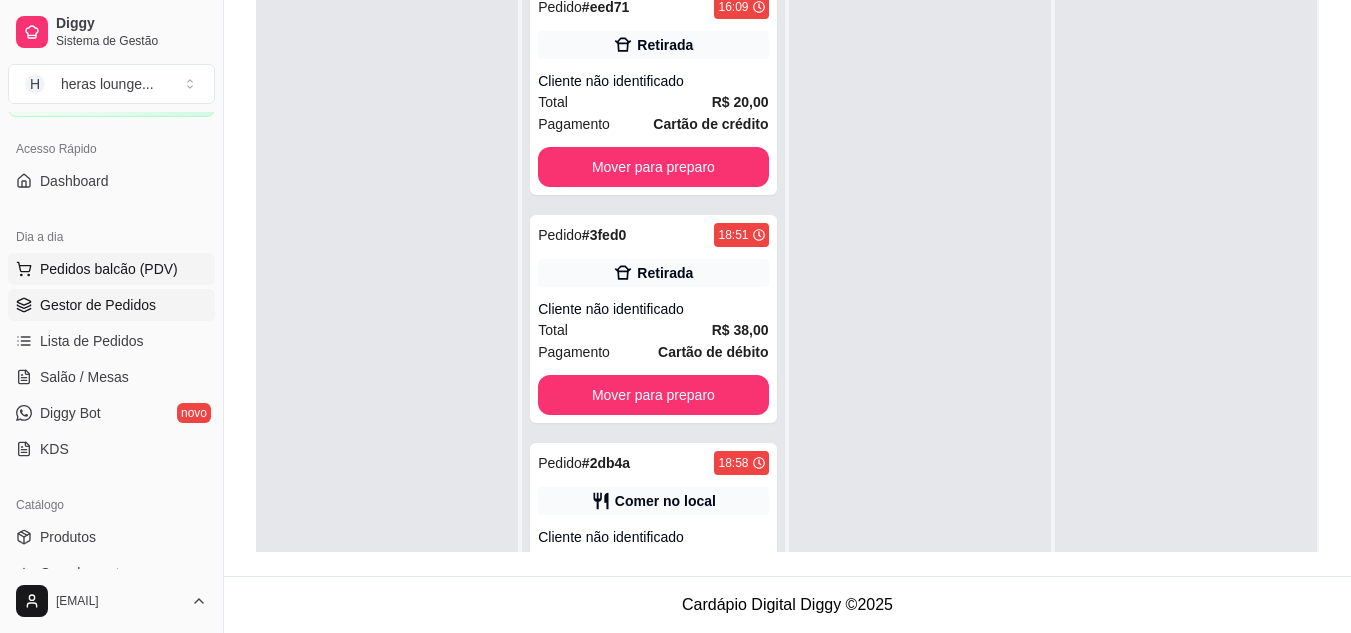 scroll, scrollTop: 126, scrollLeft: 0, axis: vertical 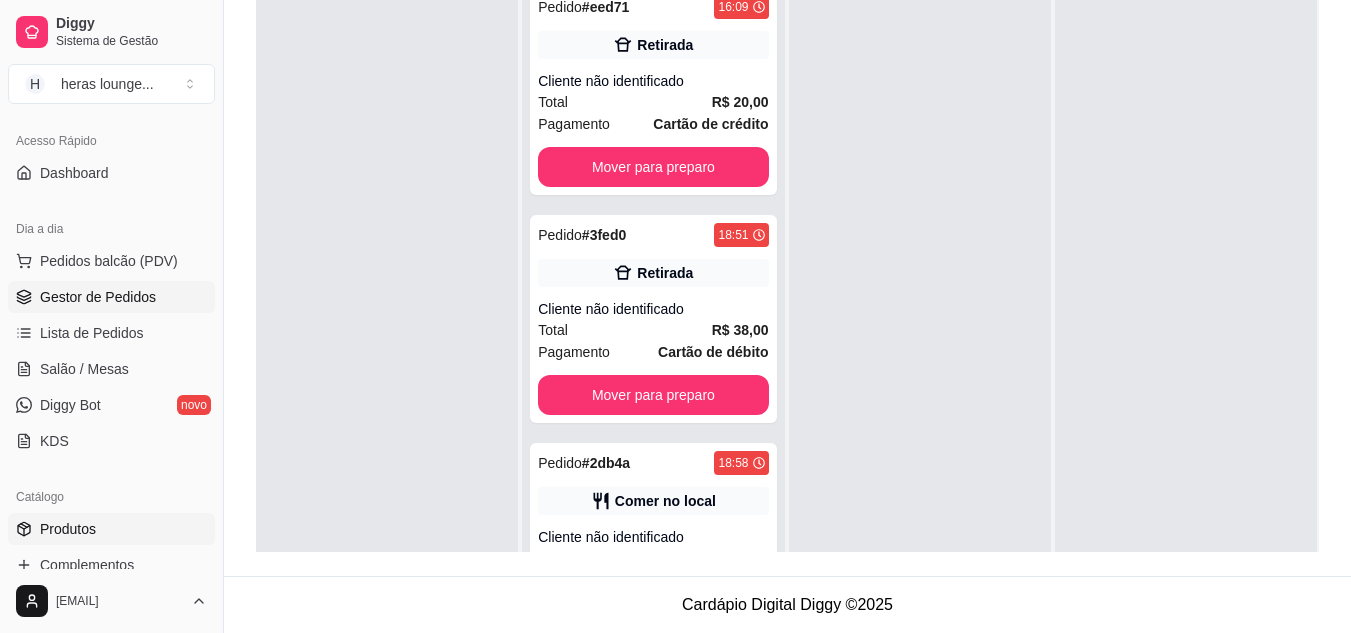 click on "Produtos" at bounding box center [68, 529] 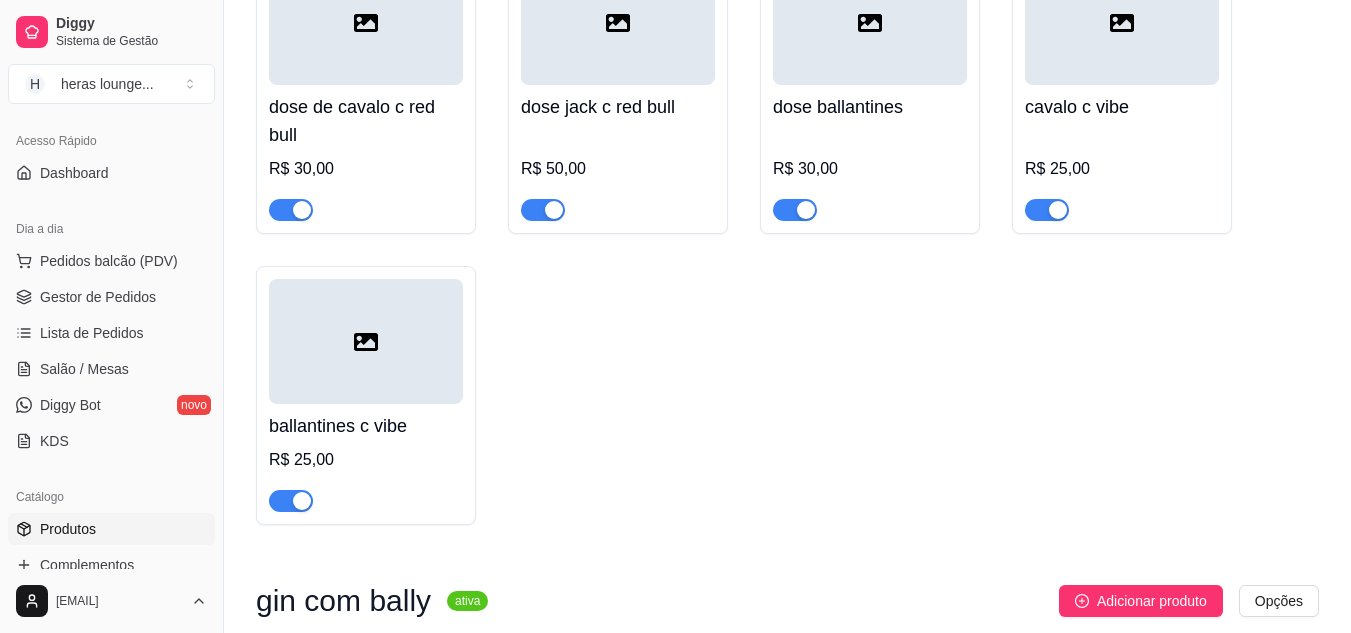 scroll, scrollTop: 0, scrollLeft: 0, axis: both 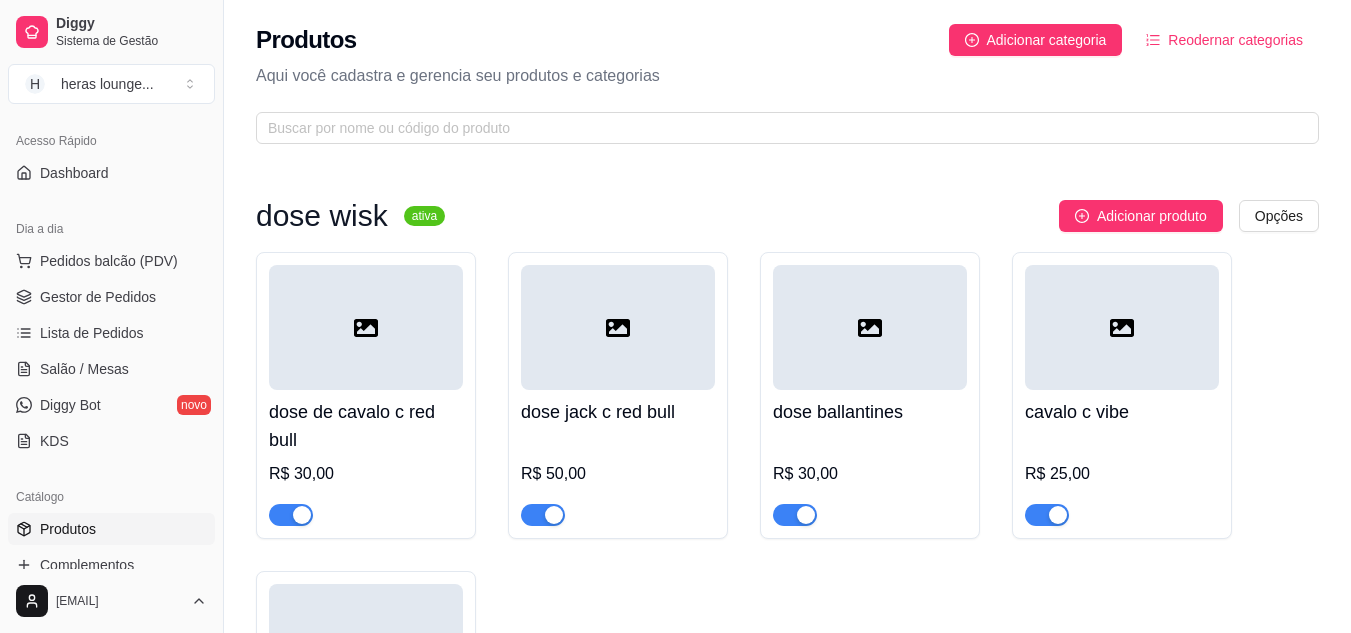 click on "dose wisk  ativa Adicionar produto Opções dose de cavalo c red bull   R$ 30,00 dose jack c red bull   R$ 50,00 dose ballantines    R$ 30,00 cavalo c vibe   R$ 25,00 ballantines c vibe   R$ 25,00 gin com bally ativa Adicionar produto Opções gin invictus c bally   R$ 15,00 gin invictos c red bull   R$ 20,00 gin promocional com bally   R$ 15,00 R$ 10,00 gin promocinal bally 3 por 20   R$ 20,00 Gin intencion com bally   R$ 20,00 Gin intencion com red bull   R$ 25,00 gin rocks com bally ativa Adicionar produto Opções gin rocks c bally   R$ 20,00 gin rocks c red bull   R$ 25,00 vodka sem sabor ativa Adicionar produto Opções vodka smirnorff com bally ou vibe    R$ 18,00 vodka askov com bally ou vibe   R$ 15,00 absolut com monster ou red bull   R$ 30,00 malibu com bally    R$ 25,00 malibu com monster ou red bull   R$ 30,00 ciroc com red bull   R$ 50,00 rosh ativa Adicionar produto Opções rosh   R$ 10,00 dublo rosh    R$ 20,00 R$ 18,00 sminorff ice  ativa Adicionar produto Opções" at bounding box center (787, 4105) 